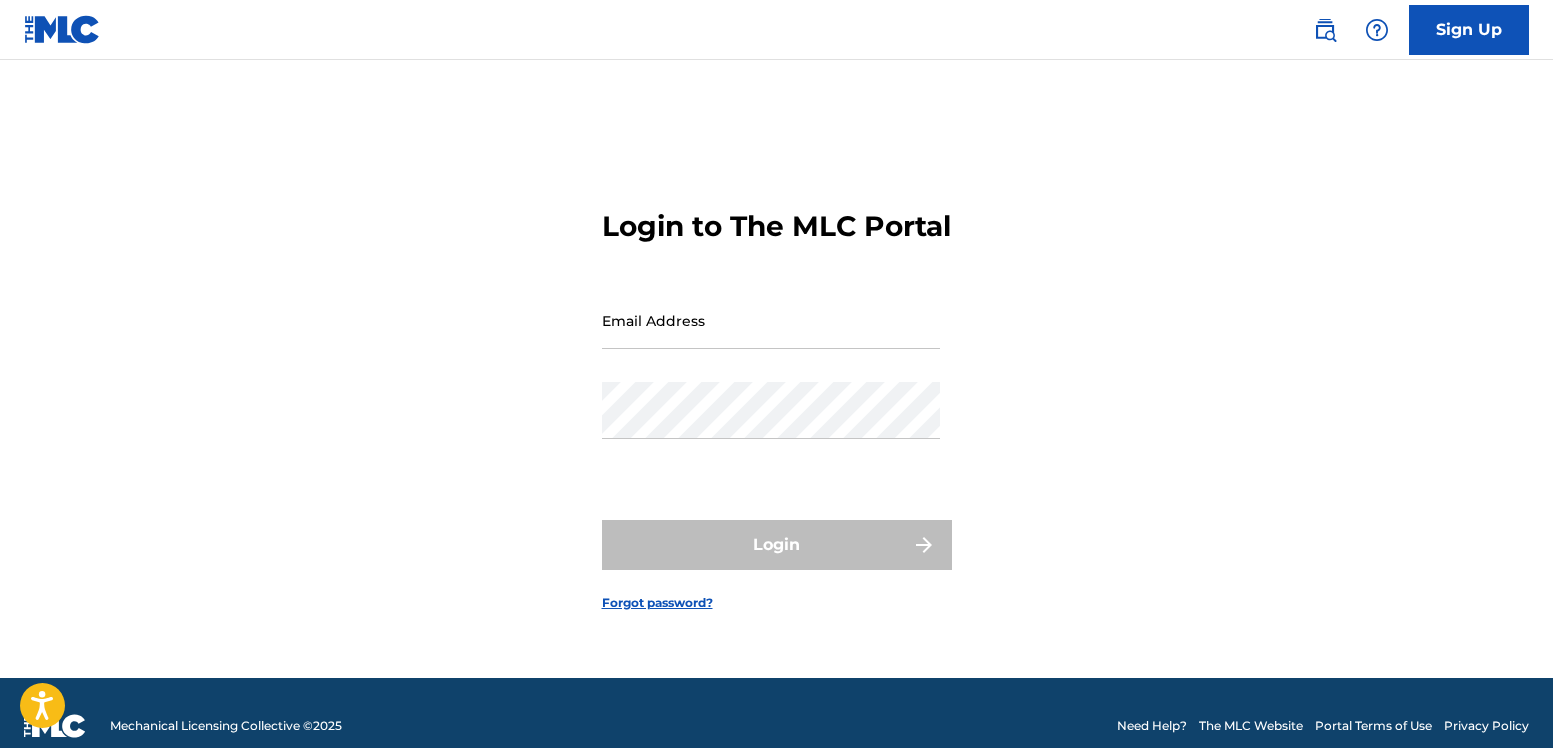 scroll, scrollTop: 0, scrollLeft: 0, axis: both 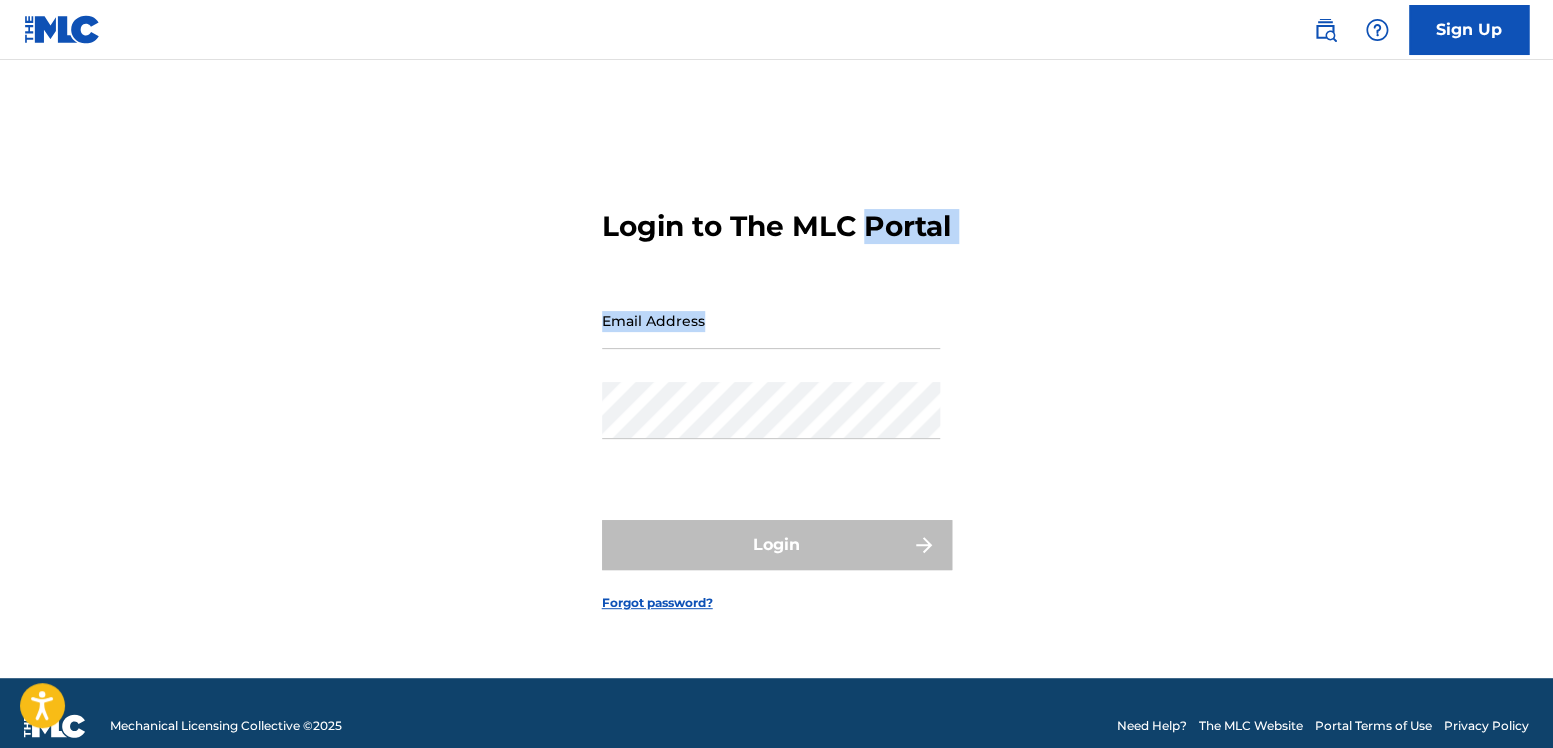 click on "Login to The MLC Portal Email Address Password Login Forgot password?" at bounding box center [777, 394] 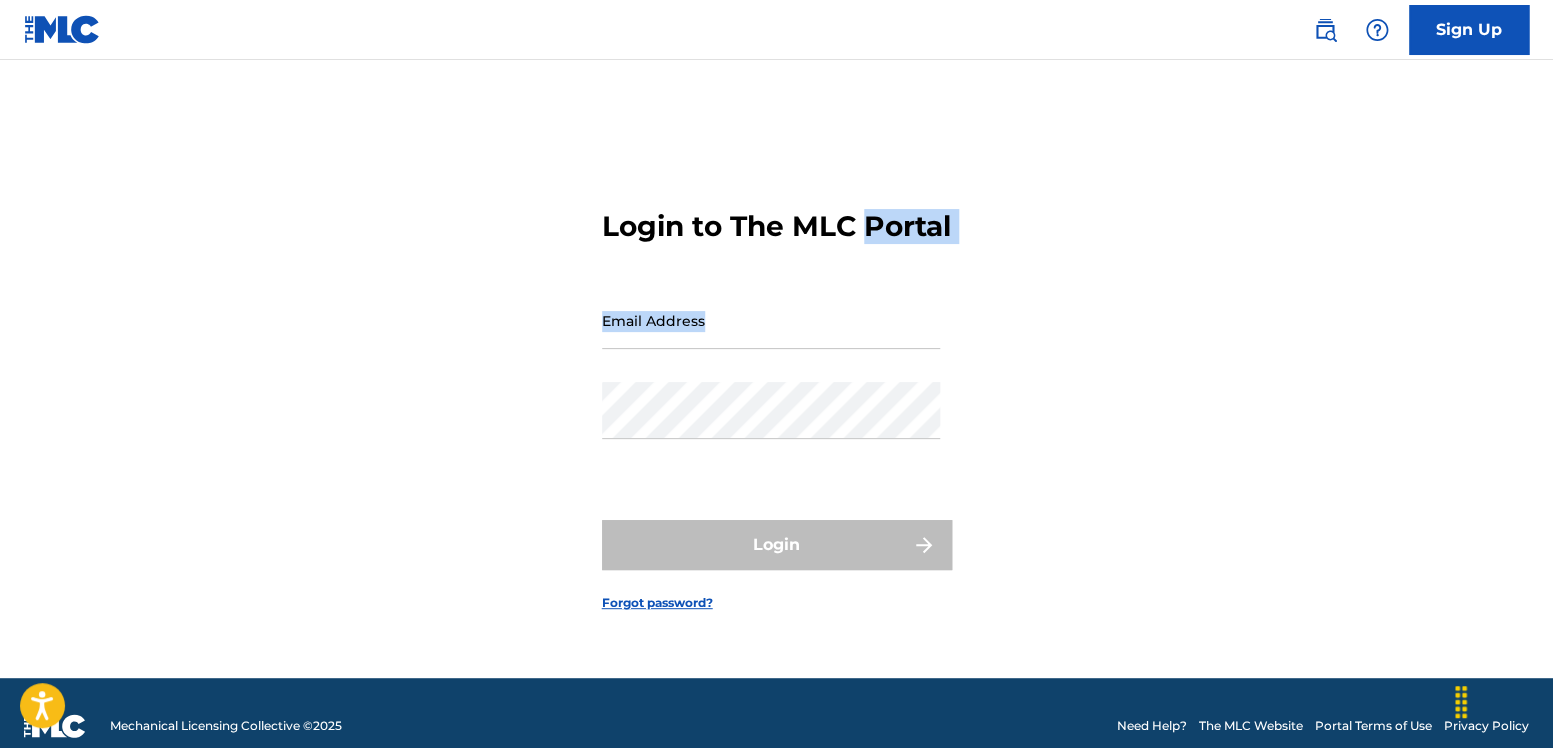 click on "Sign Up" at bounding box center (1469, 30) 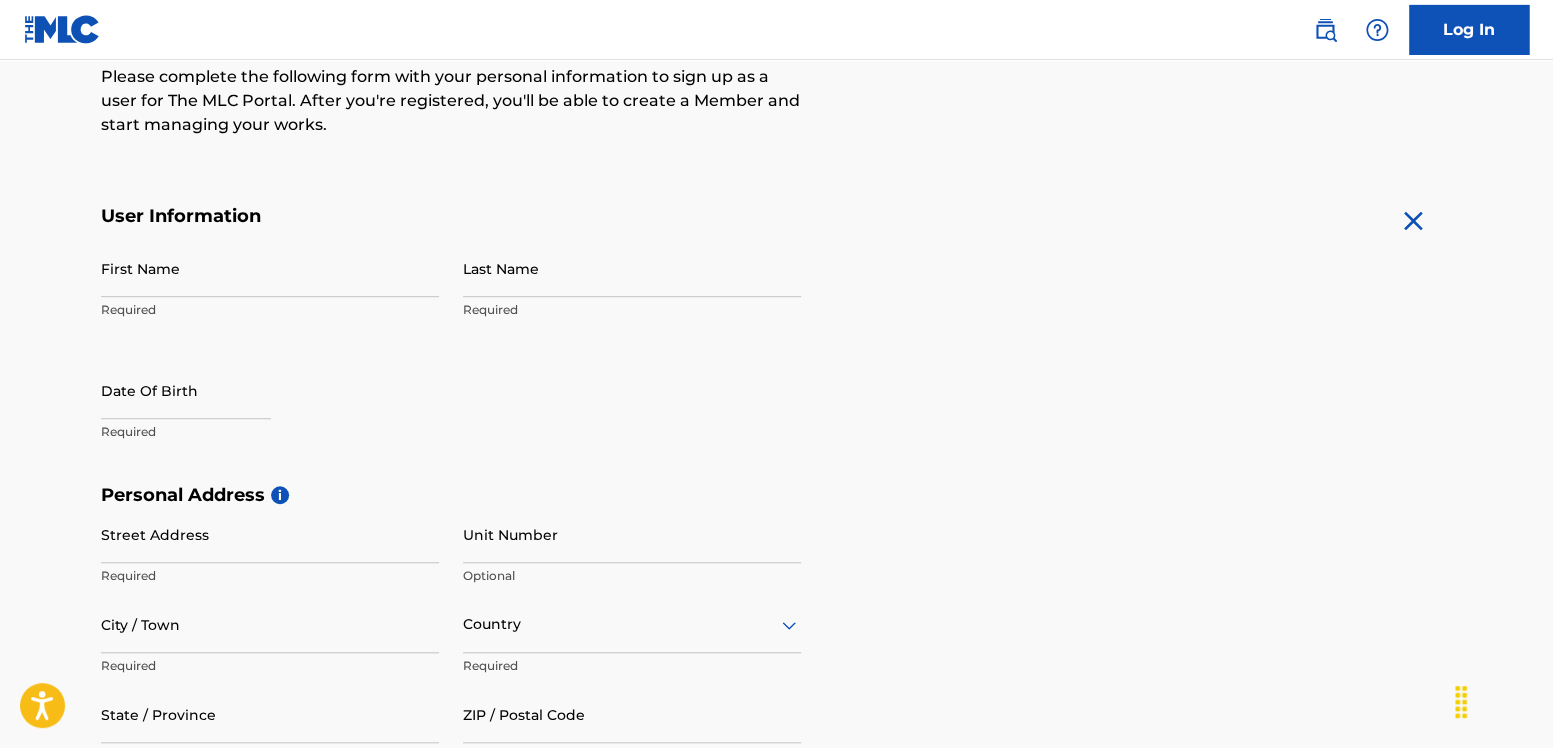 scroll, scrollTop: 265, scrollLeft: 0, axis: vertical 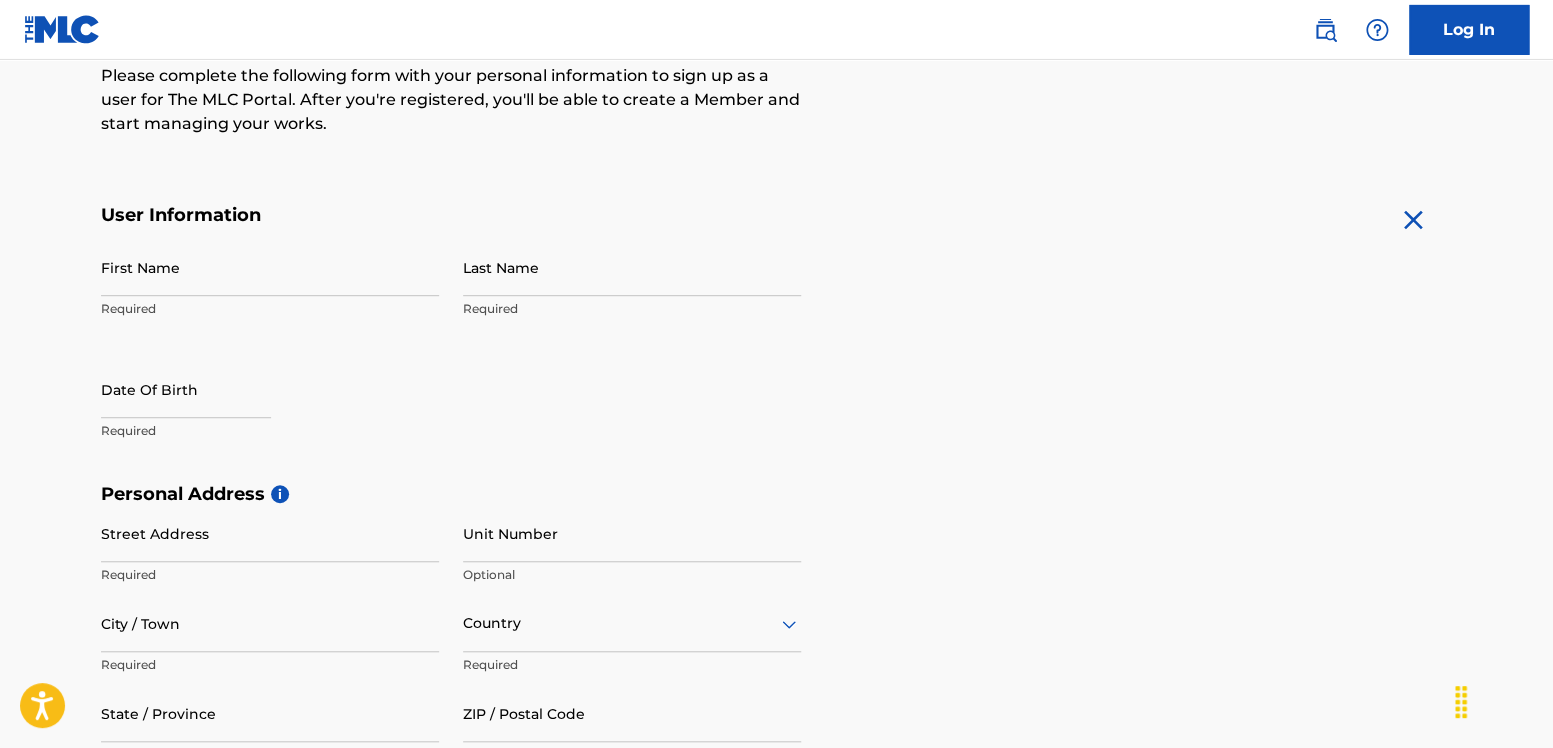 click on "First Name" at bounding box center [270, 267] 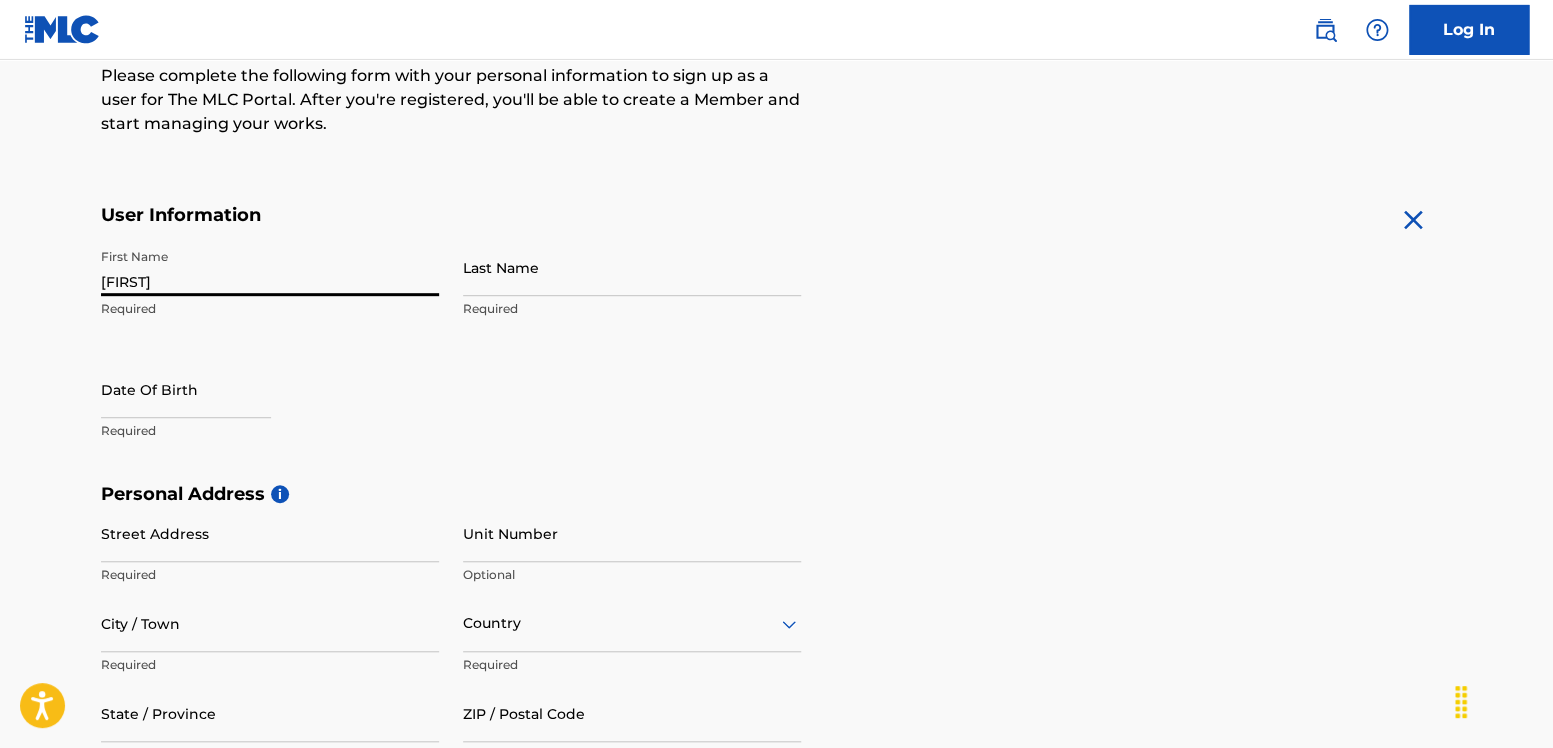 type on "[FIRST]" 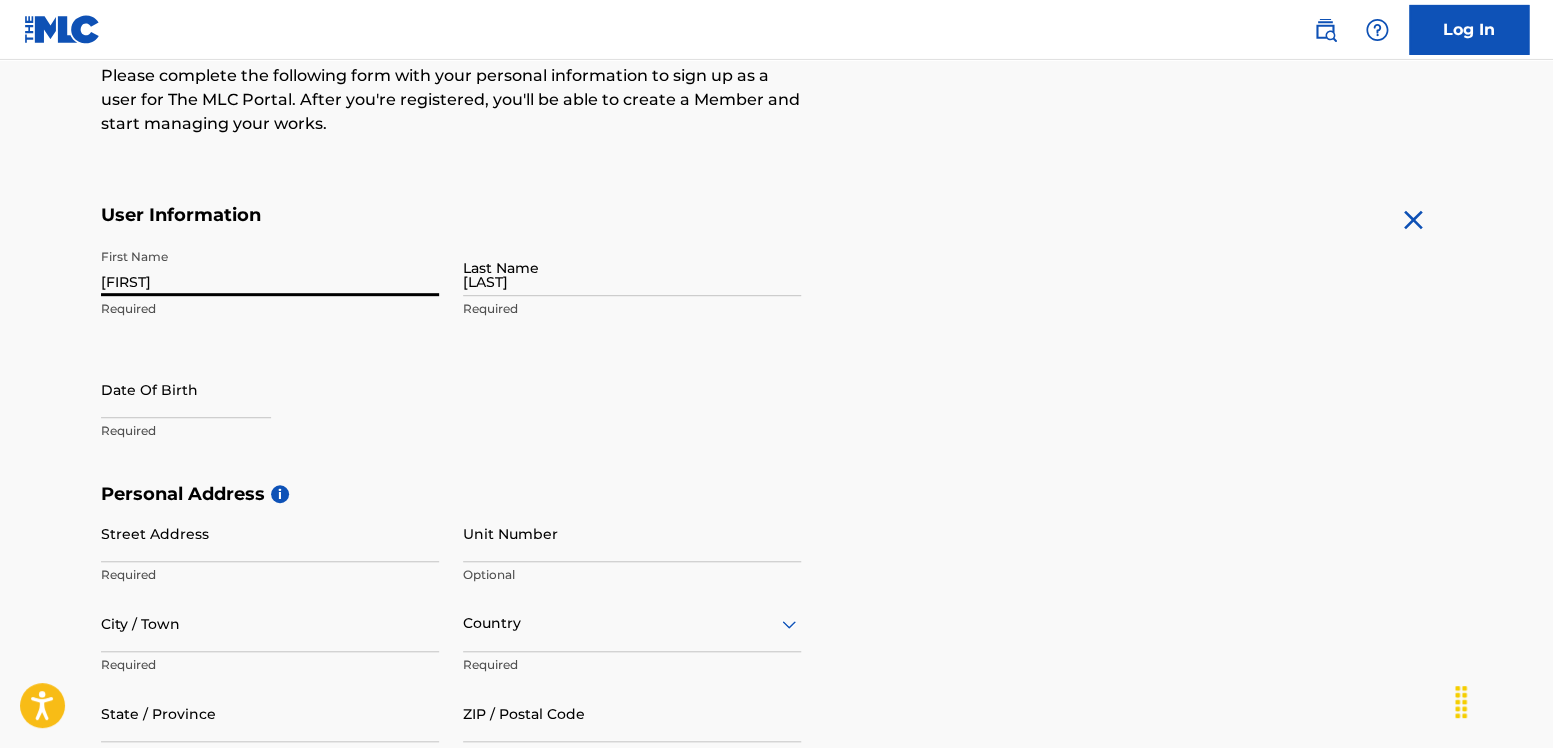 type on "Street Address [NUMBER] [STREET]" 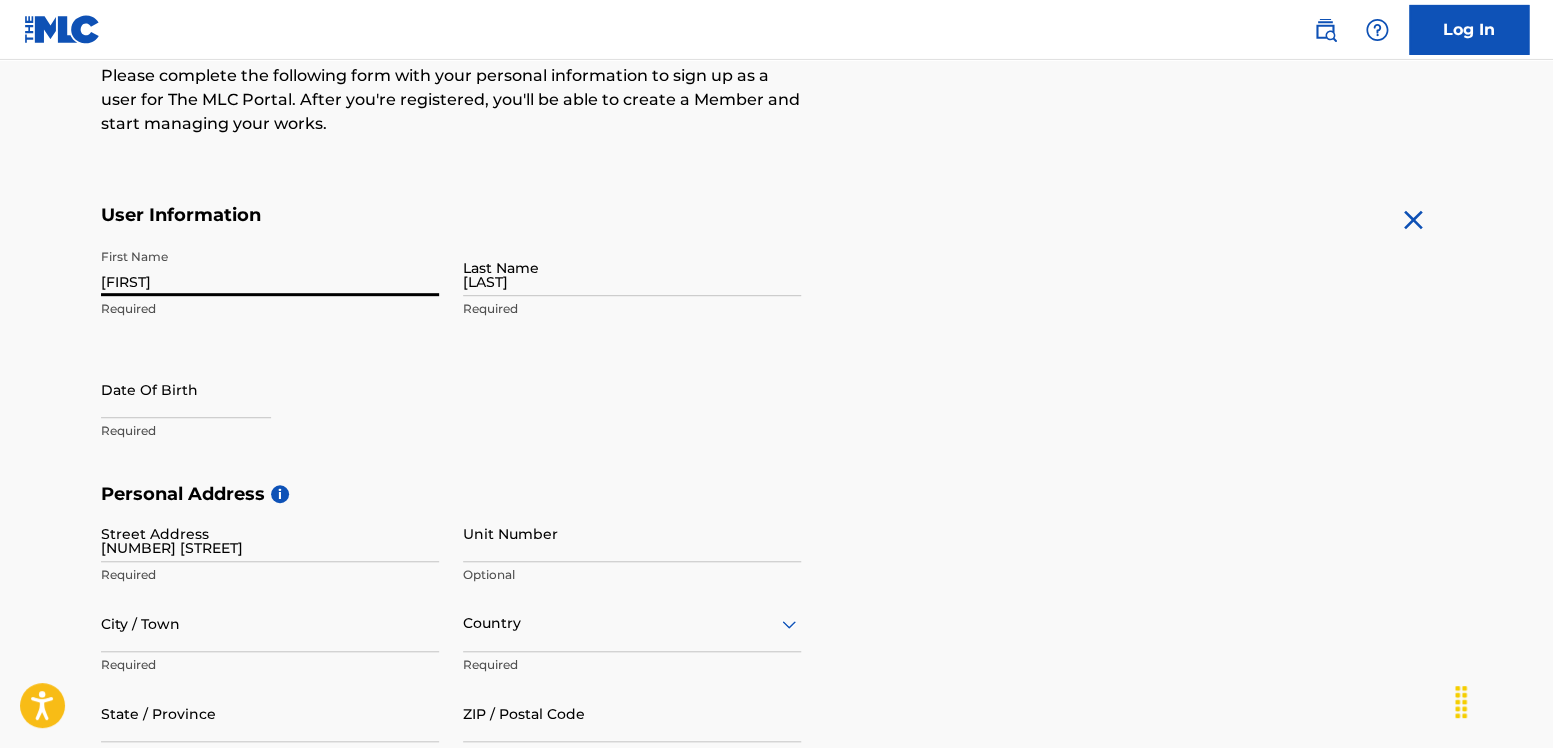 type on "[CITY]" 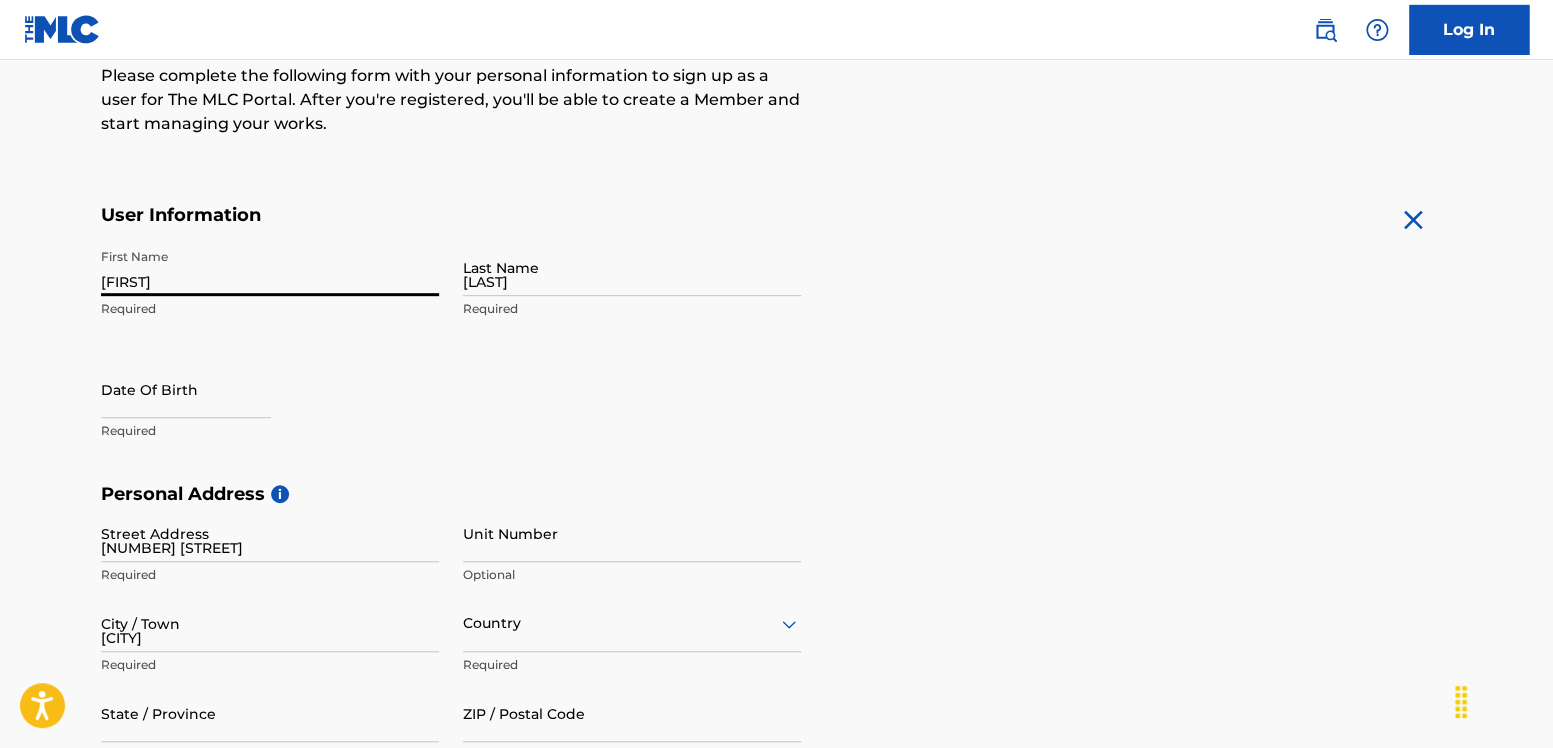 type on "US" 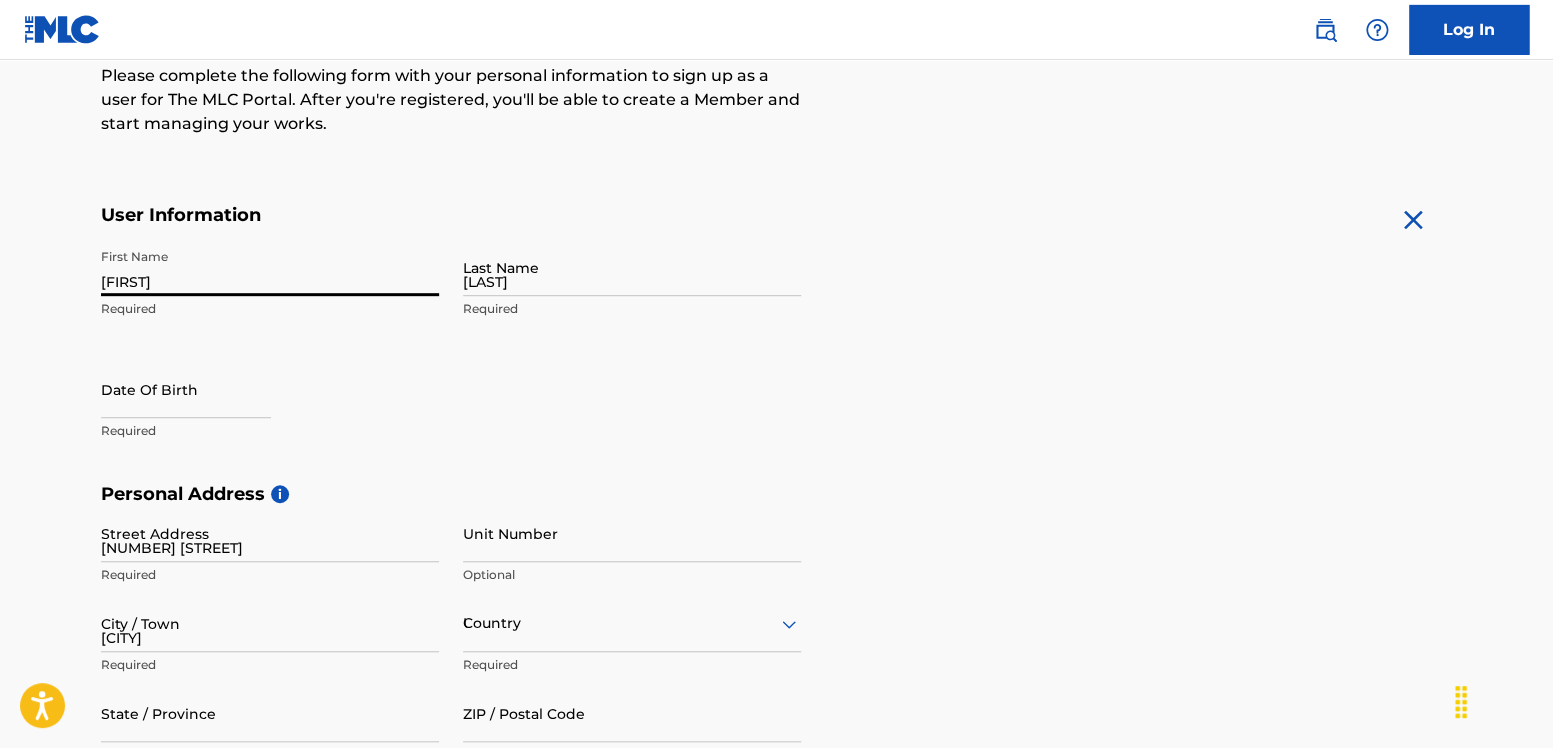 type on "AZ" 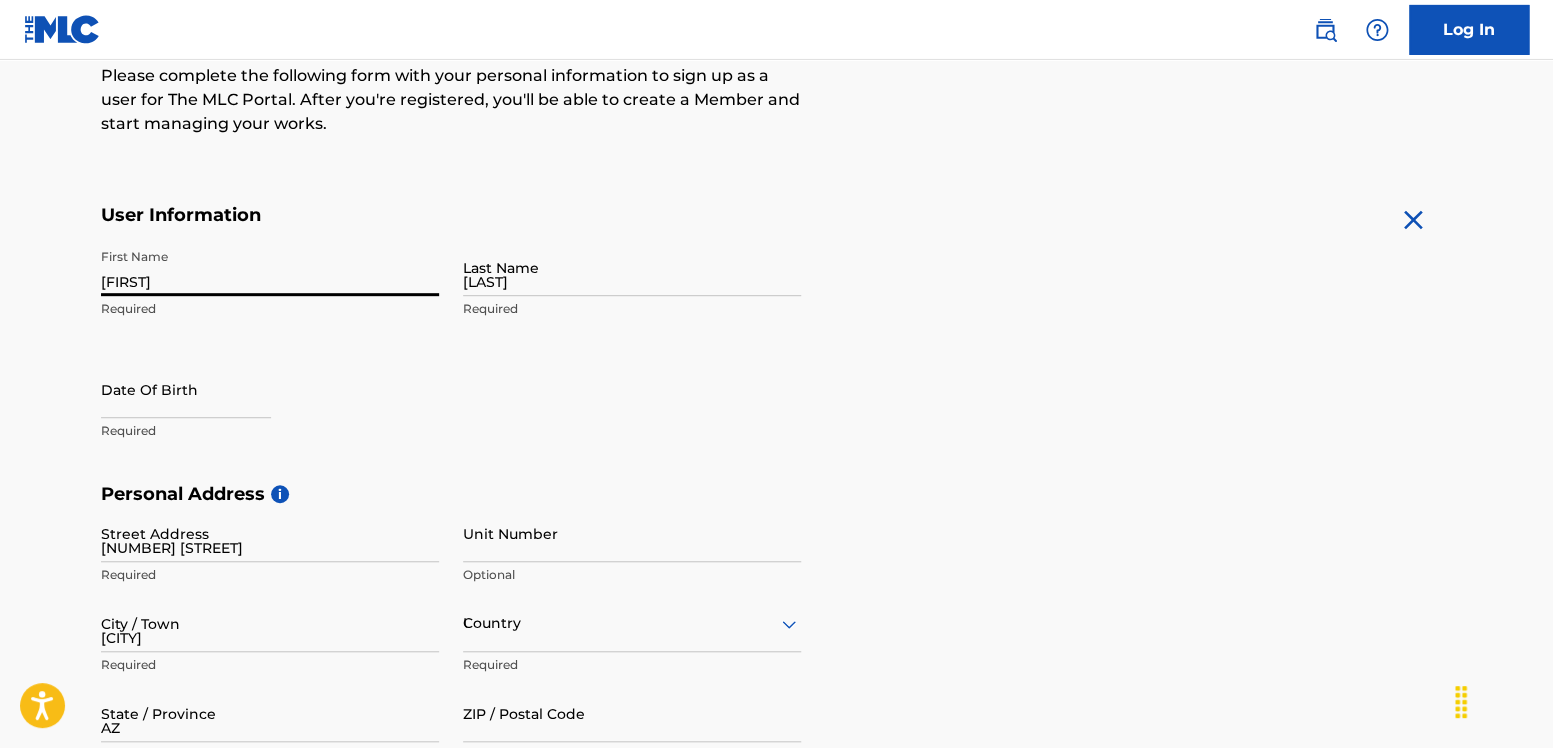 type on "[POSTAL_CODE]" 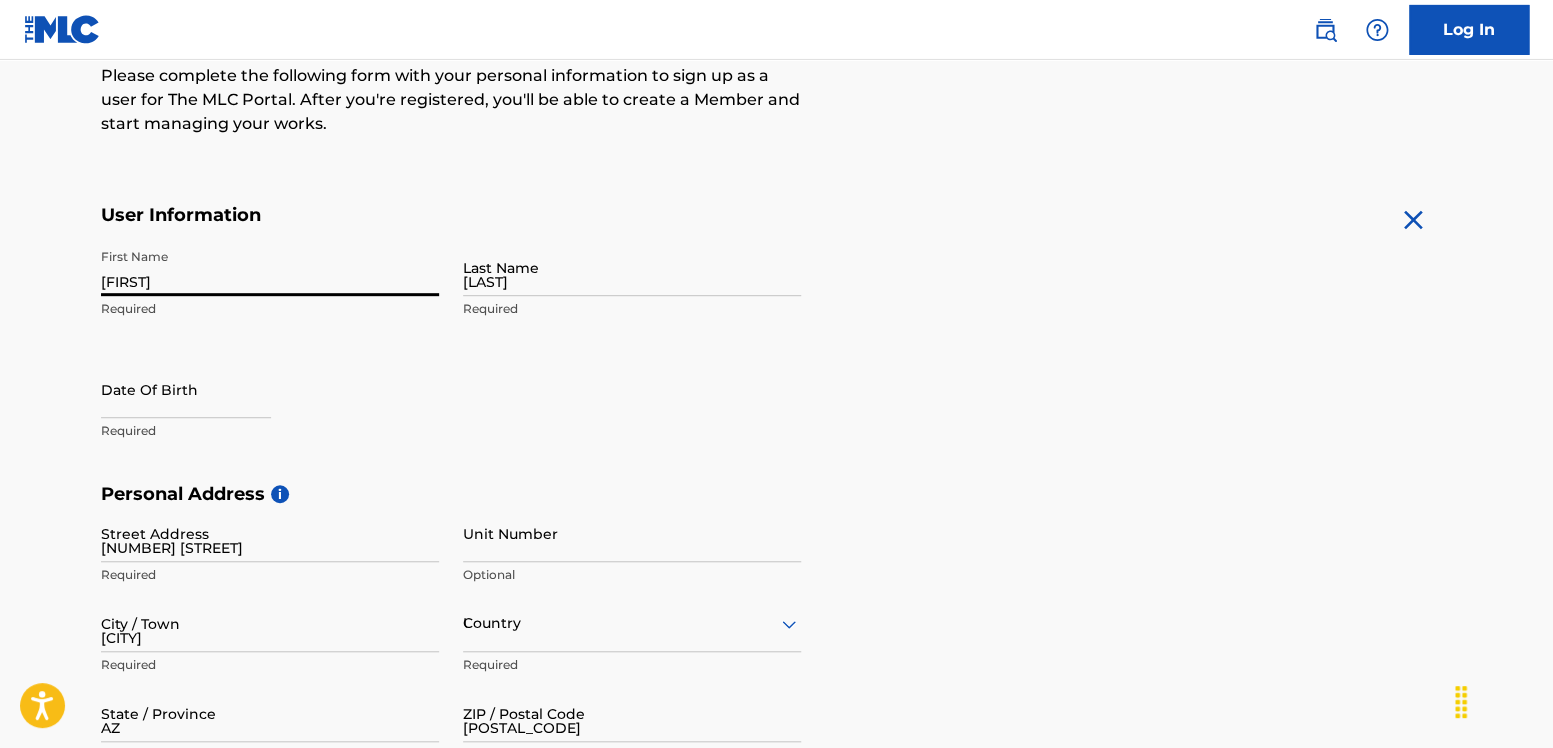 type on "623" 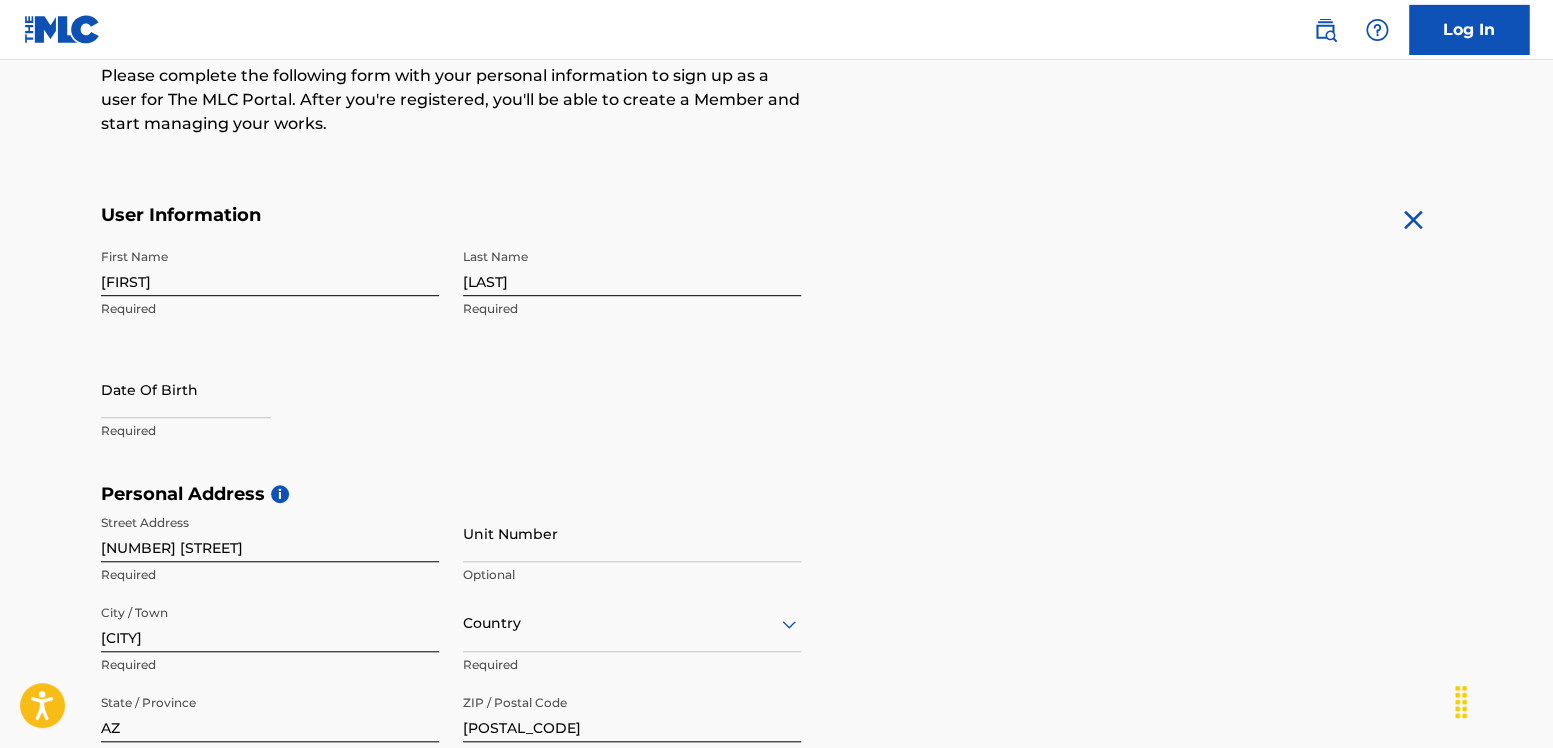 scroll, scrollTop: 470, scrollLeft: 0, axis: vertical 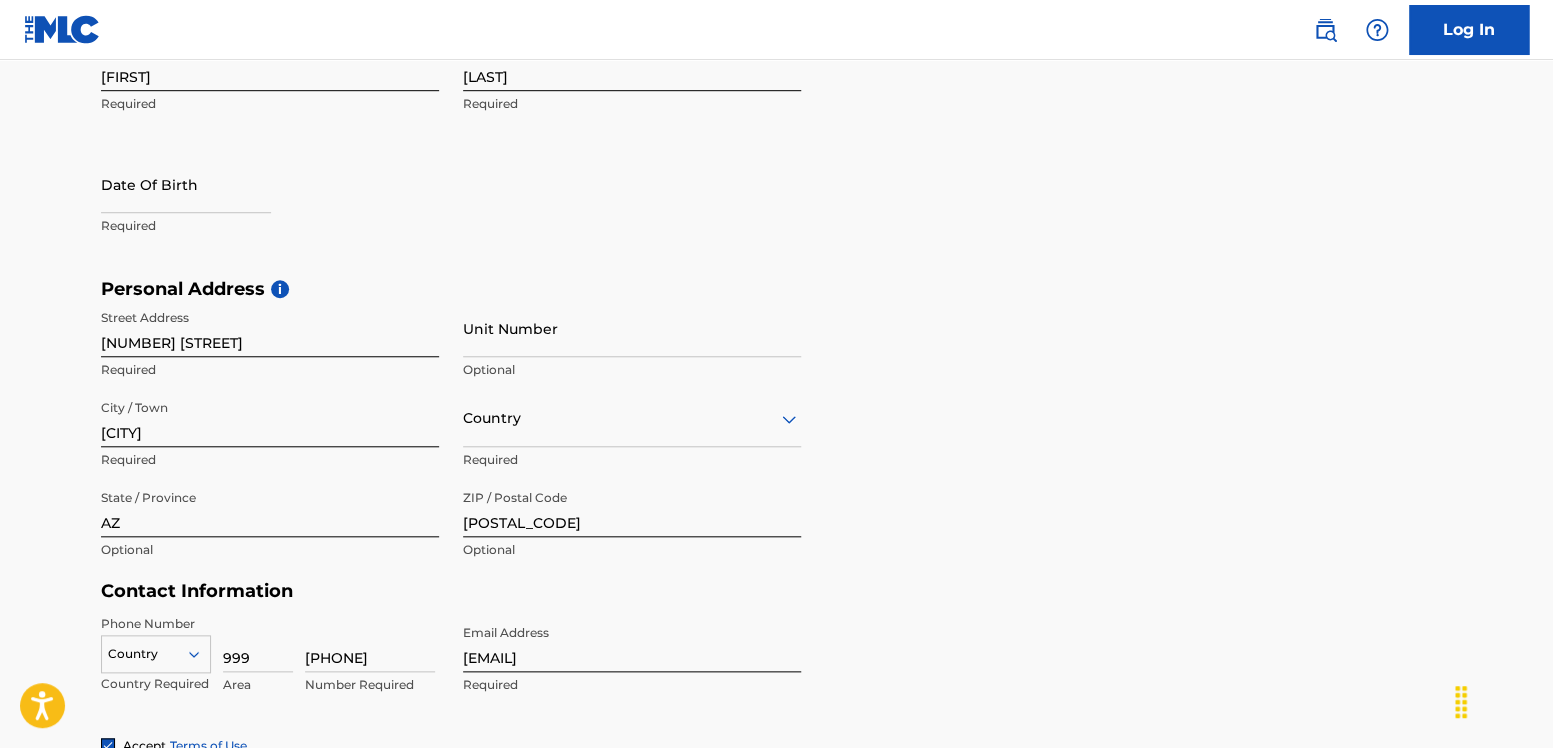 type on "US" 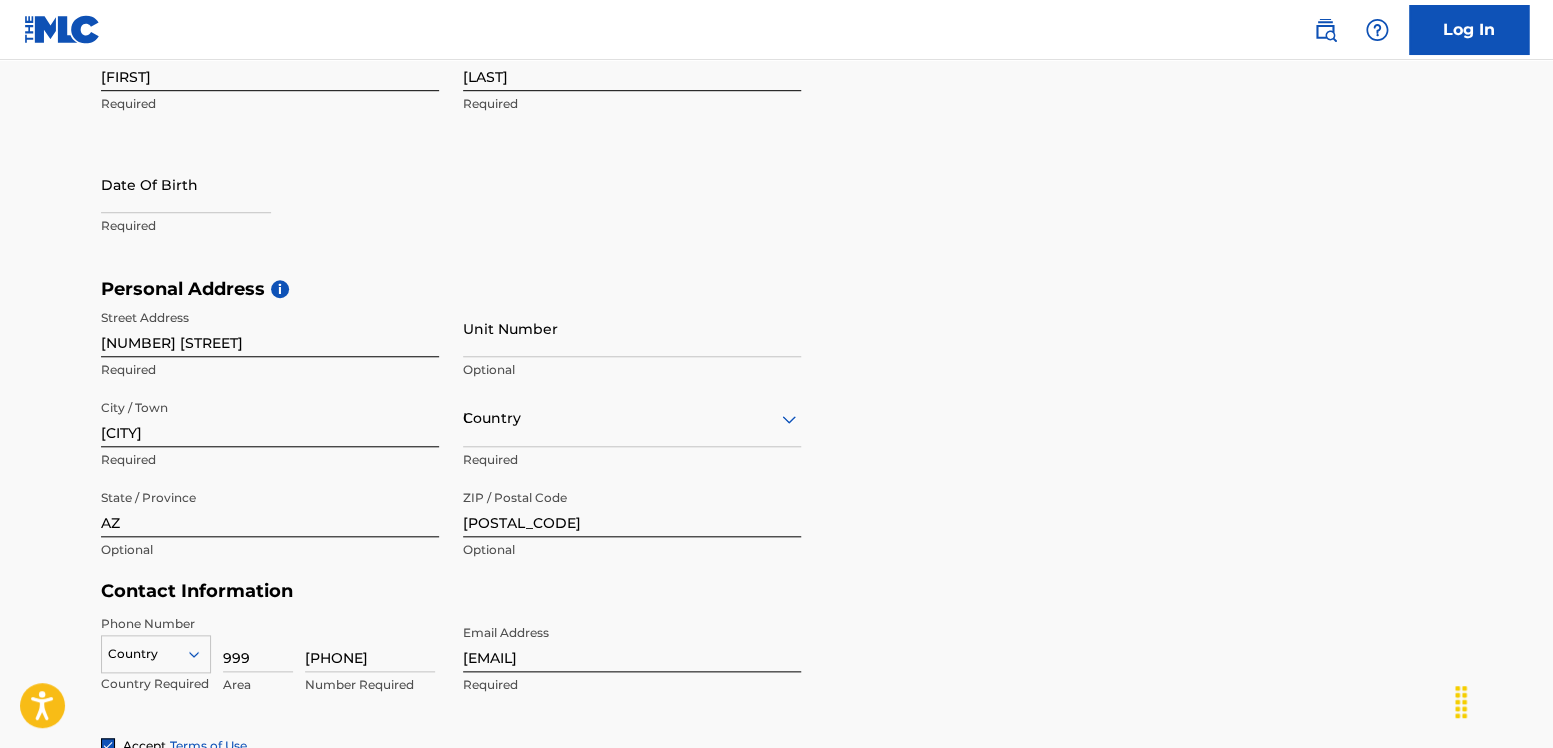 type on "623" 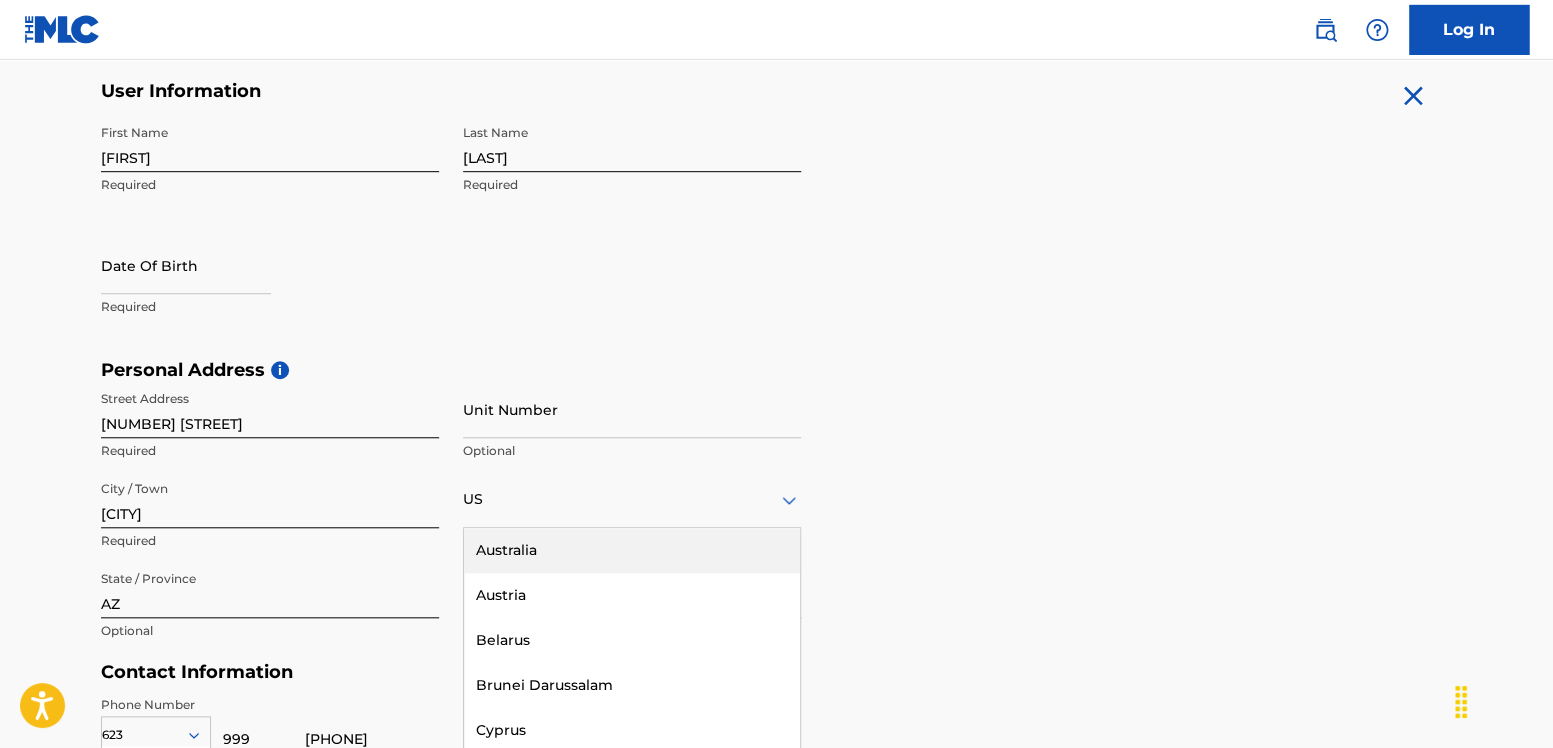 scroll, scrollTop: 377, scrollLeft: 0, axis: vertical 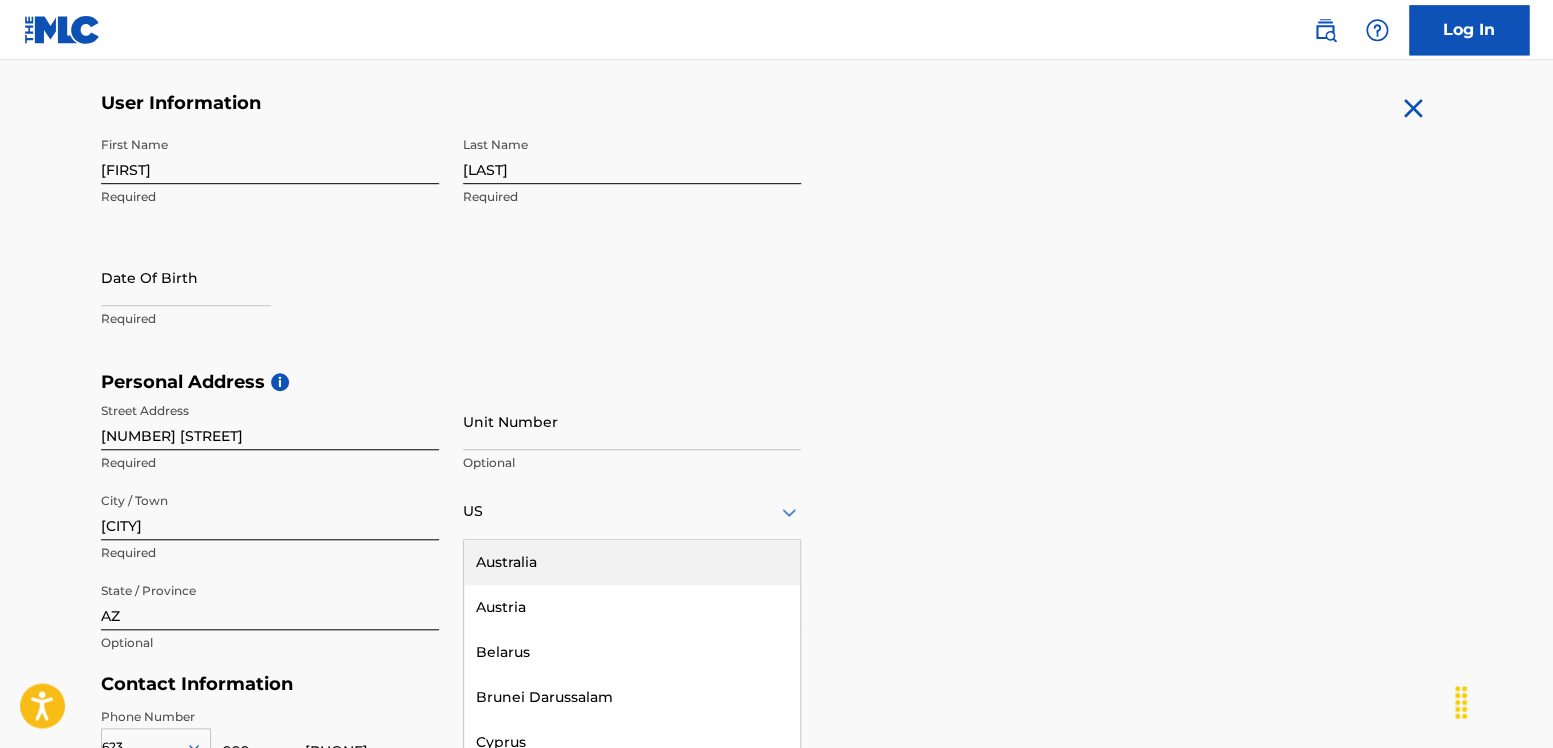 click on "First Name danyal Required Last Name suchta Required Date Of Birth Required" at bounding box center [451, 249] 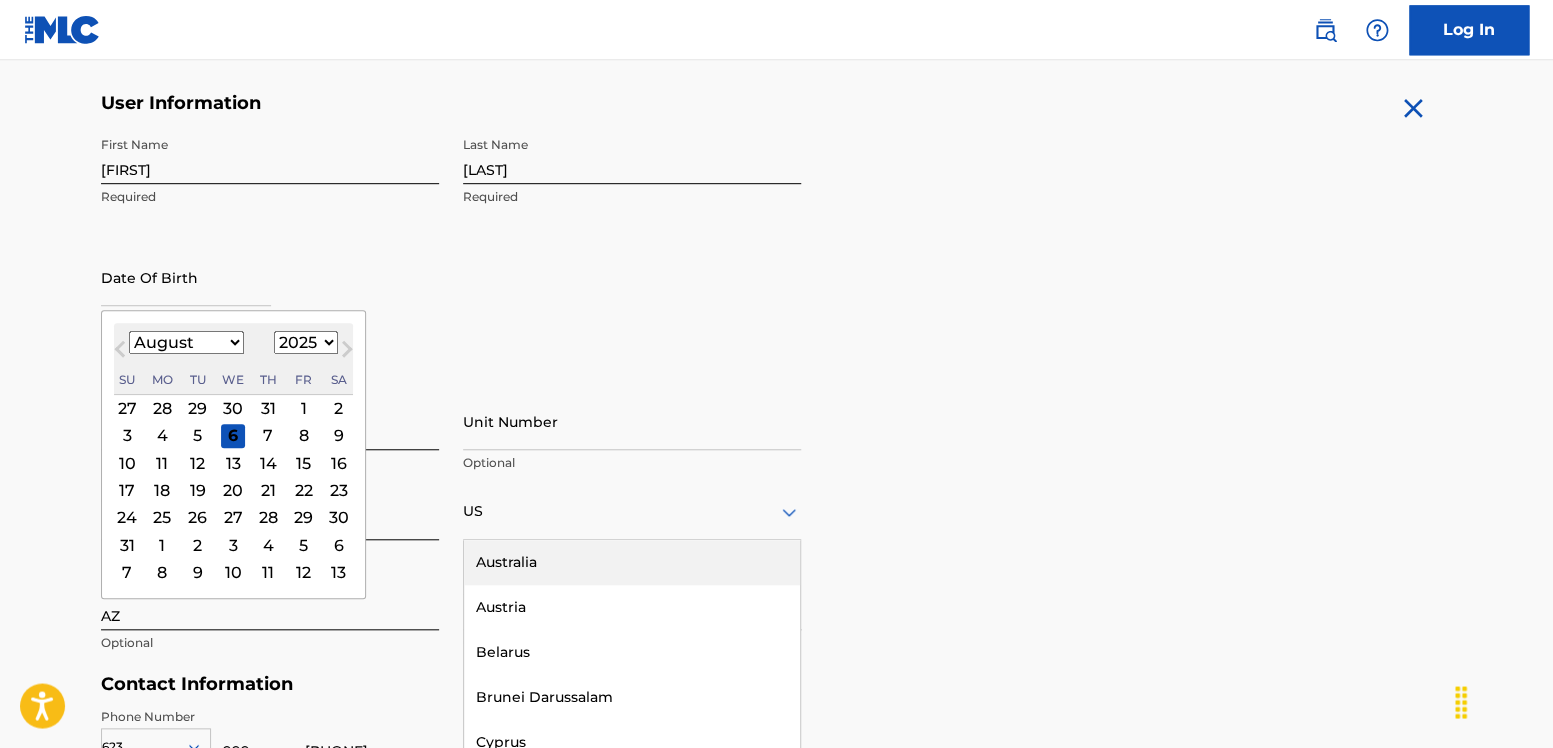 click on "6" at bounding box center [233, 436] 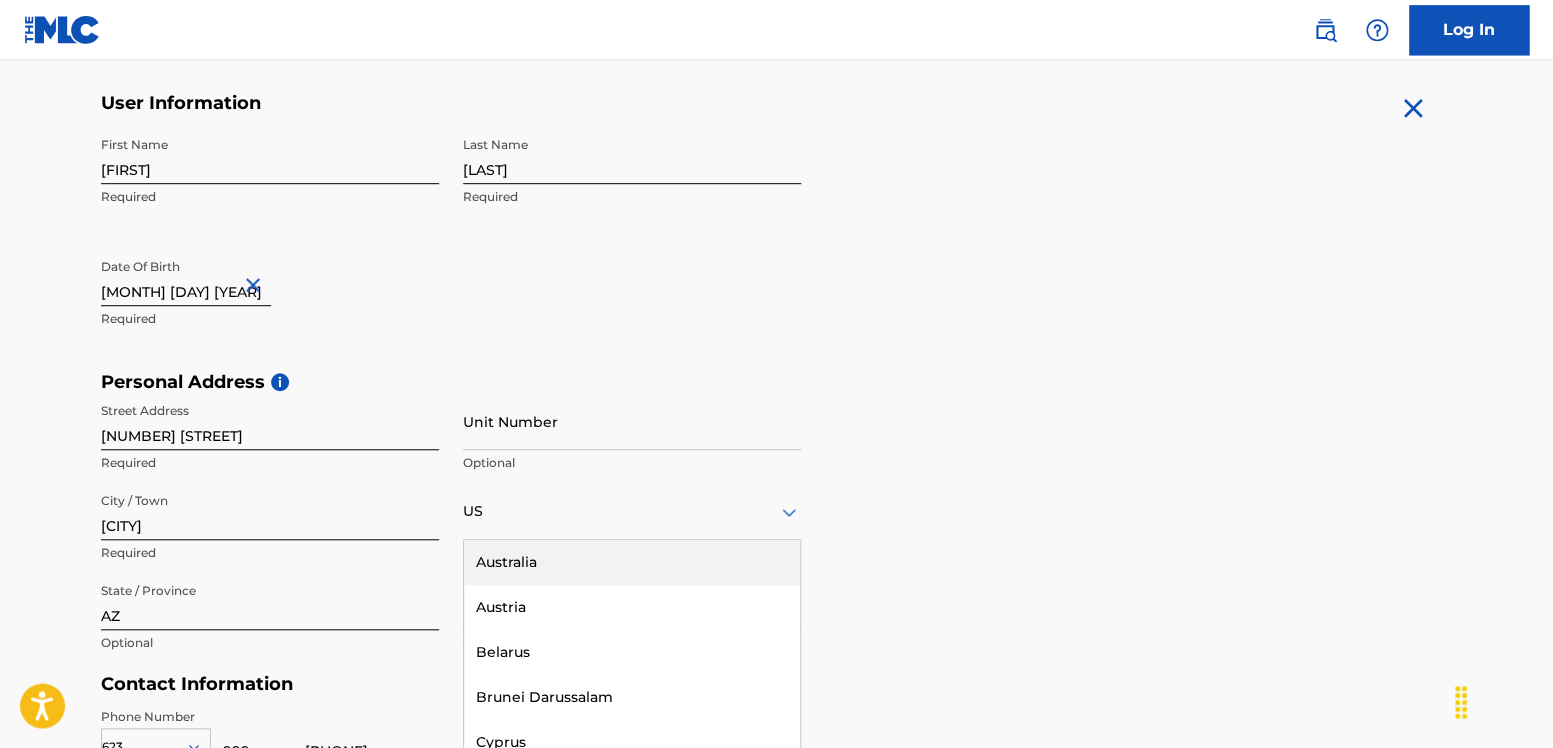 type on "August 6 2025" 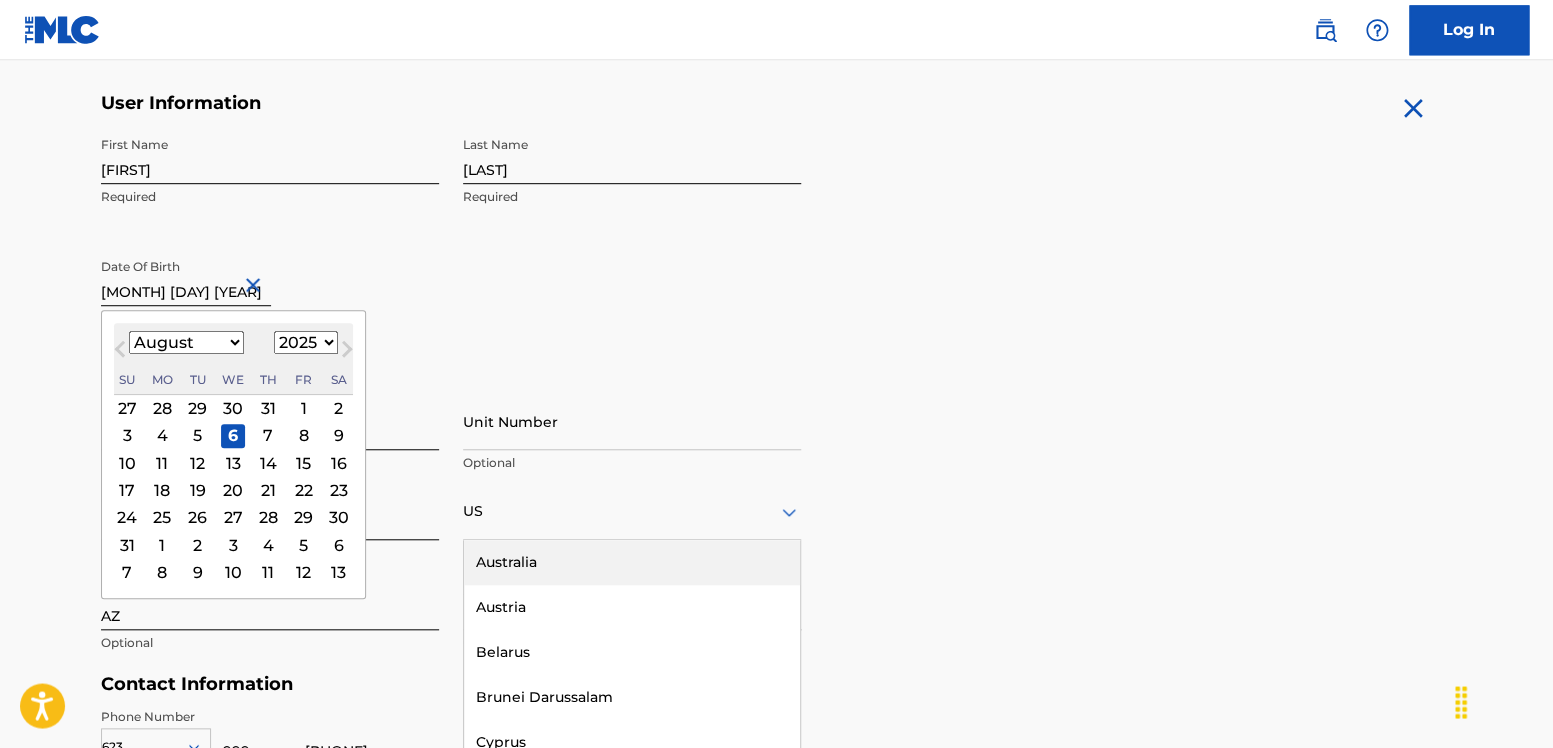 click on "January February March April May June July August September October November December 1899 1900 1901 1902 1903 1904 1905 1906 1907 1908 1909 1910 1911 1912 1913 1914 1915 1916 1917 1918 1919 1920 1921 1922 1923 1924 1925 1926 1927 1928 1929 1930 1931 1932 1933 1934 1935 1936 1937 1938 1939 1940 1941 1942 1943 1944 1945 1946 1947 1948 1949 1950 1951 1952 1953 1954 1955 1956 1957 1958 1959 1960 1961 1962 1963 1964 1965 1966 1967 1968 1969 1970 1971 1972 1973 1974 1975 1976 1977 1978 1979 1980 1981 1982 1983 1984 1985 1986 1987 1988 1989 1990 1991 1992 1993 1994 1995 1996 1997 1998 1999 2000 2001 2002 2003 2004 2005 2006 2007 2008 2009 2010 2011 2012 2013 2014 2015 2016 2017 2018 2019 2020 2021 2022 2023 2024 2025 2026 2027 2028 2029 2030 2031 2032 2033 2034 2035 2036 2037 2038 2039 2040 2041 2042 2043 2044 2045 2046 2047 2048 2049 2050 2051 2052 2053 2054 2055 2056 2057 2058 2059 2060 2061 2062 2063 2064 2065 2066 2067 2068 2069 2070 2071 2072 2073 2074 2075 2076 2077 2078 2079 2080 2081 2082 2083 2084 2085" at bounding box center (233, 343) 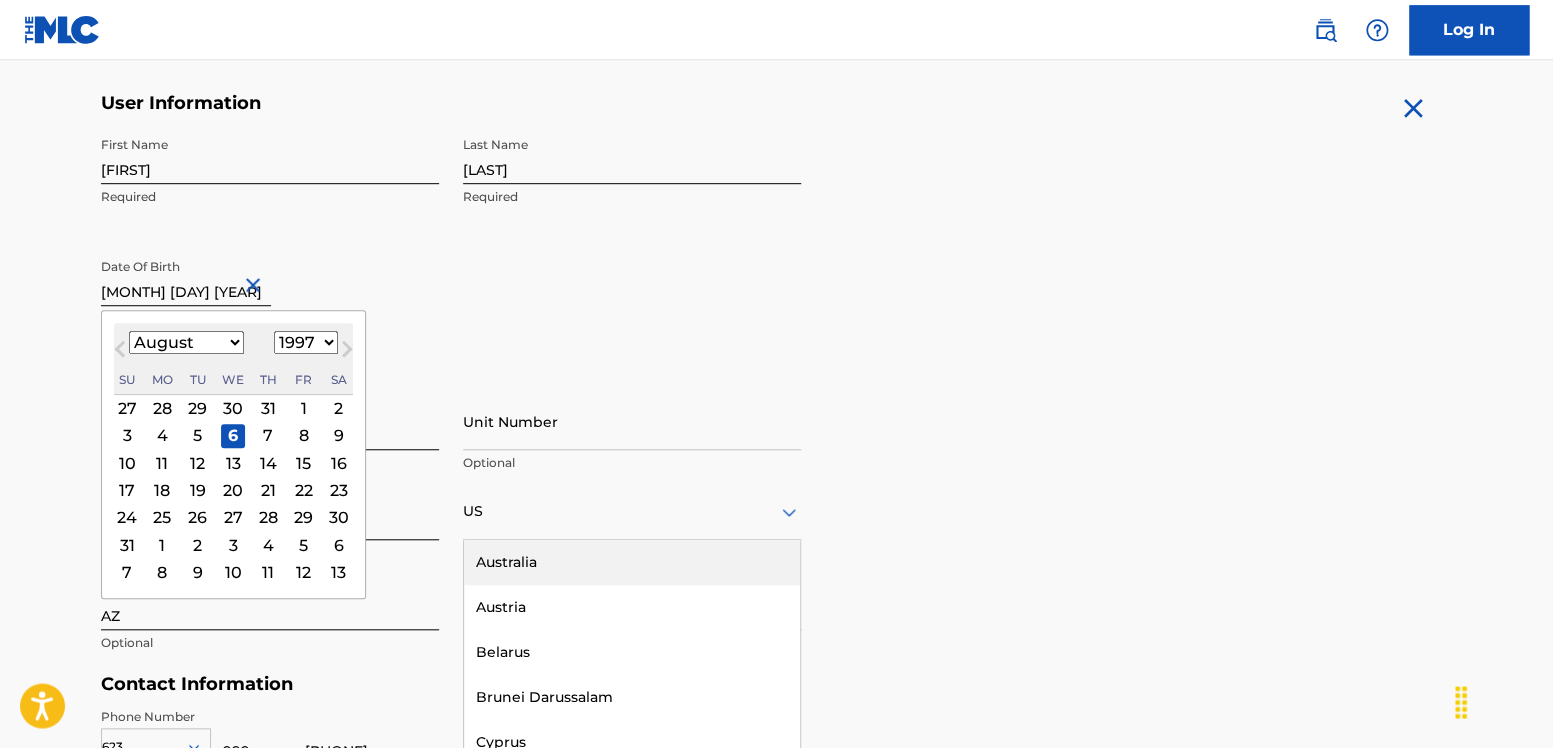 click on "1997" at bounding box center (0, 0) 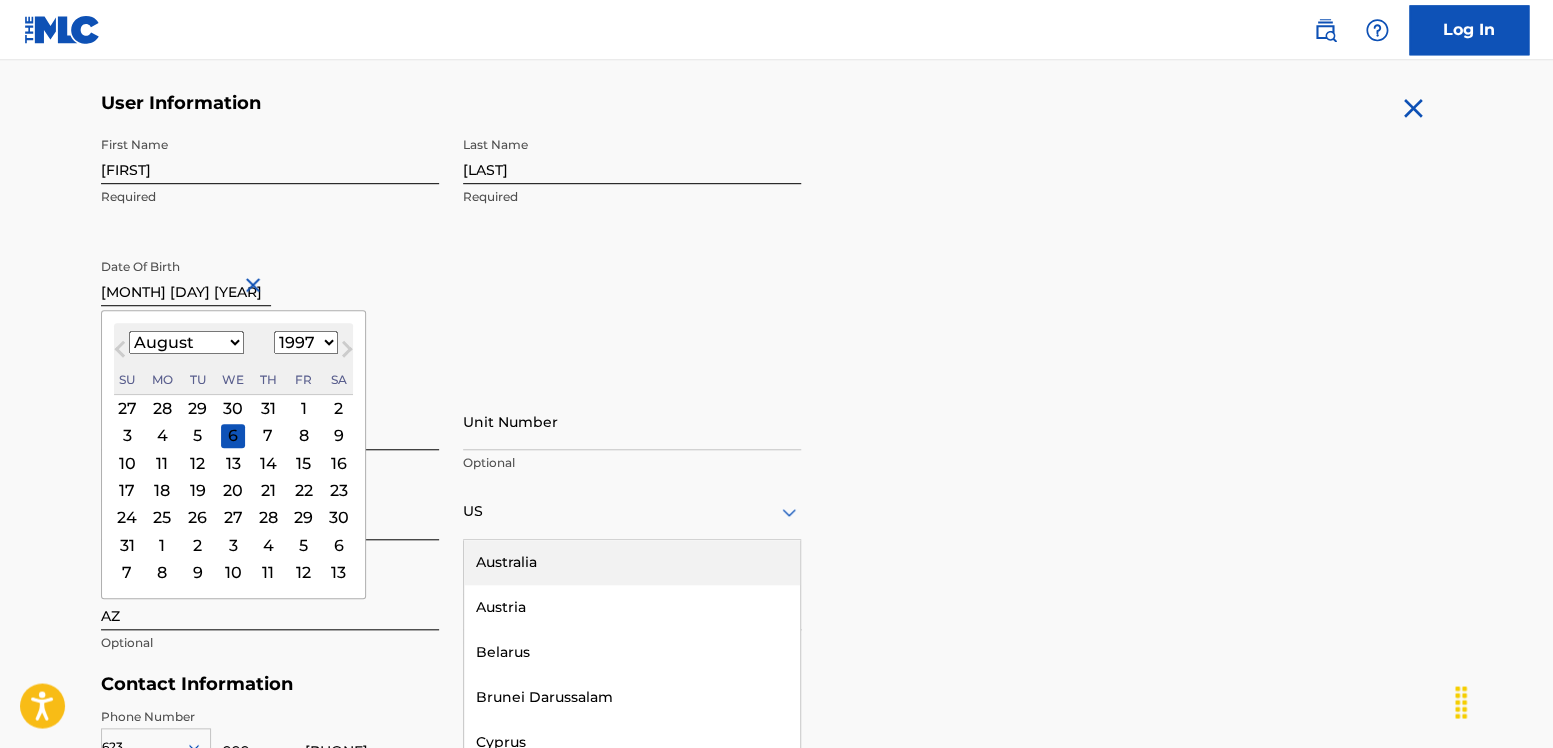 click on "January February March April May June July August September October November December" at bounding box center (186, 342) 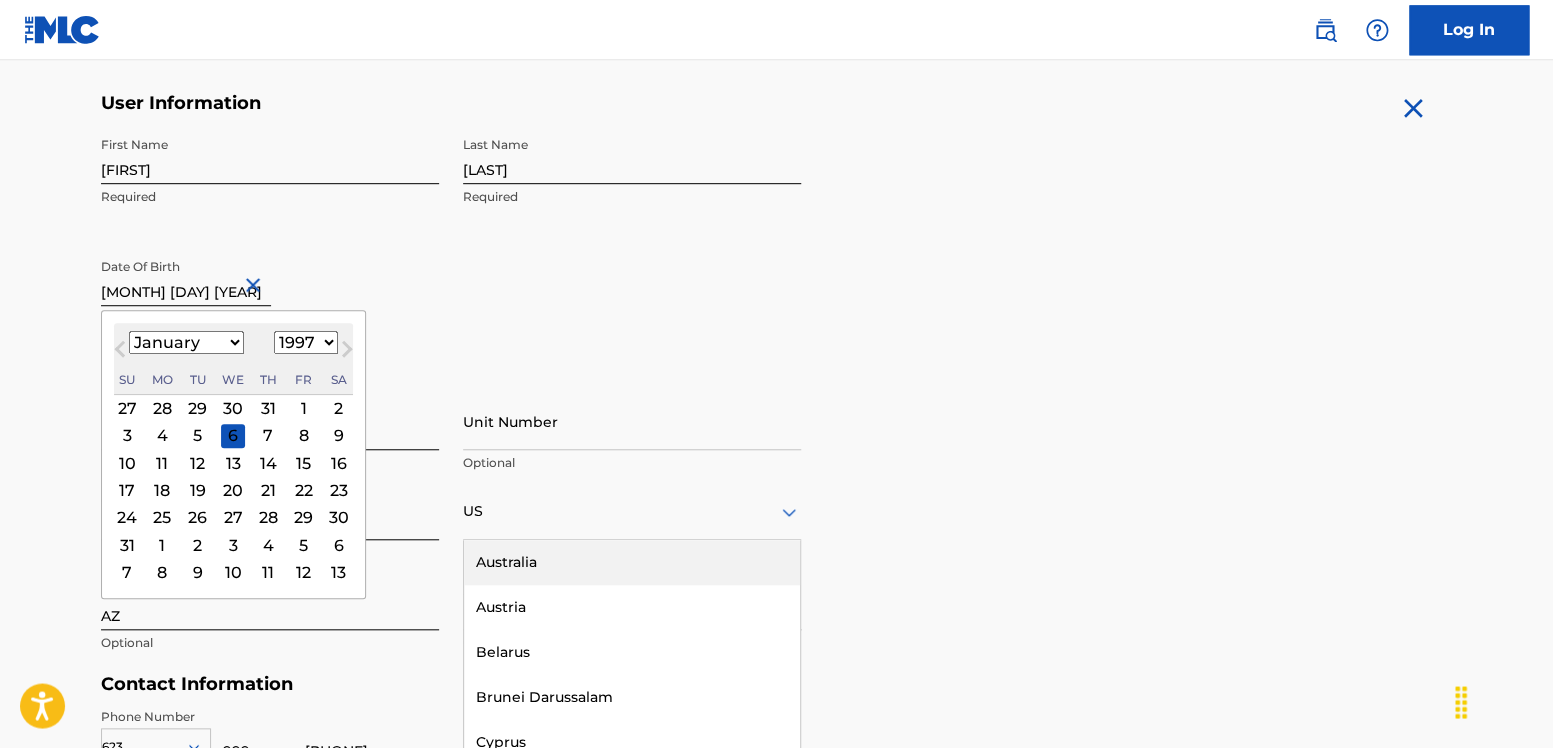 click on "January" at bounding box center [0, 0] 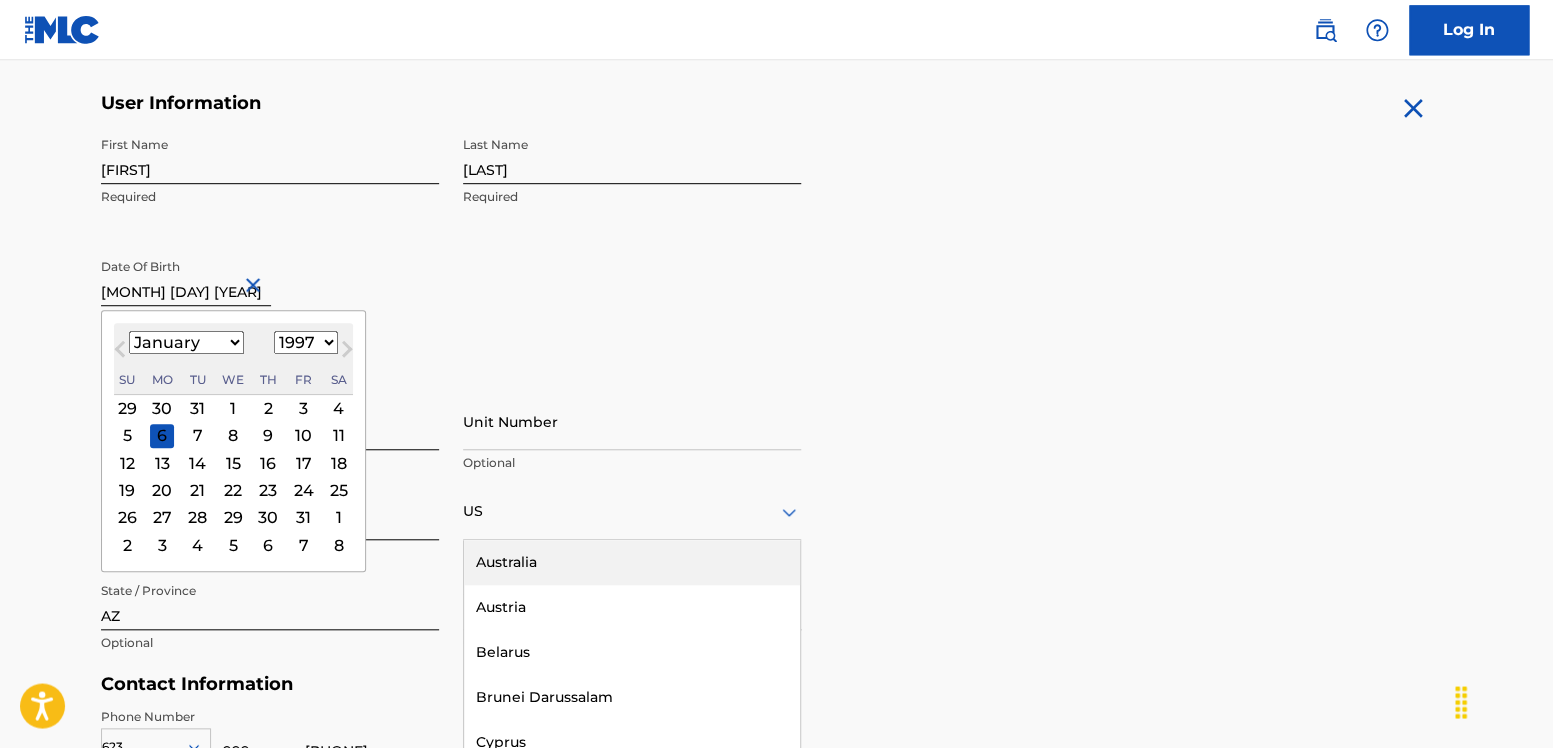 click on "20" at bounding box center [162, 490] 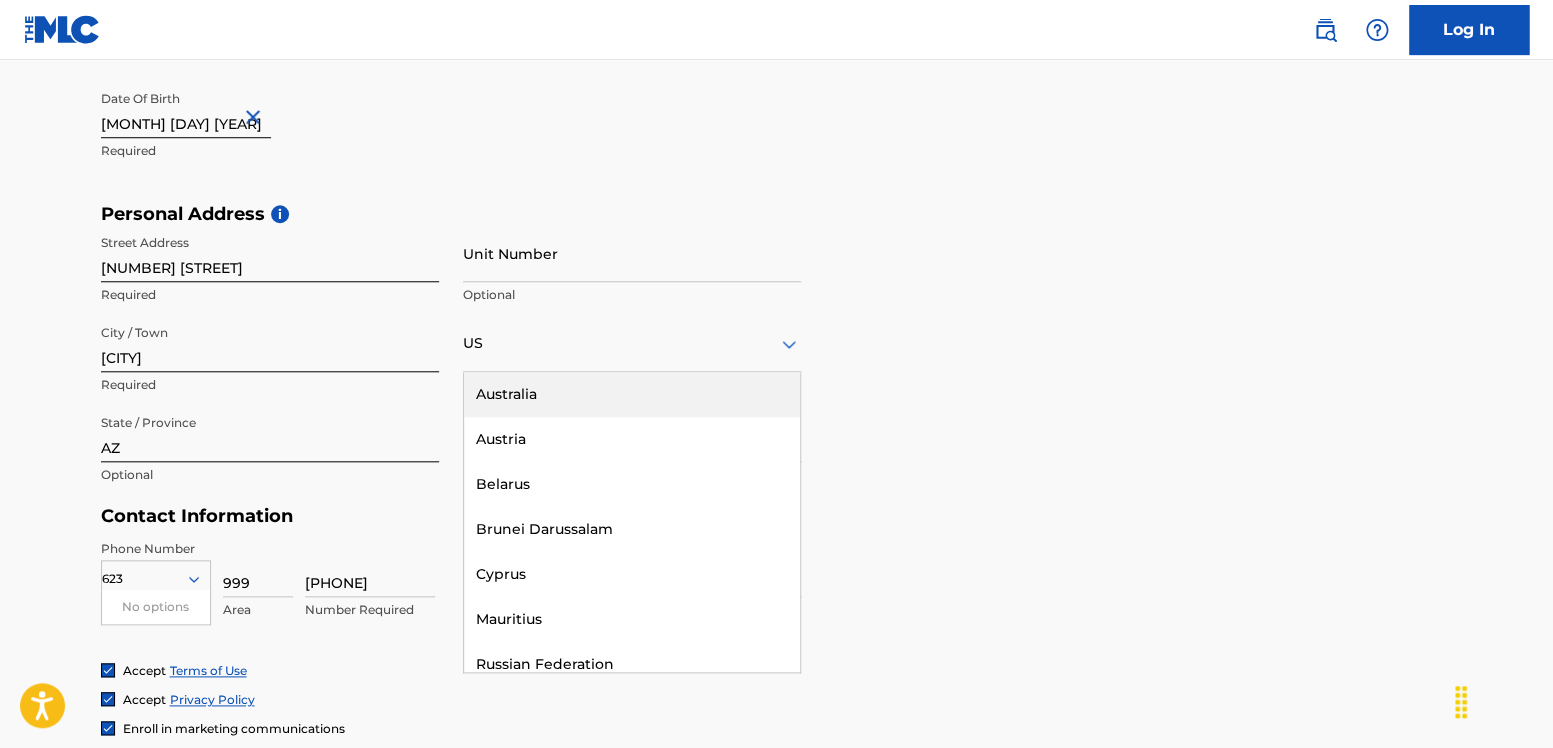 scroll, scrollTop: 613, scrollLeft: 0, axis: vertical 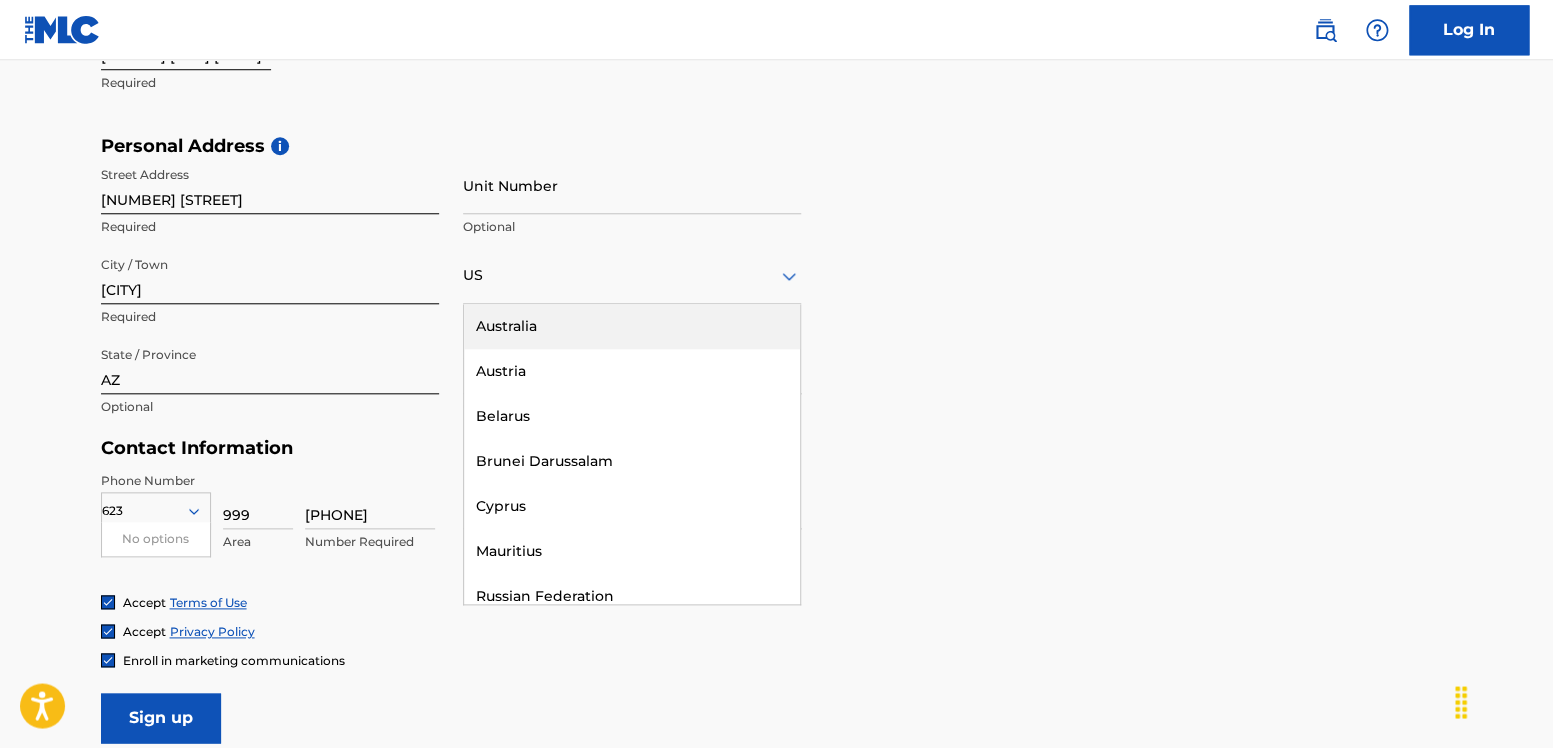 click on "US" at bounding box center [632, 275] 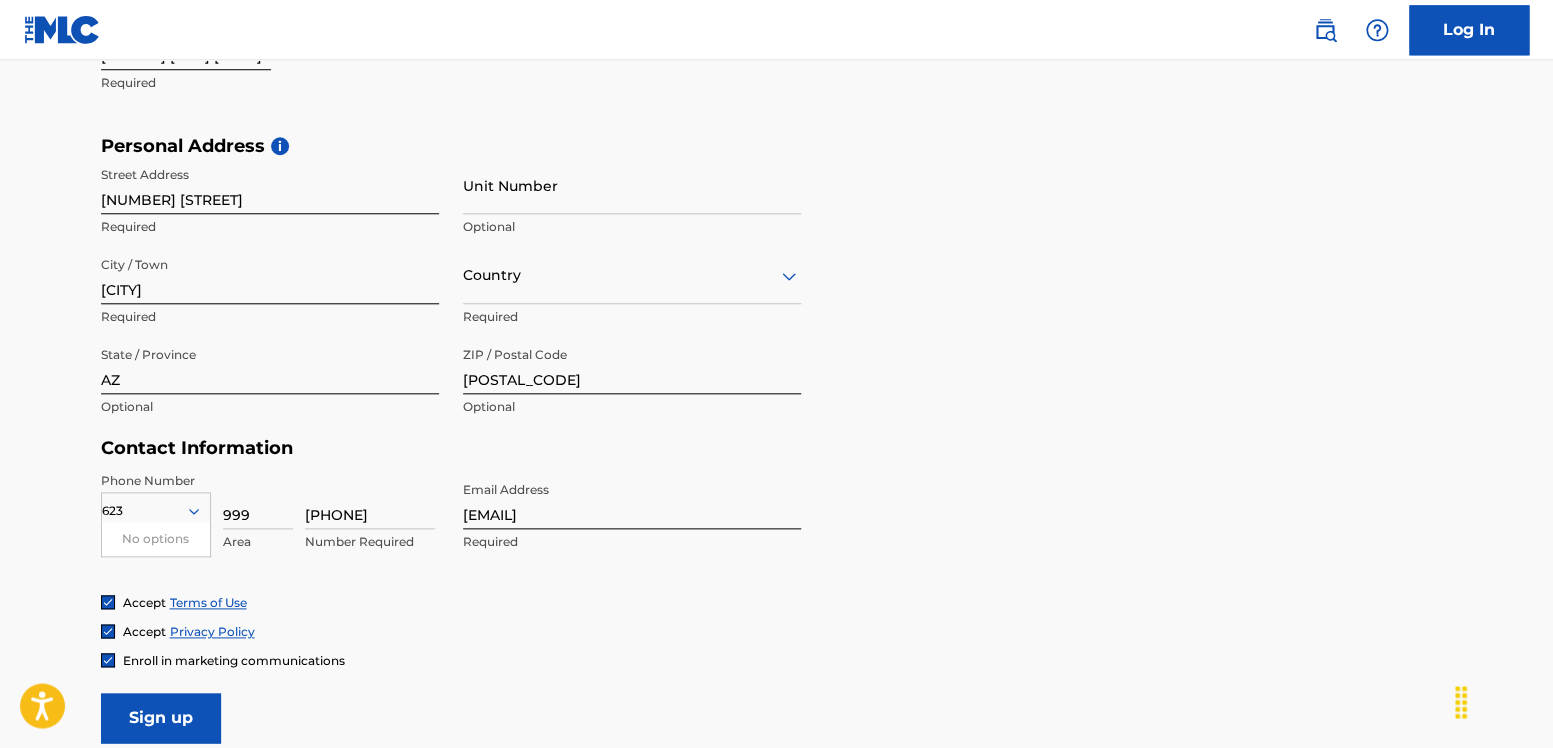 click on "Personal Address i Street Address 7520 West Surrey Avenue Required Unit Number Optional City / Town Peoria Required Country Required State / Province AZ Optional ZIP / Postal Code 85381 Optional" at bounding box center [777, 286] 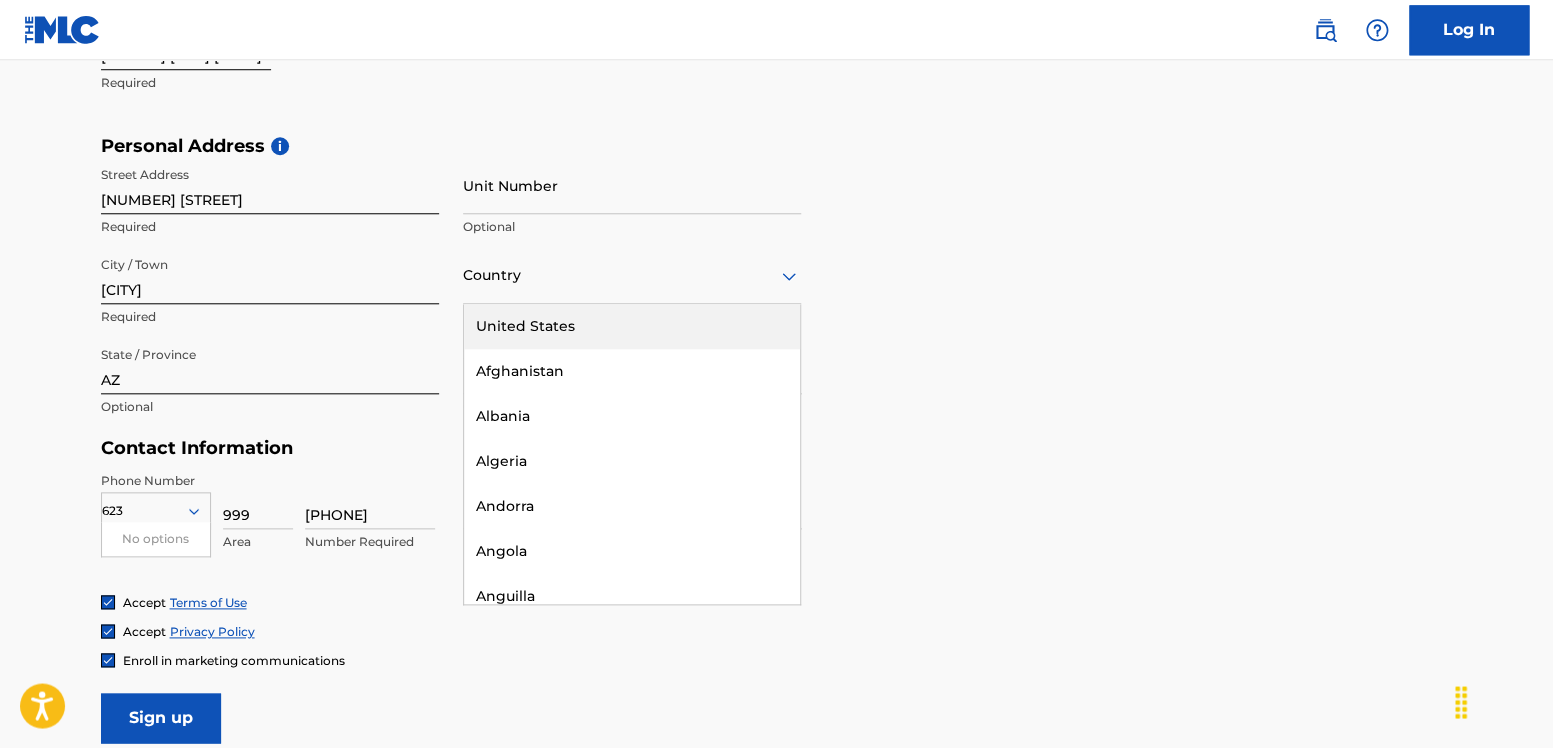 click on "United States" at bounding box center (632, 326) 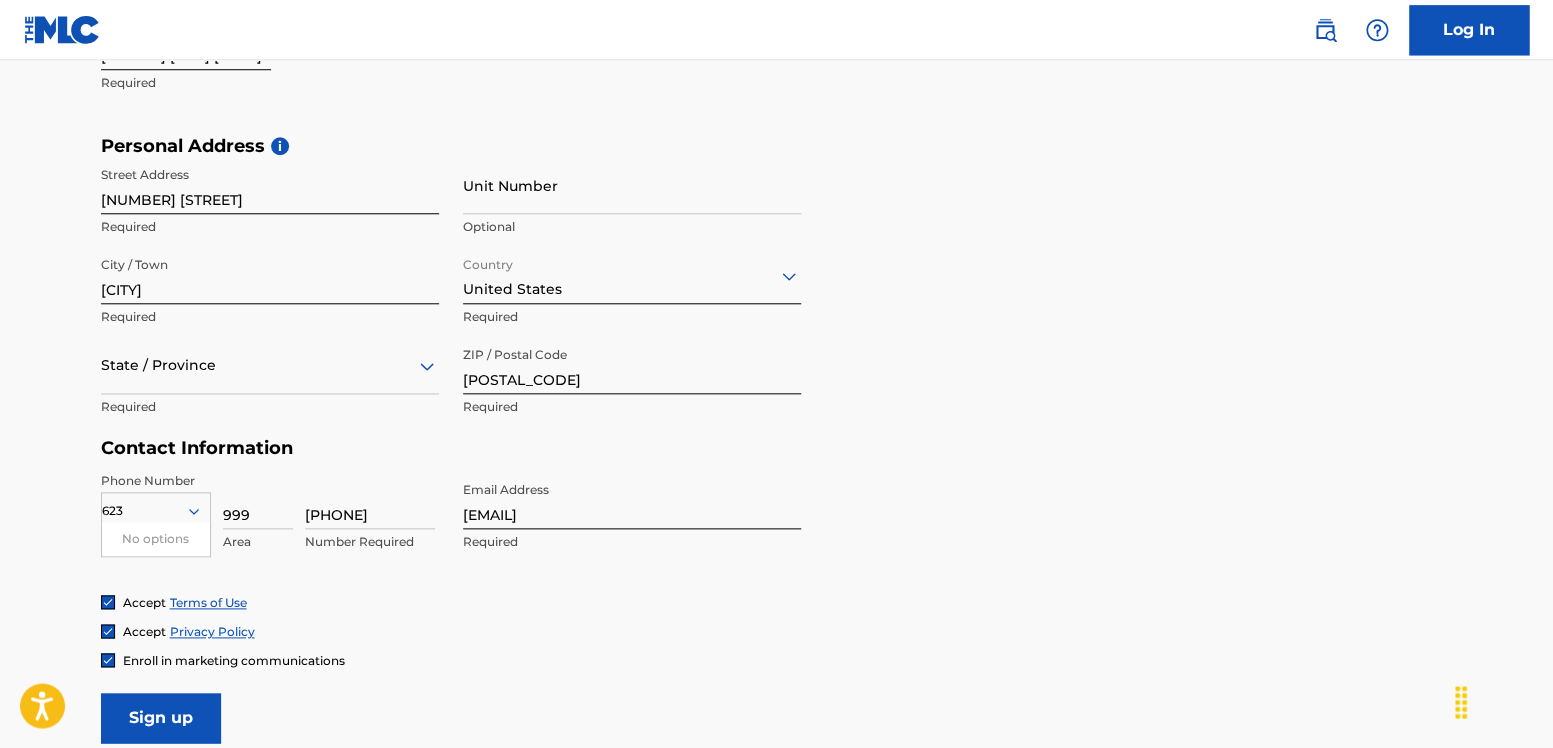 click on "State / Province Required" at bounding box center [270, 382] 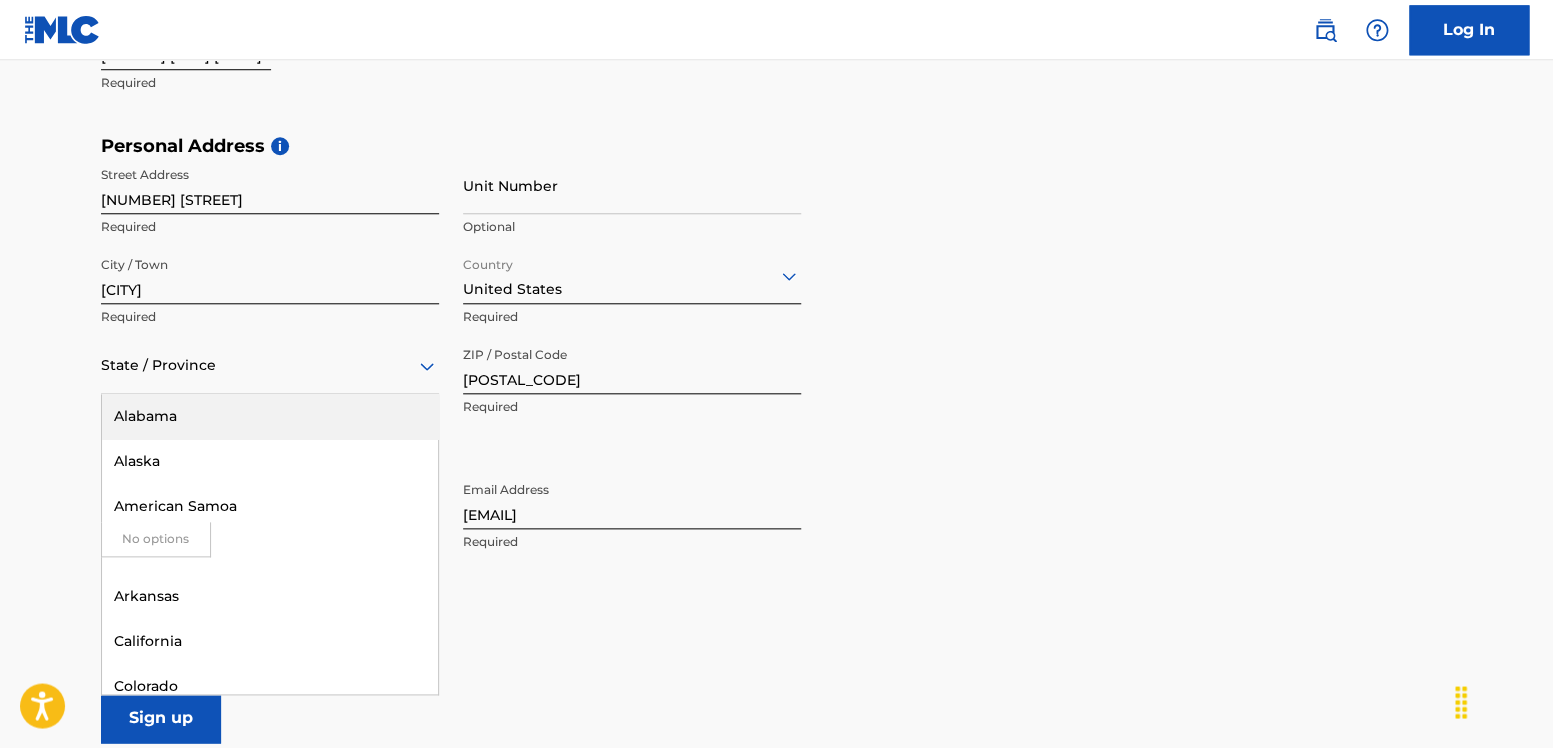 click on "State / Province" at bounding box center [270, 365] 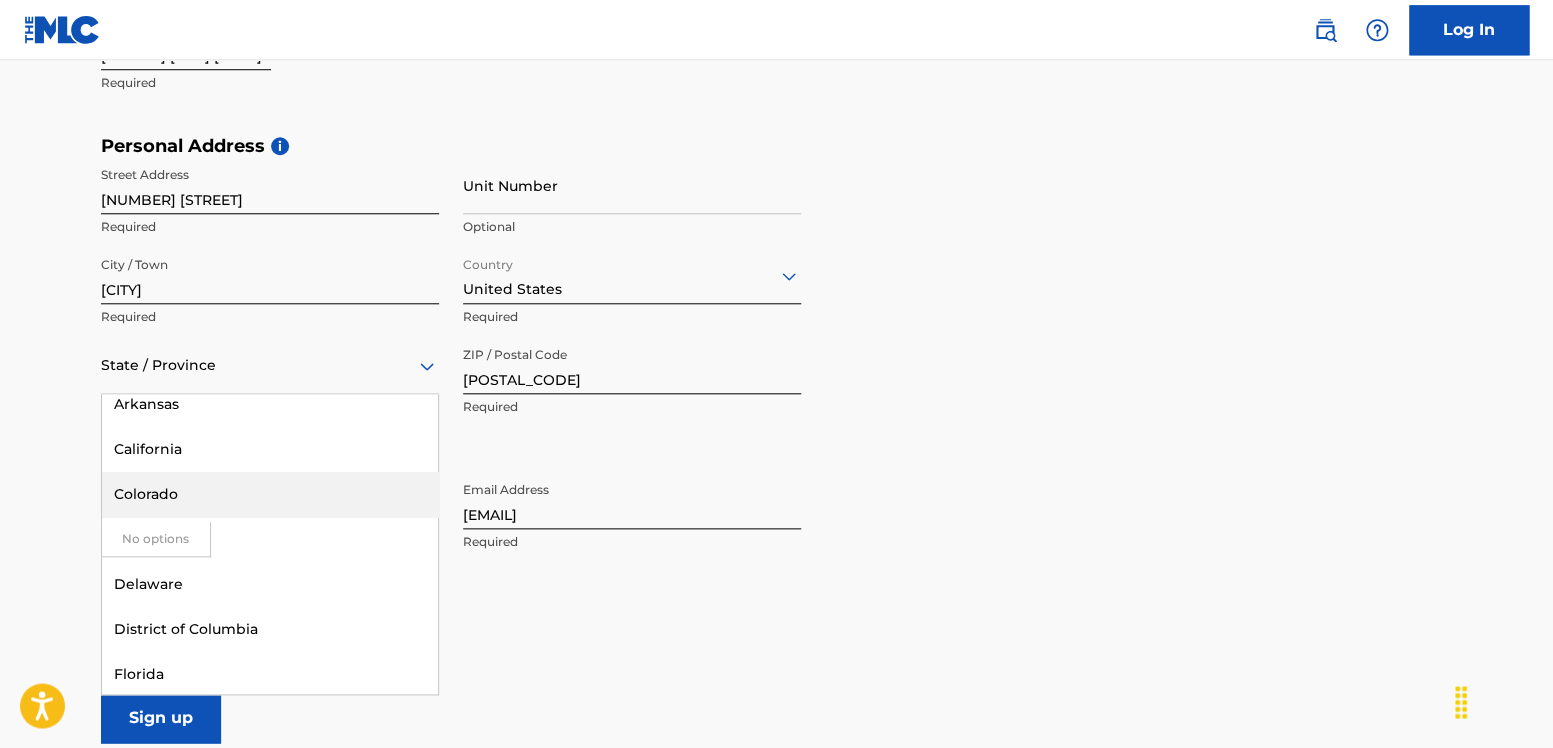 scroll, scrollTop: 89, scrollLeft: 0, axis: vertical 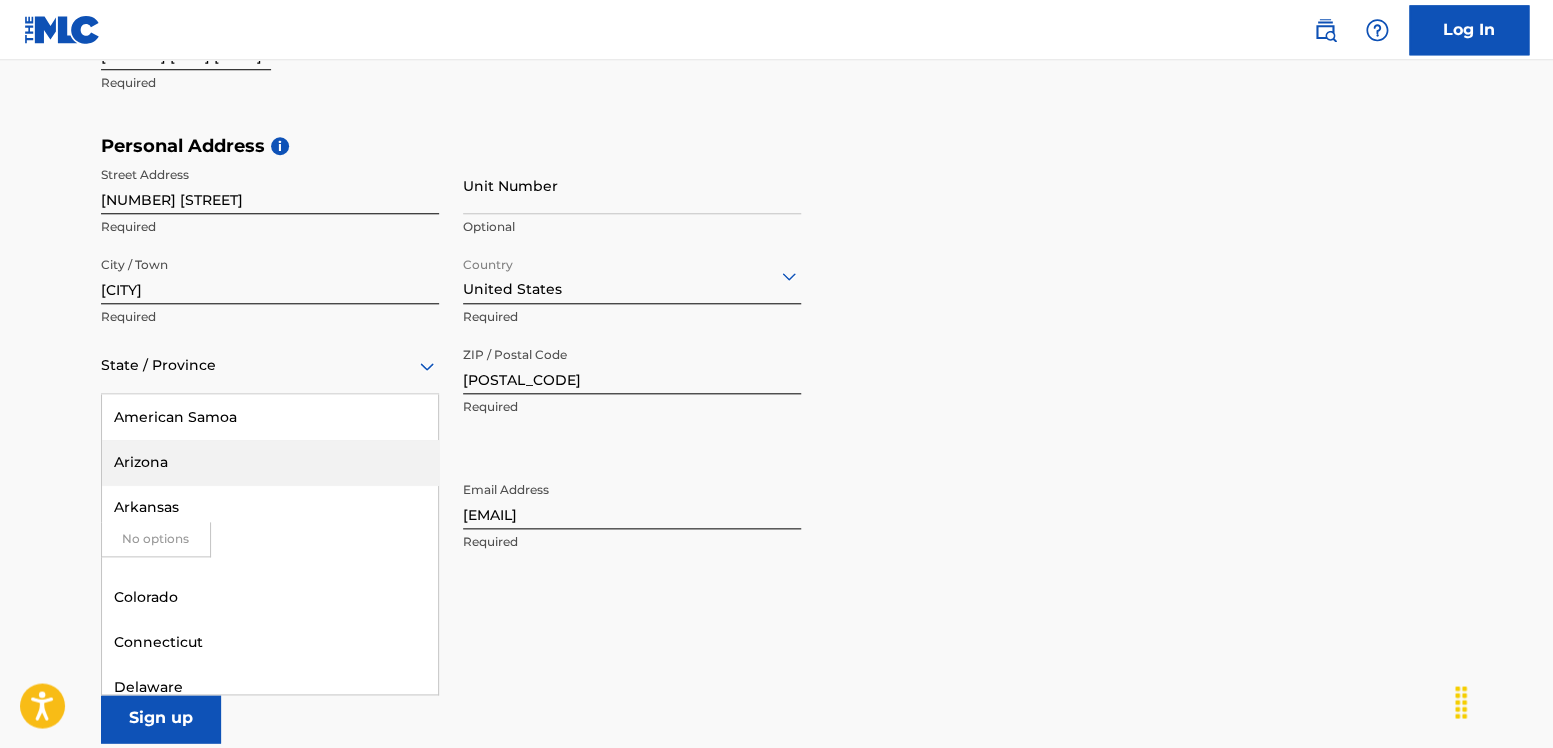click on "Arizona" at bounding box center [270, 462] 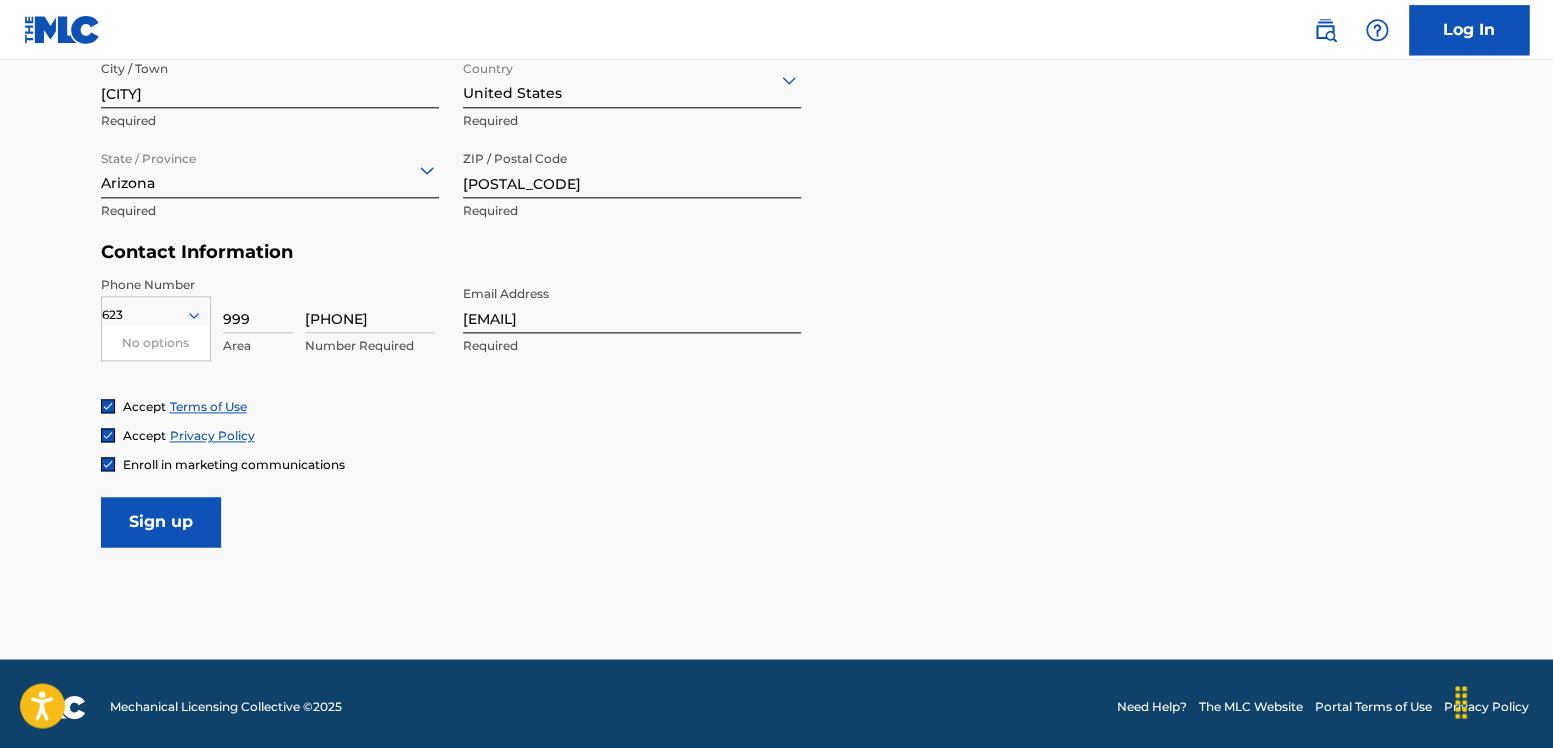 scroll, scrollTop: 815, scrollLeft: 0, axis: vertical 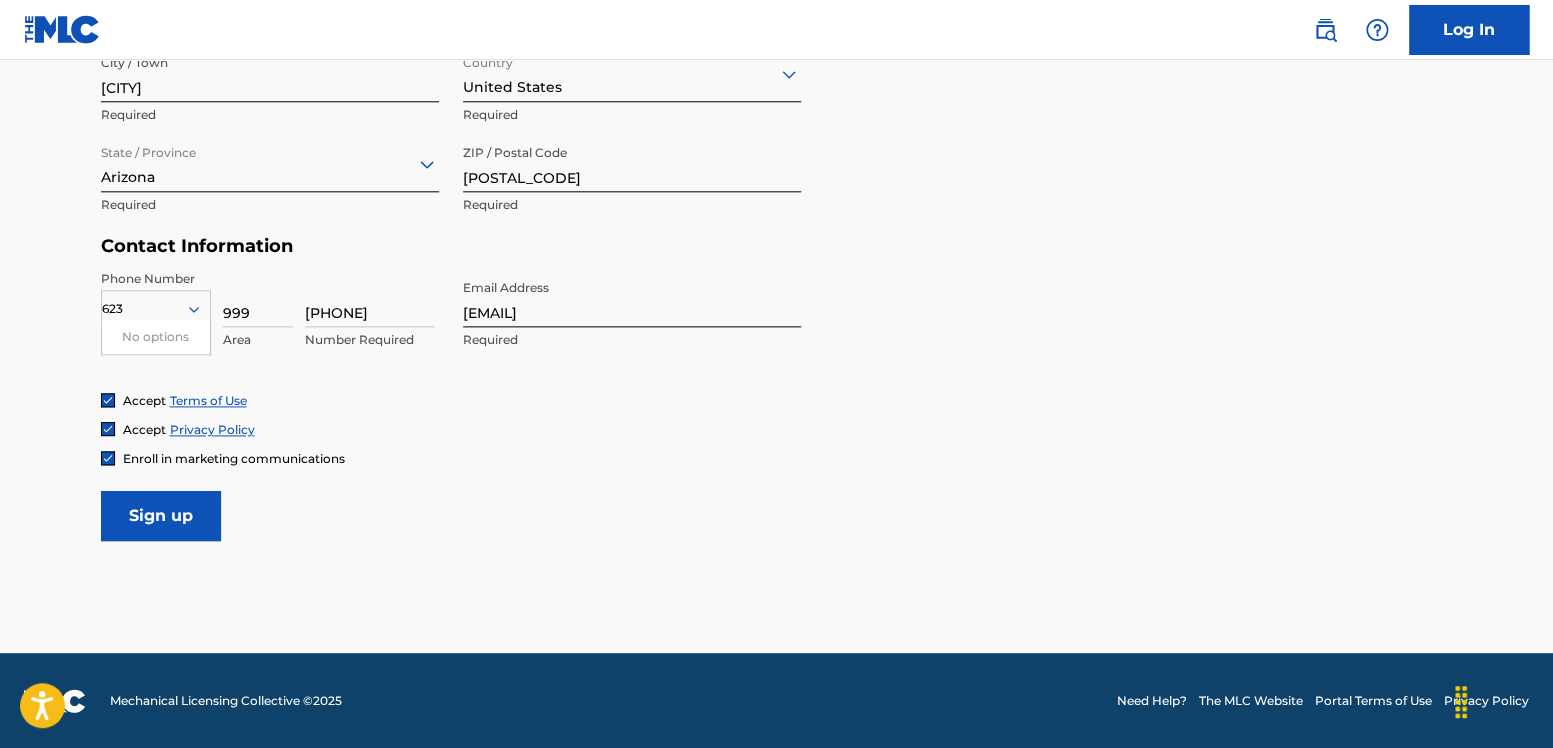 click on "Sign up" at bounding box center [161, 516] 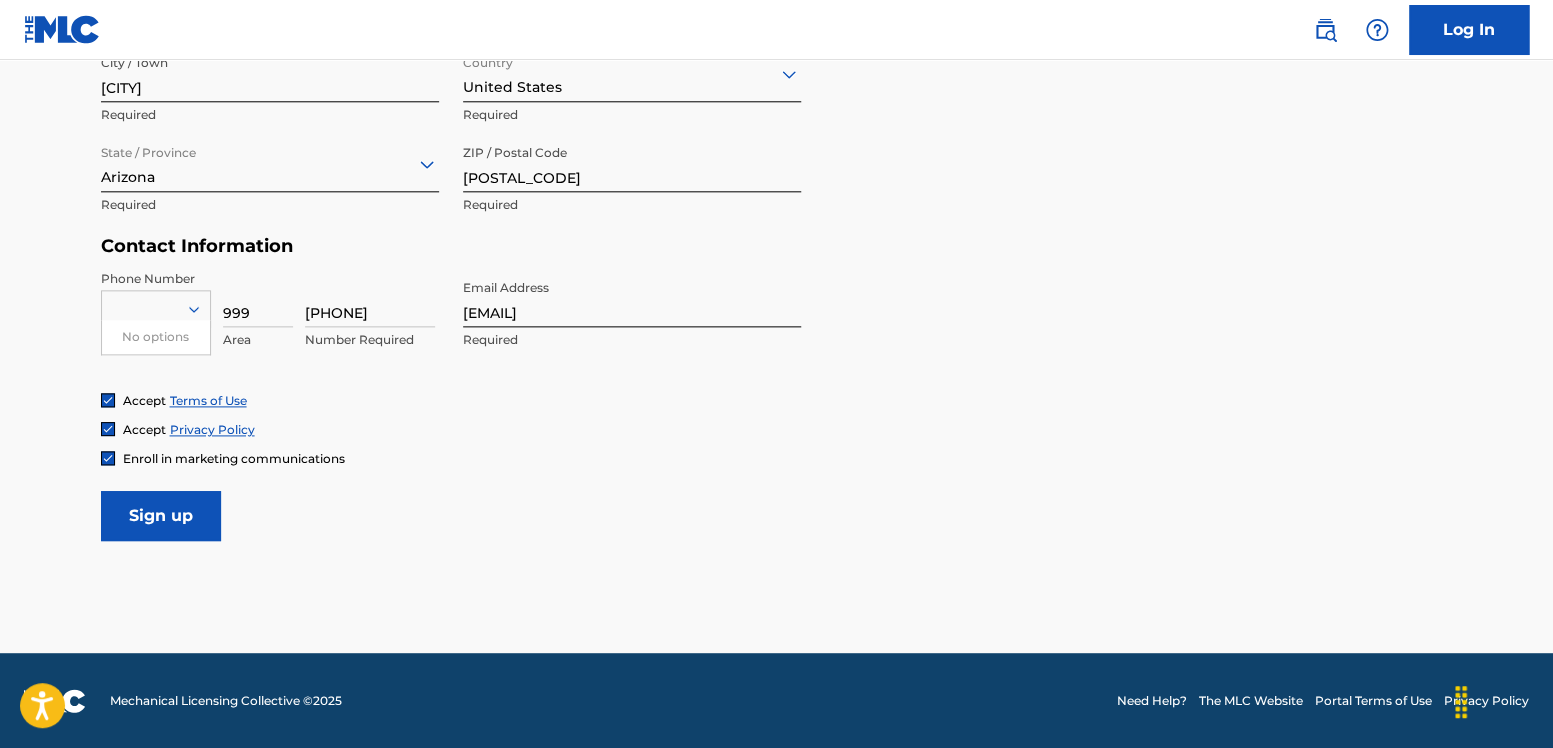 click on "Sign up" at bounding box center (161, 516) 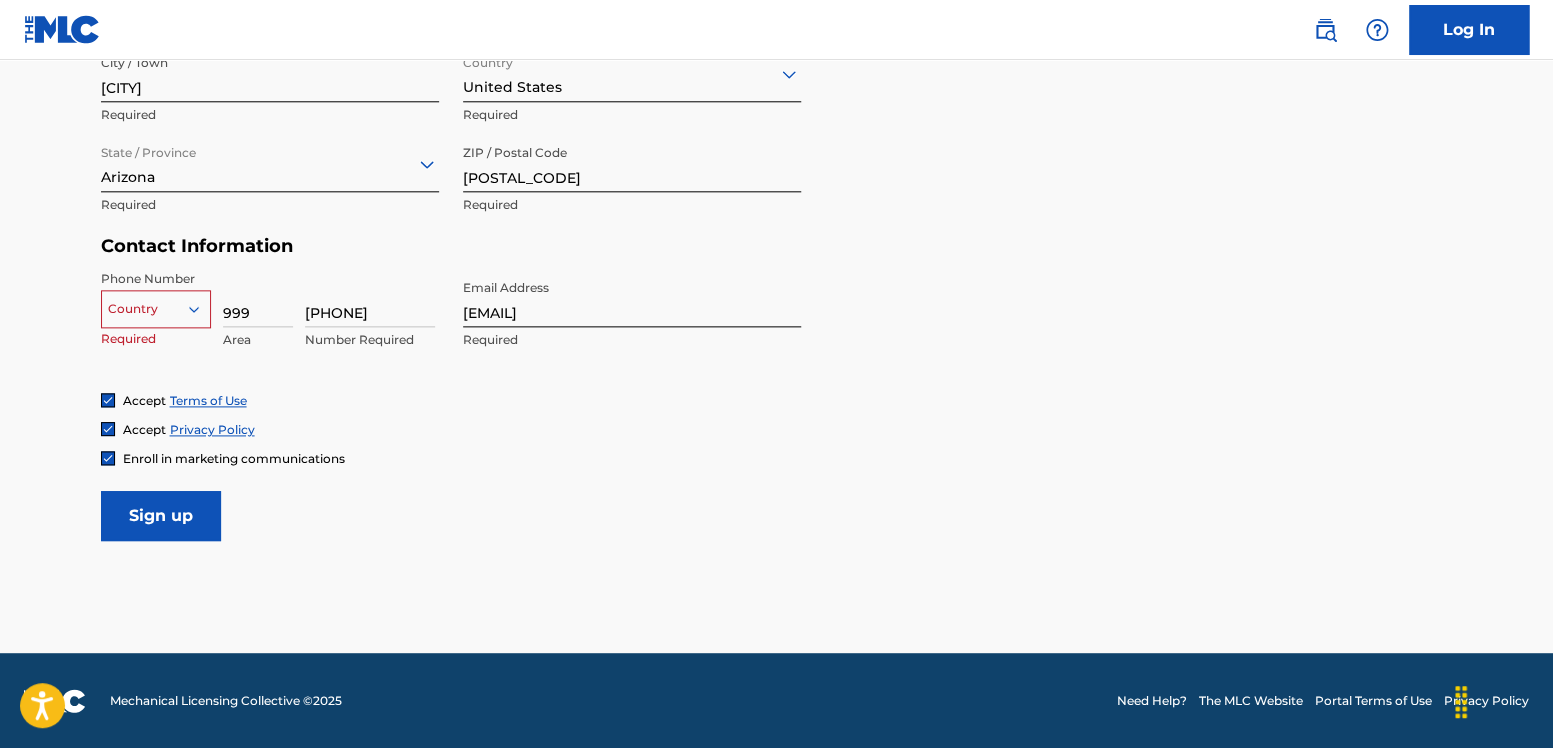 click at bounding box center (156, 309) 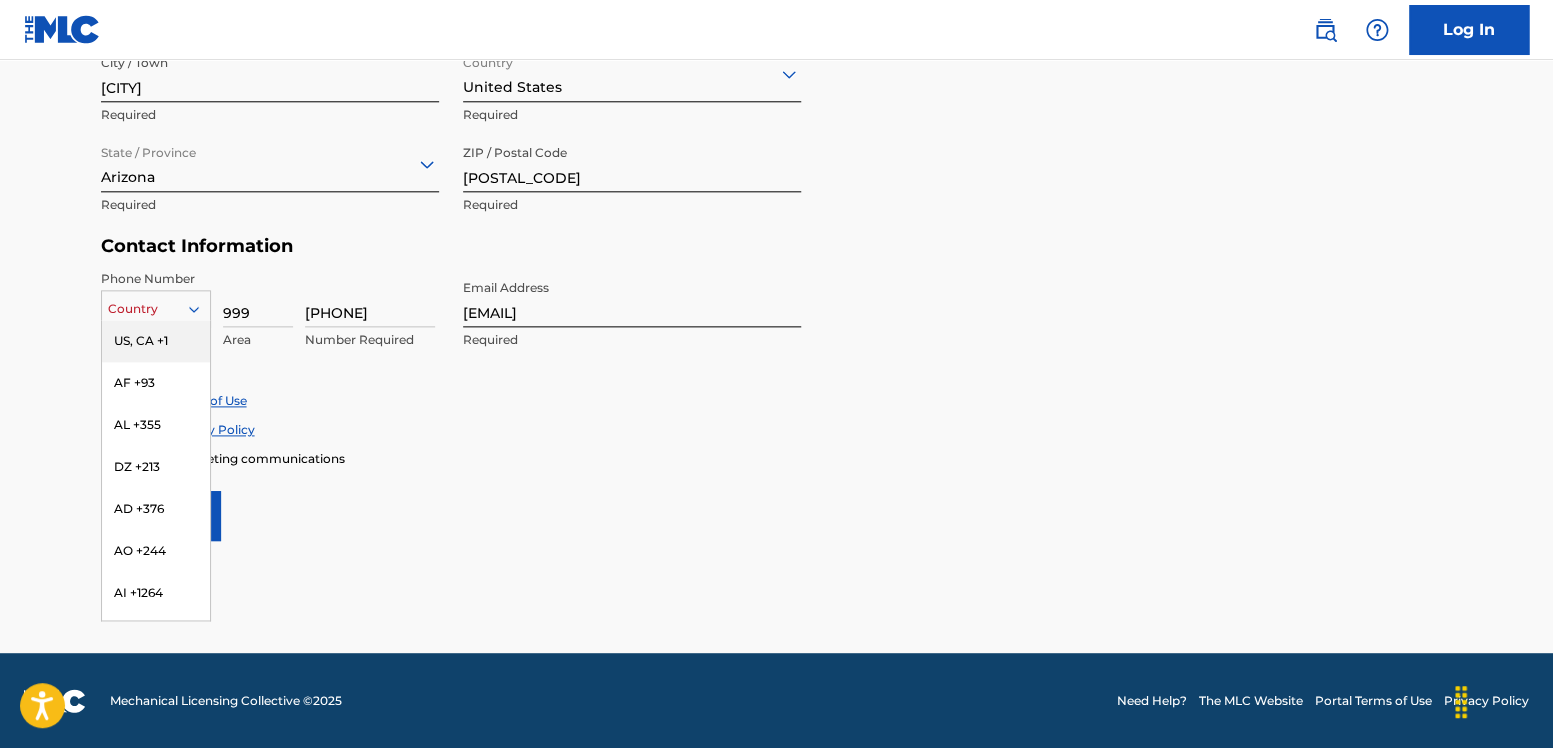 click on "Accept Terms of Use" at bounding box center (777, 400) 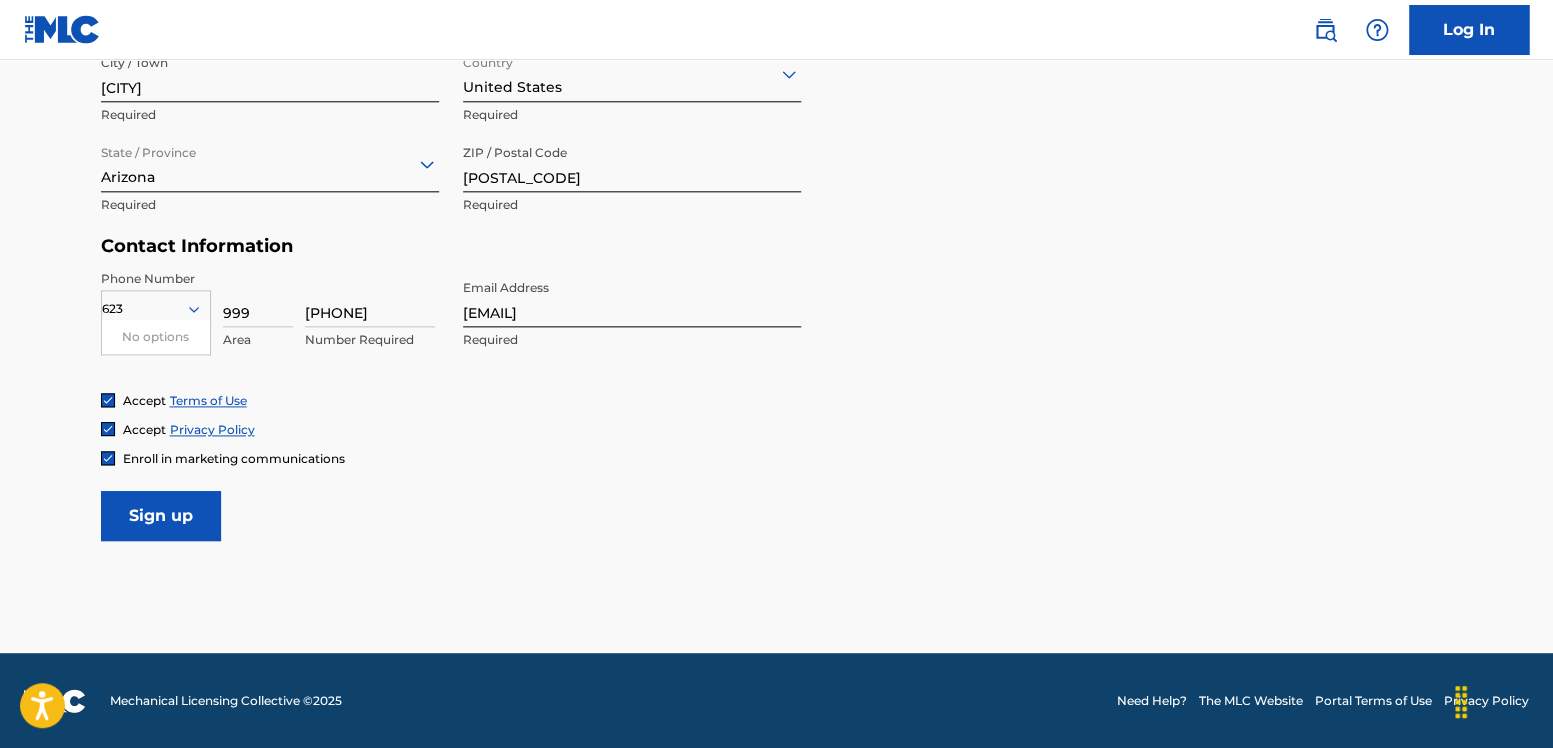 type on "623" 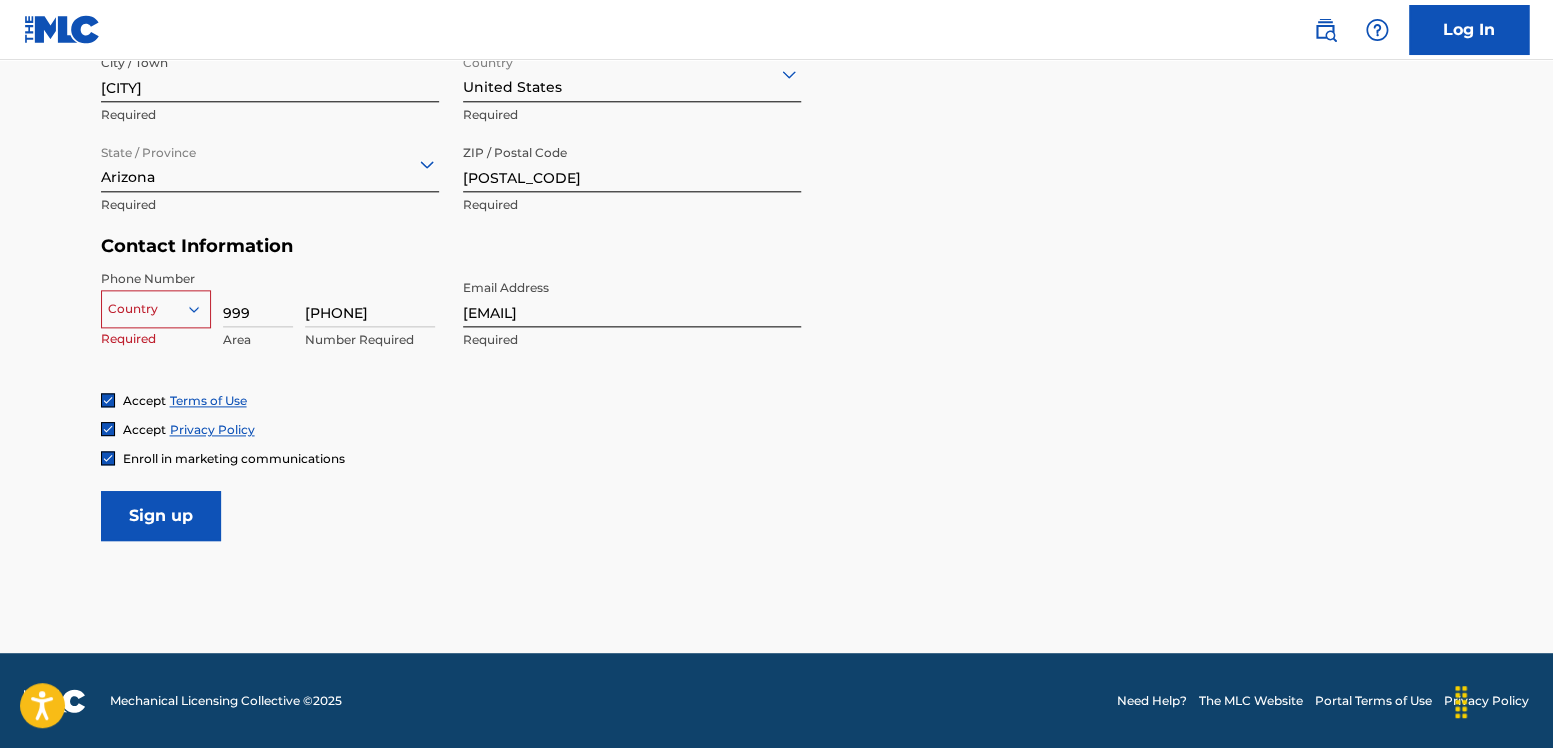click on "User Information First Name danyal Required Last Name suchta Required Date Of Birth January 20 1997 Required Personal Address i Street Address 7520 West Surrey Avenue Required Unit Number Optional City / Town Peoria Required Country United States Required State / Province Arizona Required ZIP / Postal Code 85381 Required Contact Information Phone Number Country Required 999 Area 0998 Number Required Email Address danyalsuchta@gmail.com Required Accept Terms of Use Accept Privacy Policy Enroll in marketing communications Sign up" at bounding box center [777, 97] 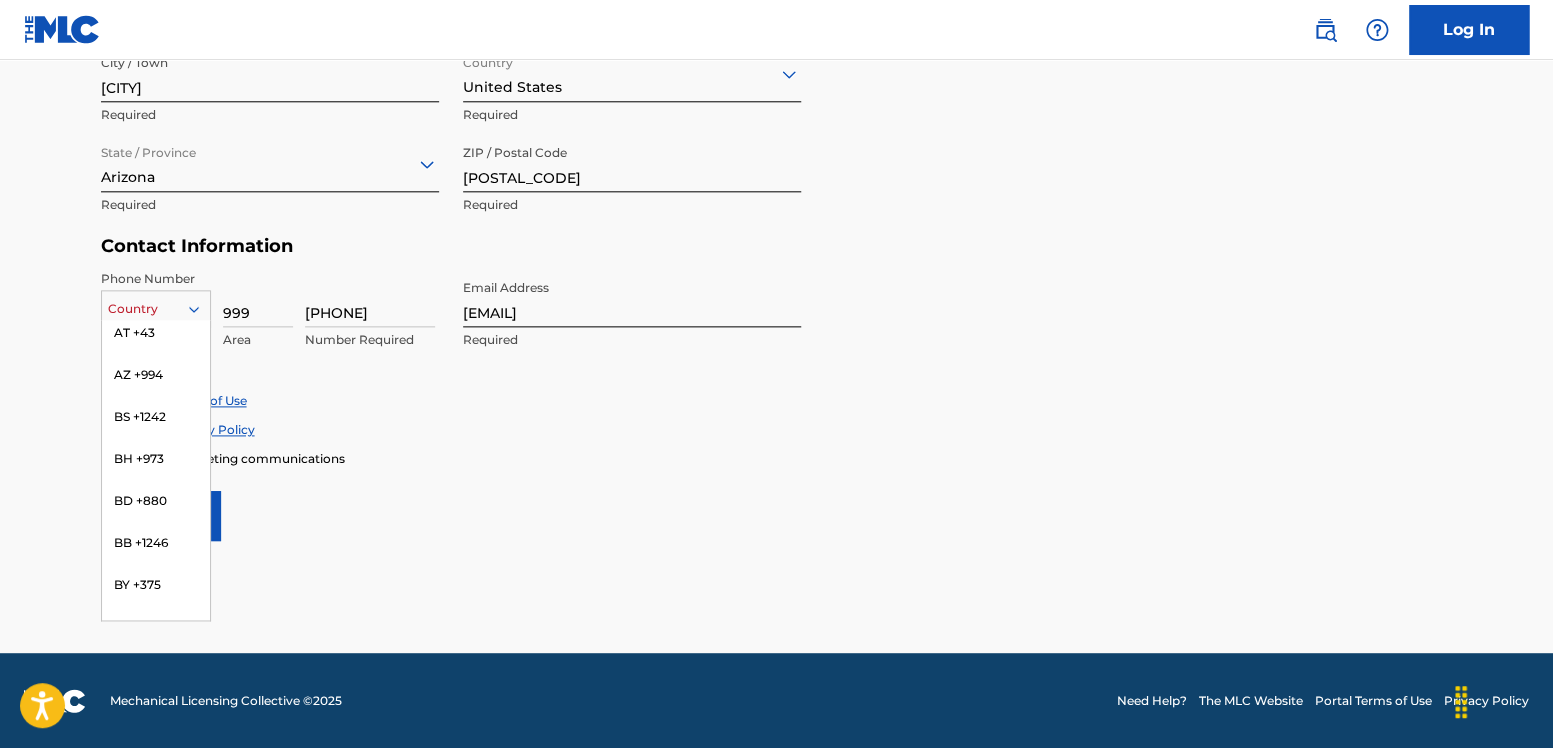 scroll, scrollTop: 513, scrollLeft: 0, axis: vertical 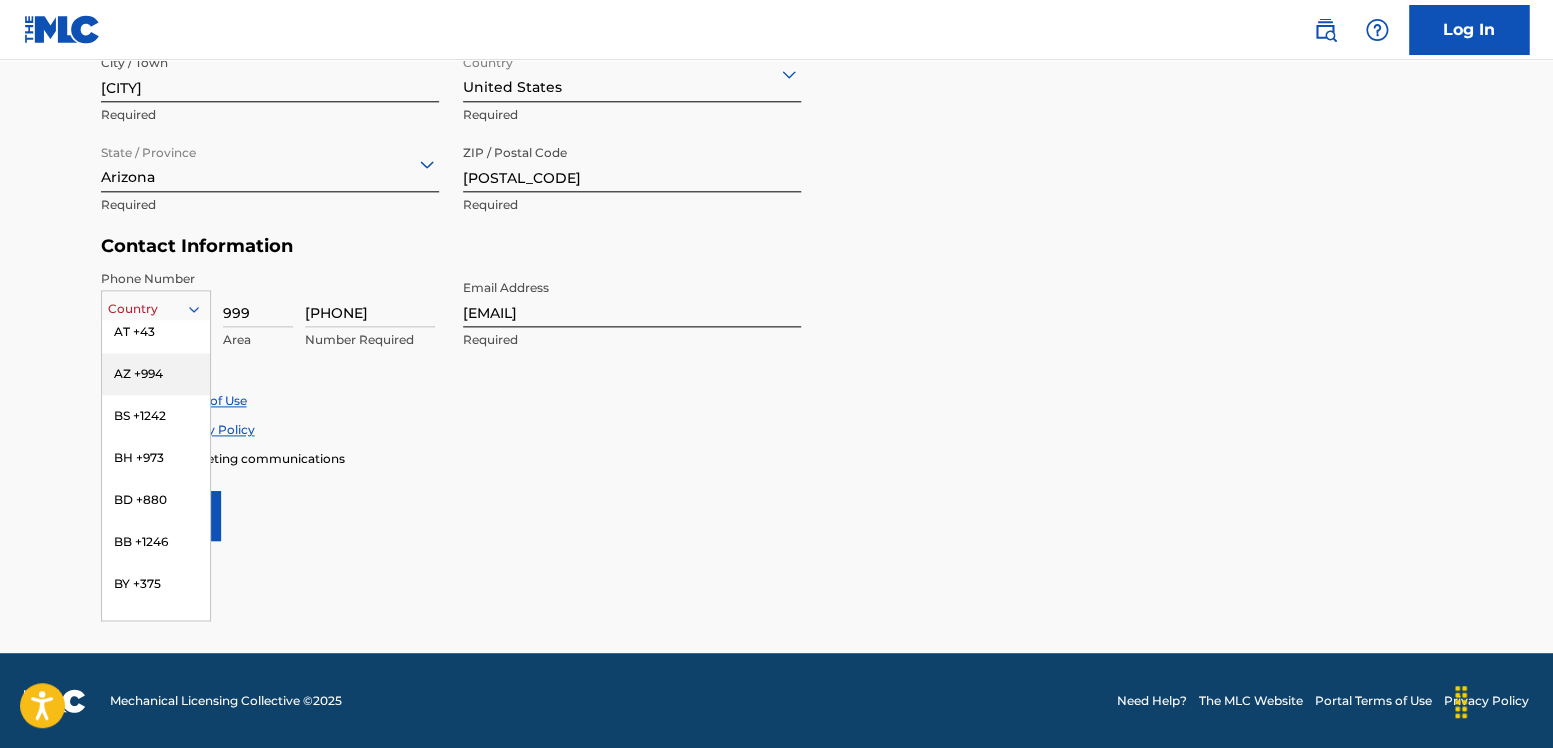 click on "AZ +994" at bounding box center (156, 374) 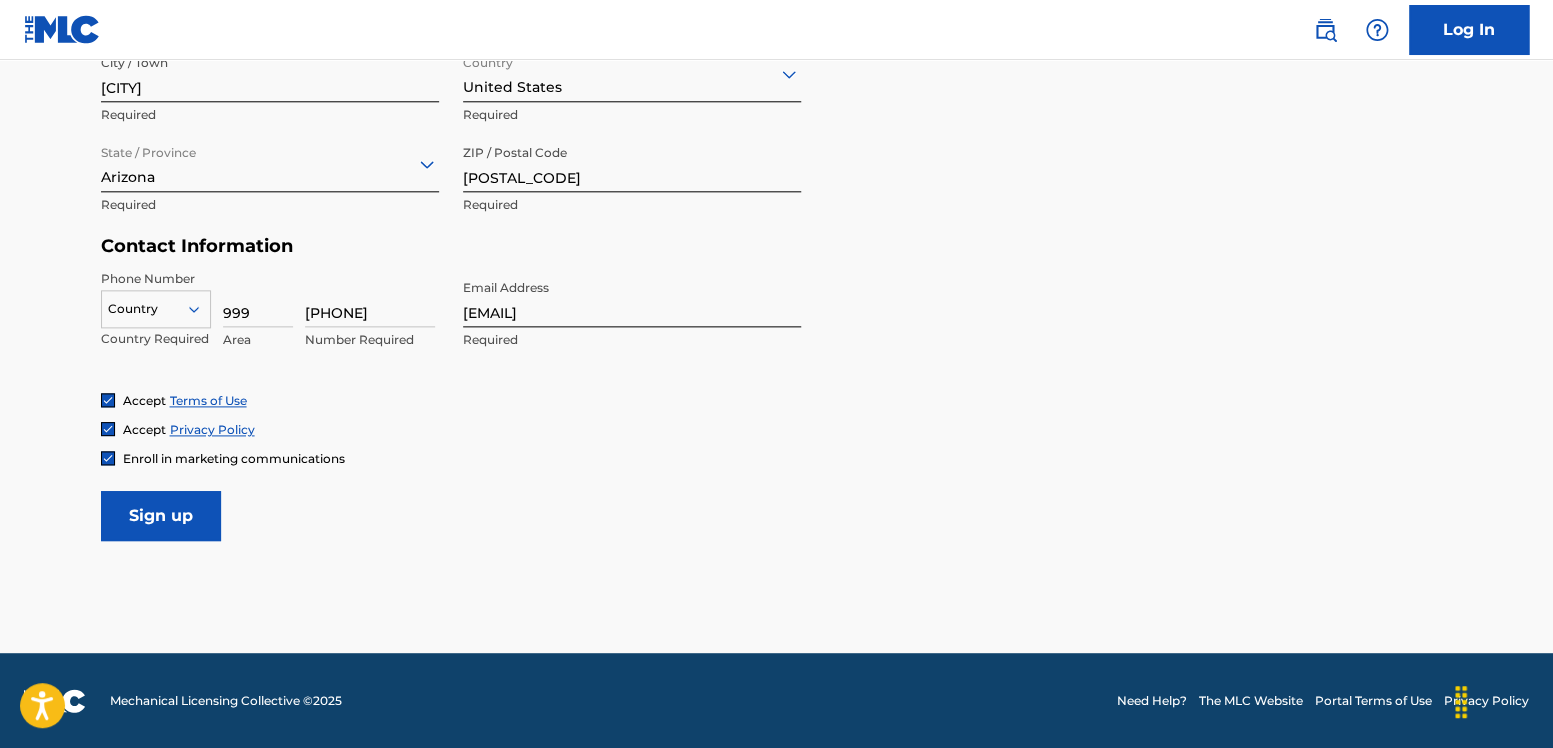 click at bounding box center [156, 309] 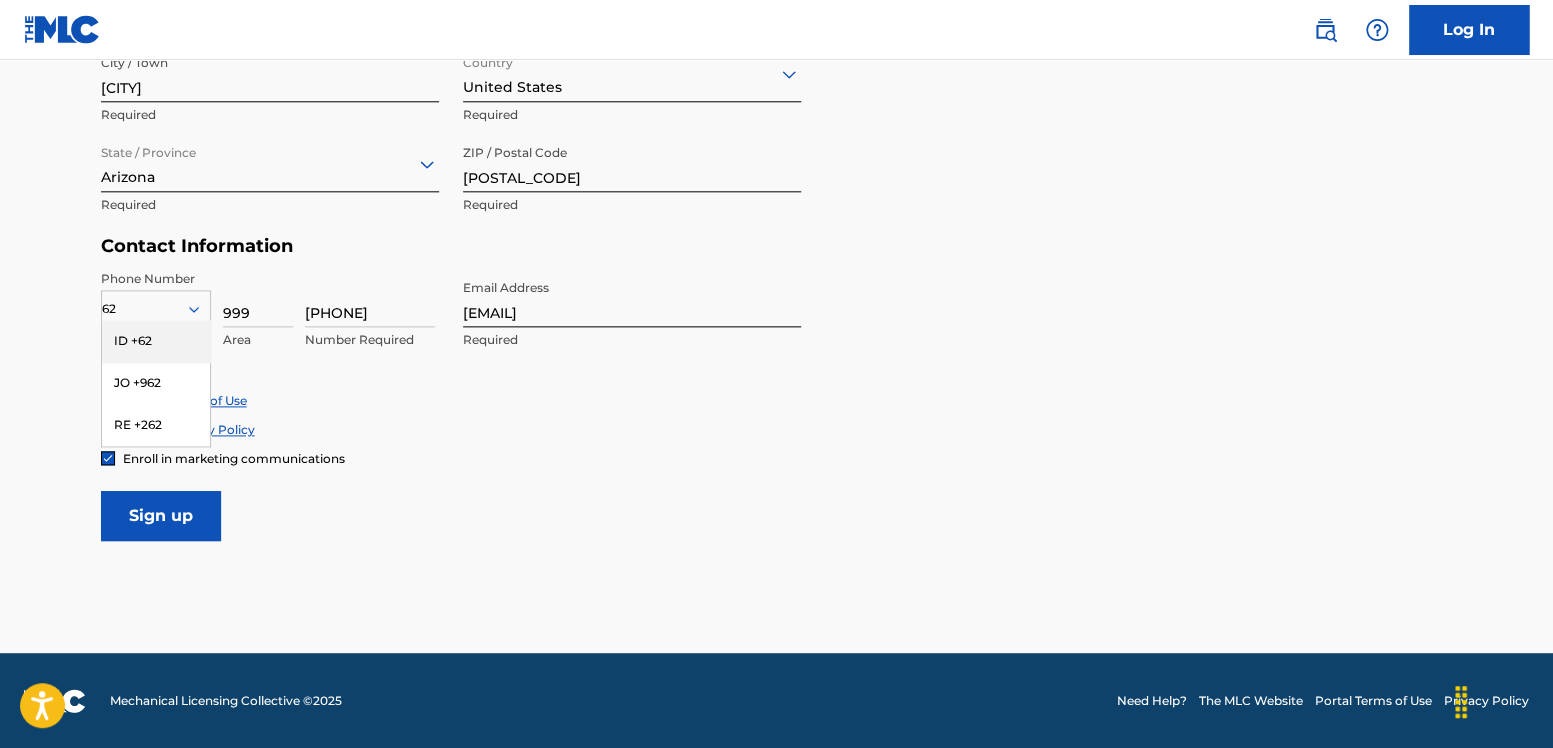 scroll, scrollTop: 0, scrollLeft: 0, axis: both 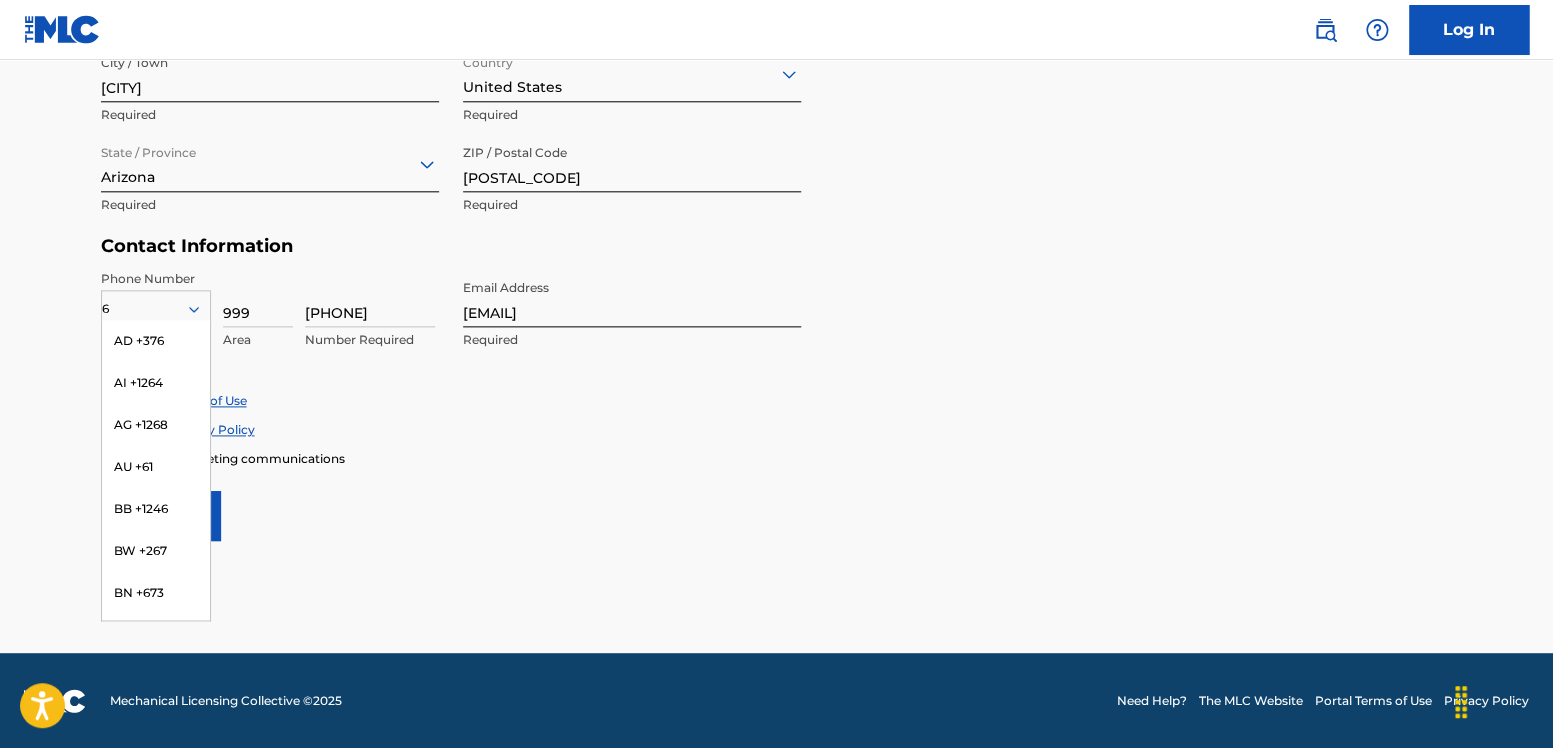 type 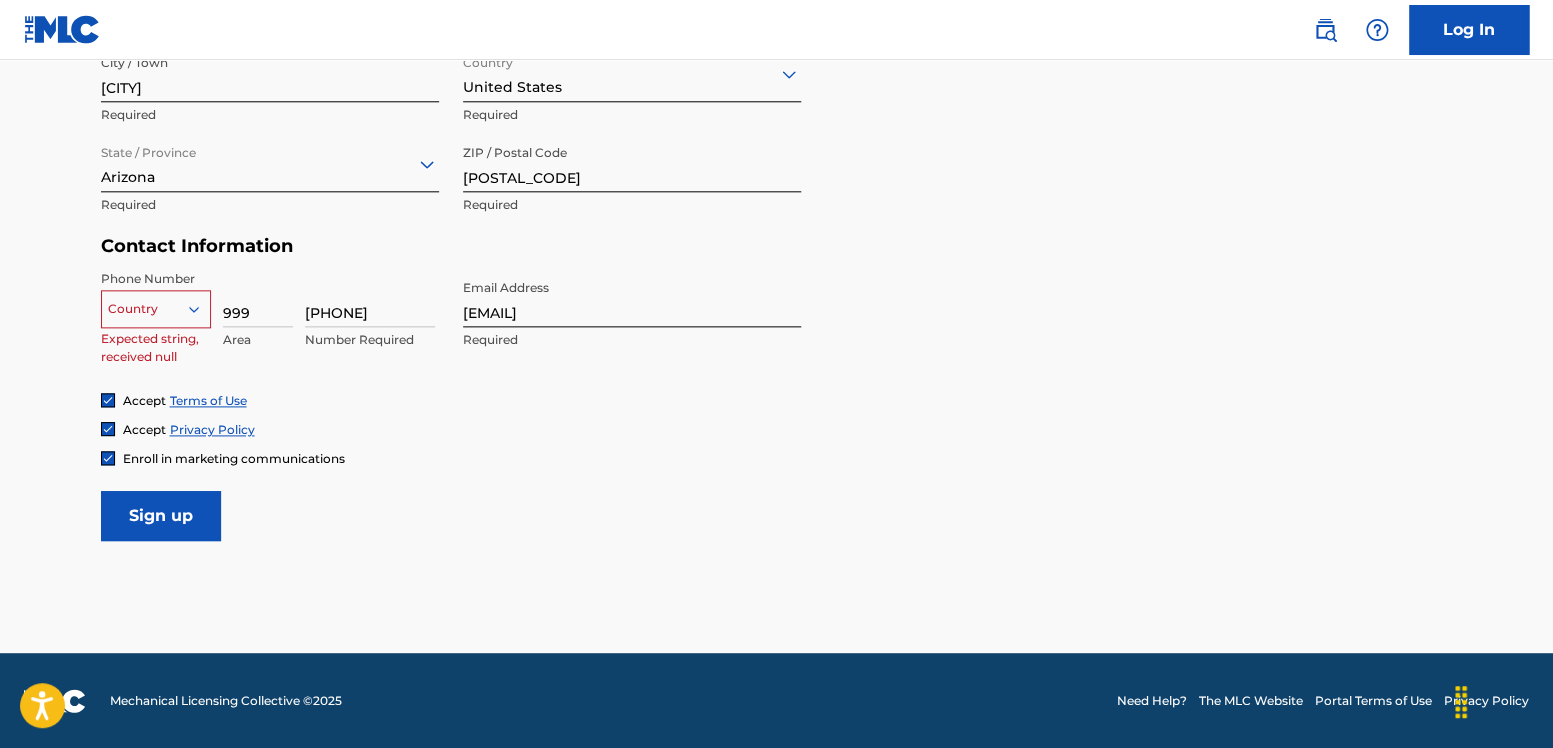 click on "Phone Number Country Expected string, received null 999 Area 0998 Number Required Email Address danyalsuchta@gmail.com Required" at bounding box center [451, 331] 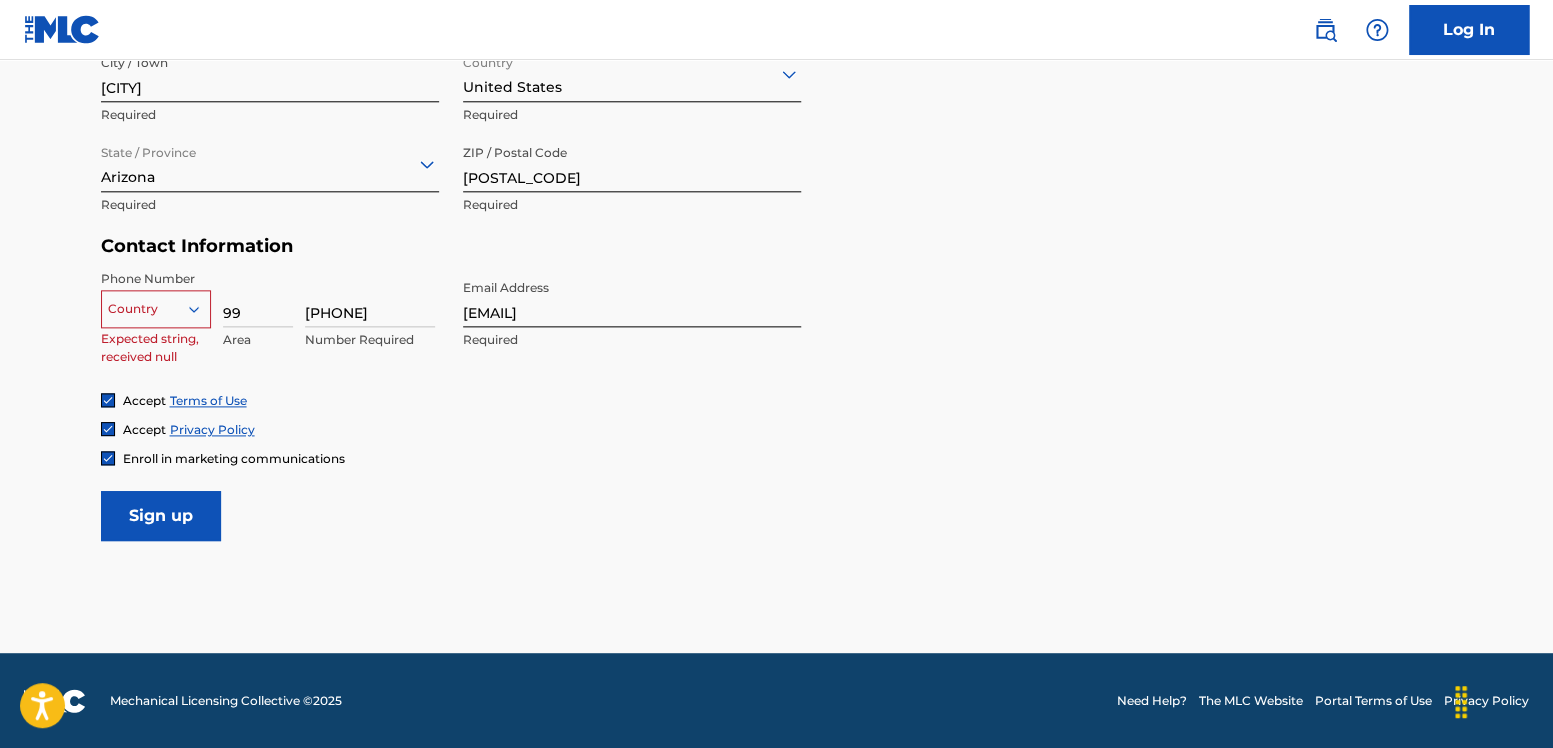 type on "9" 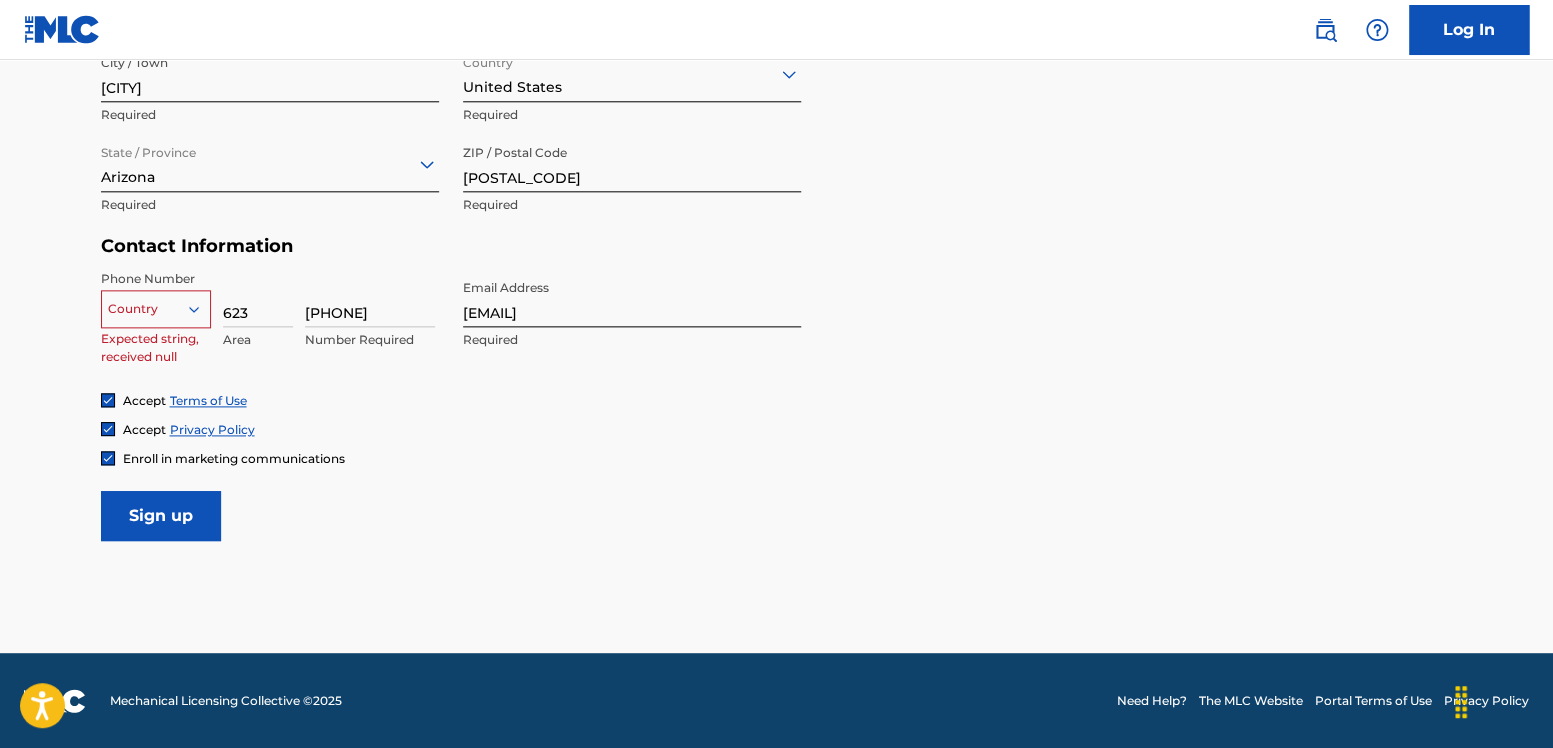 type on "623" 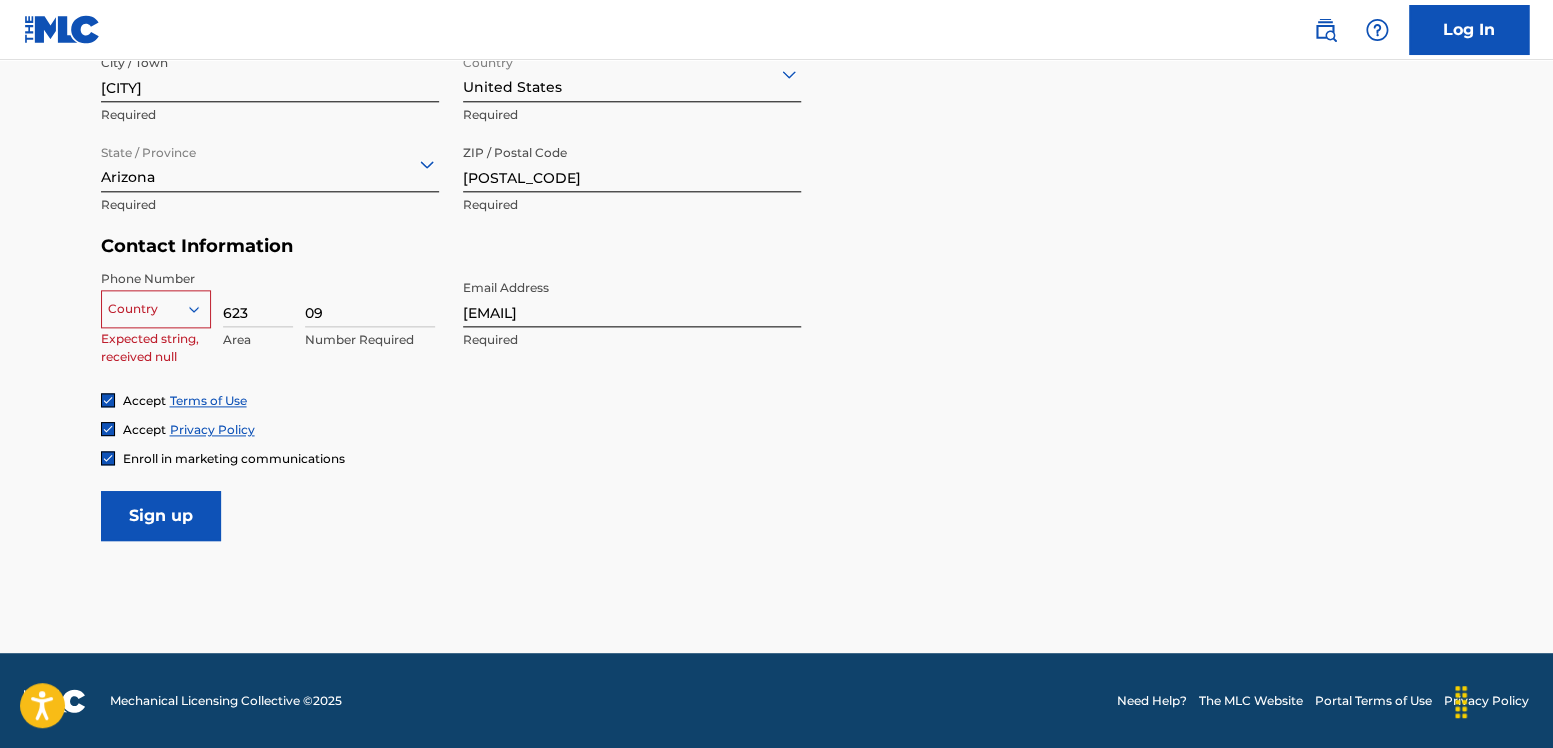 type on "0" 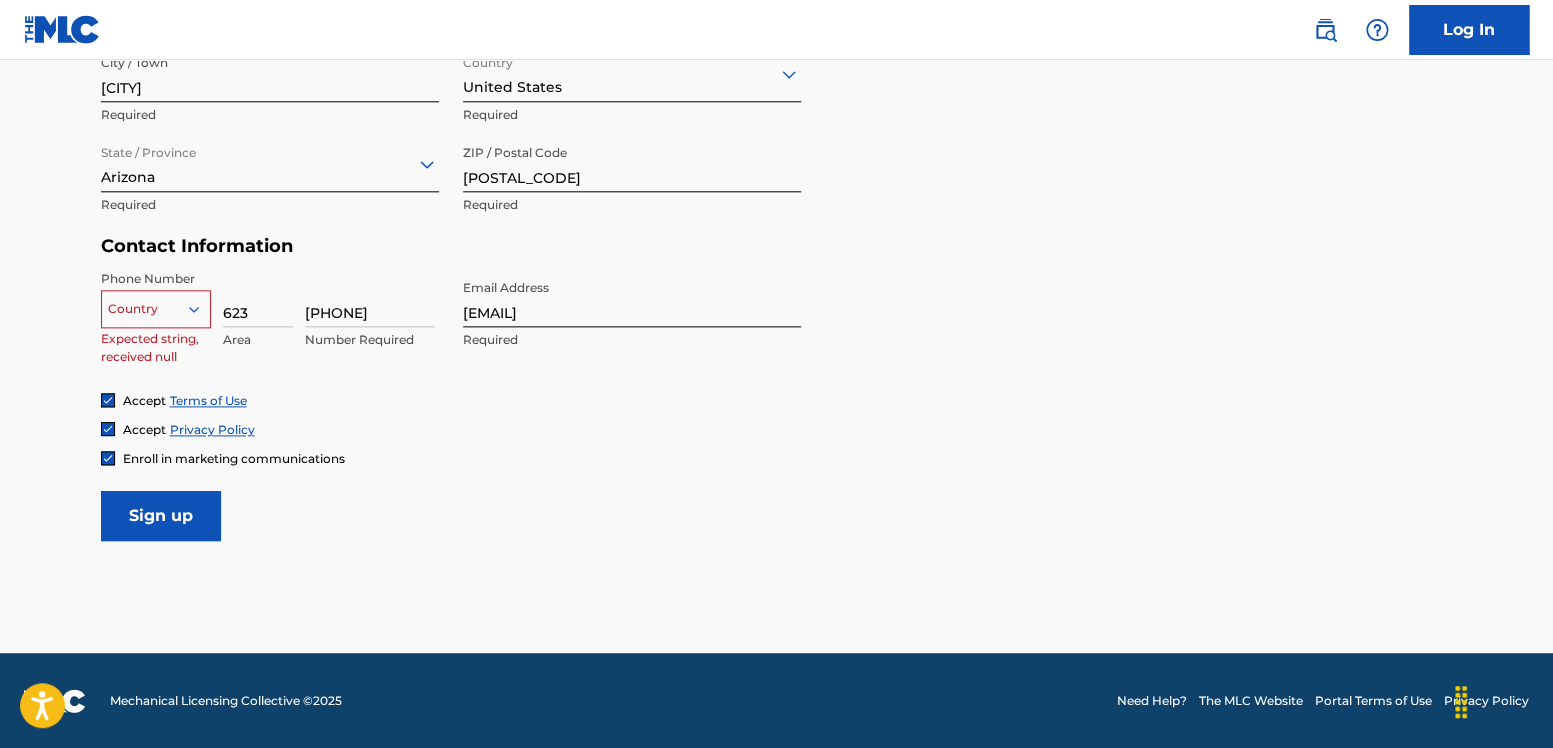 type on "[PHONE]" 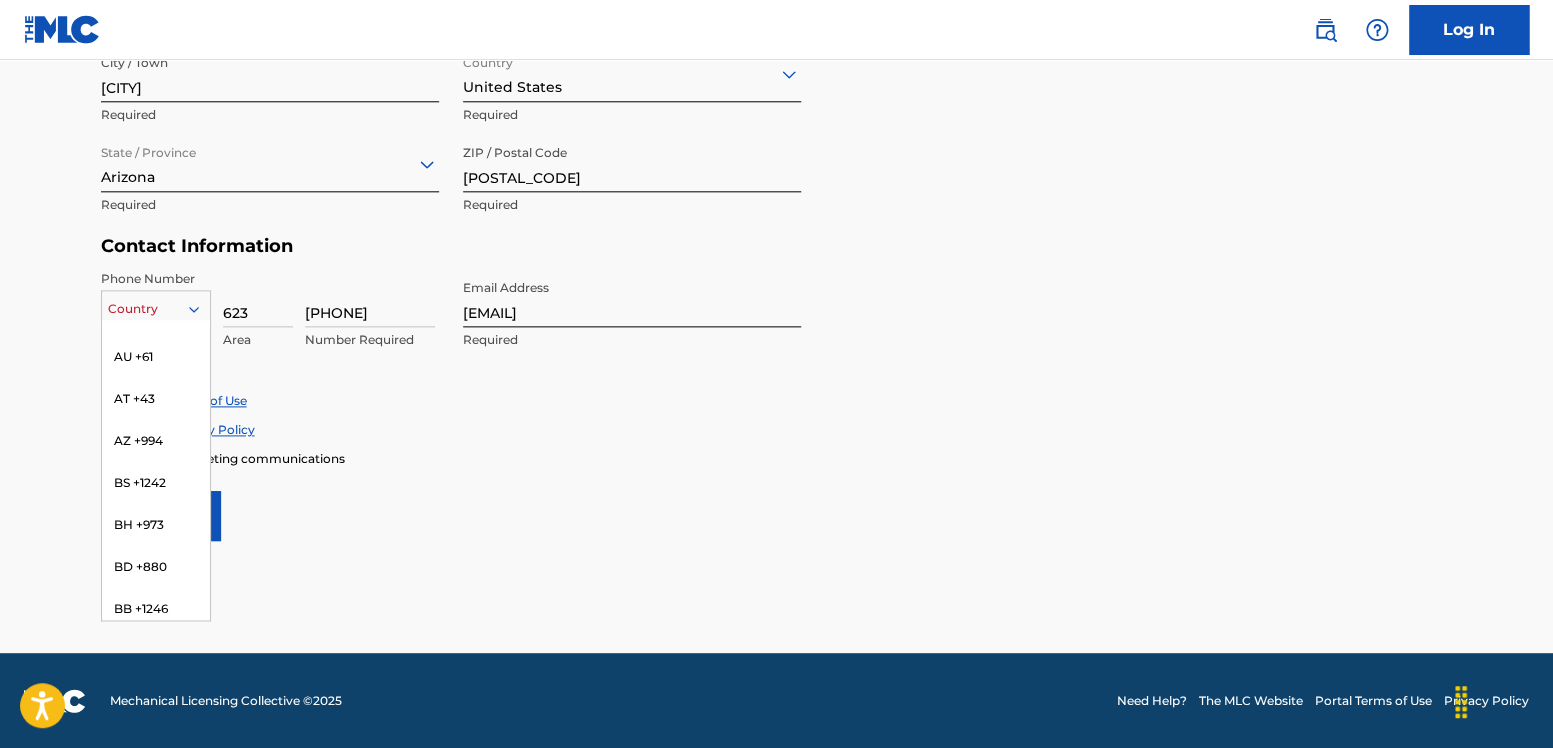 scroll, scrollTop: 449, scrollLeft: 0, axis: vertical 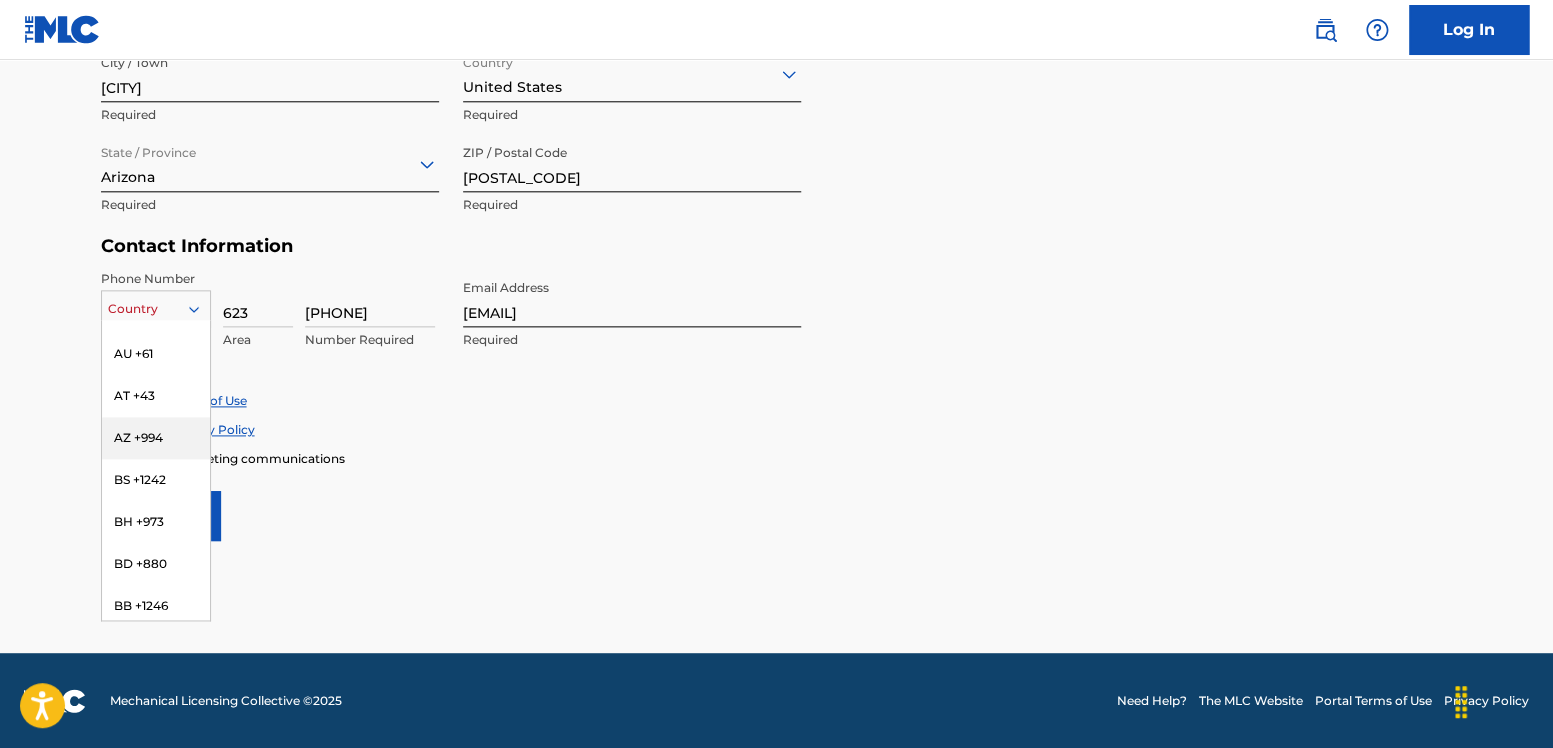 click on "AZ +994" at bounding box center (156, 438) 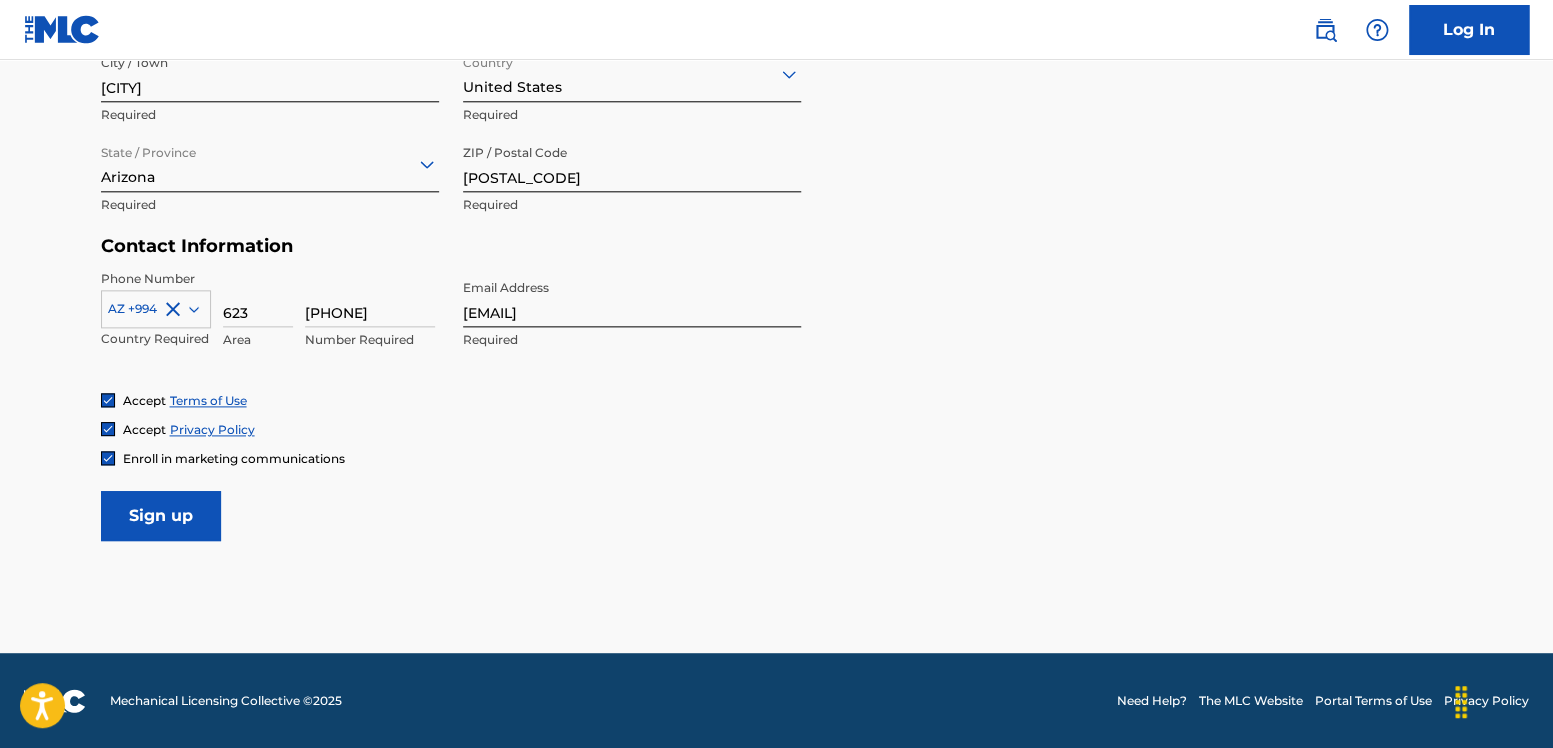 click on "User Information First Name danyal Required Last Name suchta Required Date Of Birth January 20 1997 Required Personal Address i Street Address 7520 West Surrey Avenue Required Unit Number Optional City / Town Peoria Required Country United States Required State / Province Arizona Required ZIP / Postal Code 85381 Required Contact Information Phone Number AZ +994 Country Required 623 Area 9990998 Number Required Email Address danyalsuchta@gmail.com Required Accept Terms of Use Accept Privacy Policy Enroll in marketing communications Sign up" at bounding box center (777, 97) 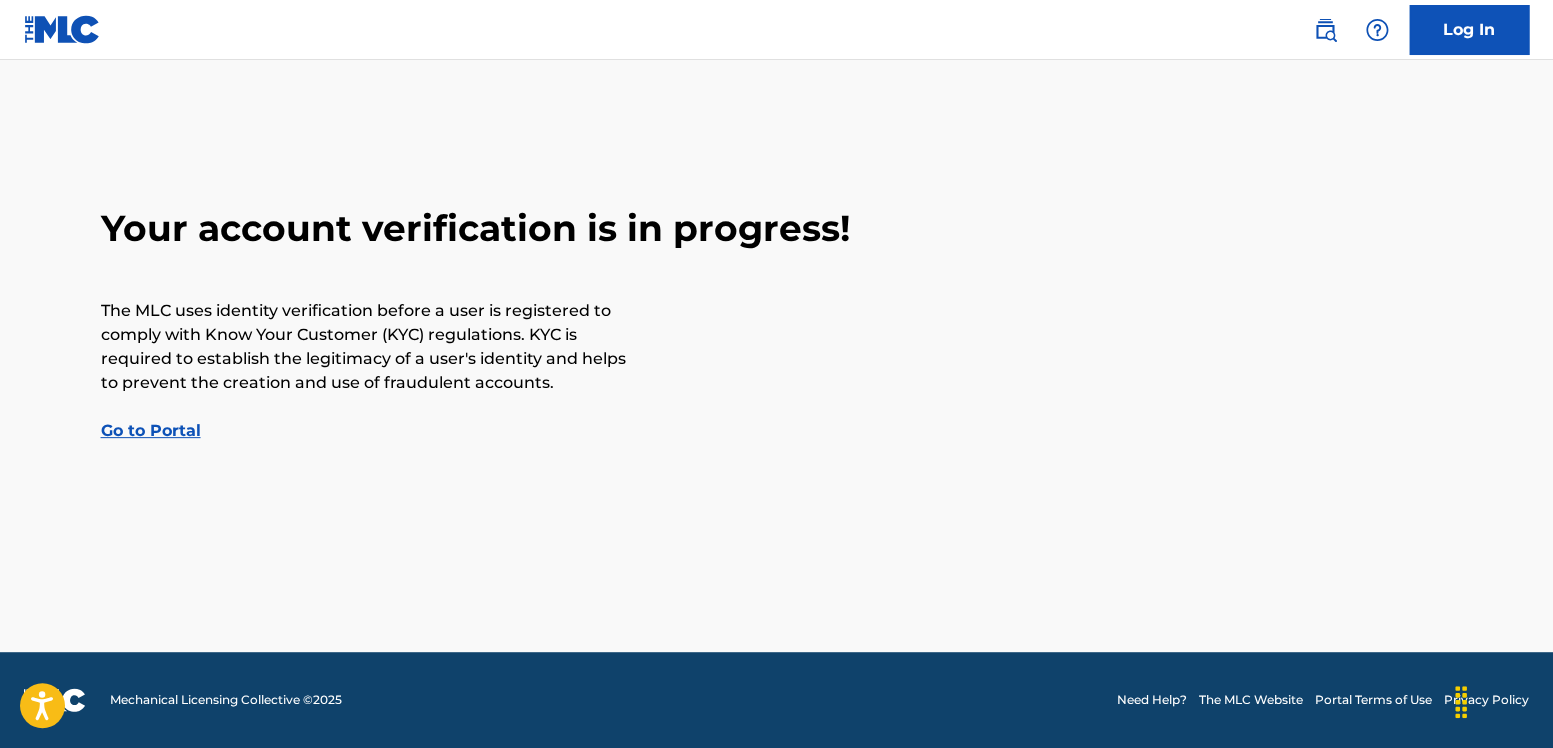 scroll, scrollTop: 0, scrollLeft: 0, axis: both 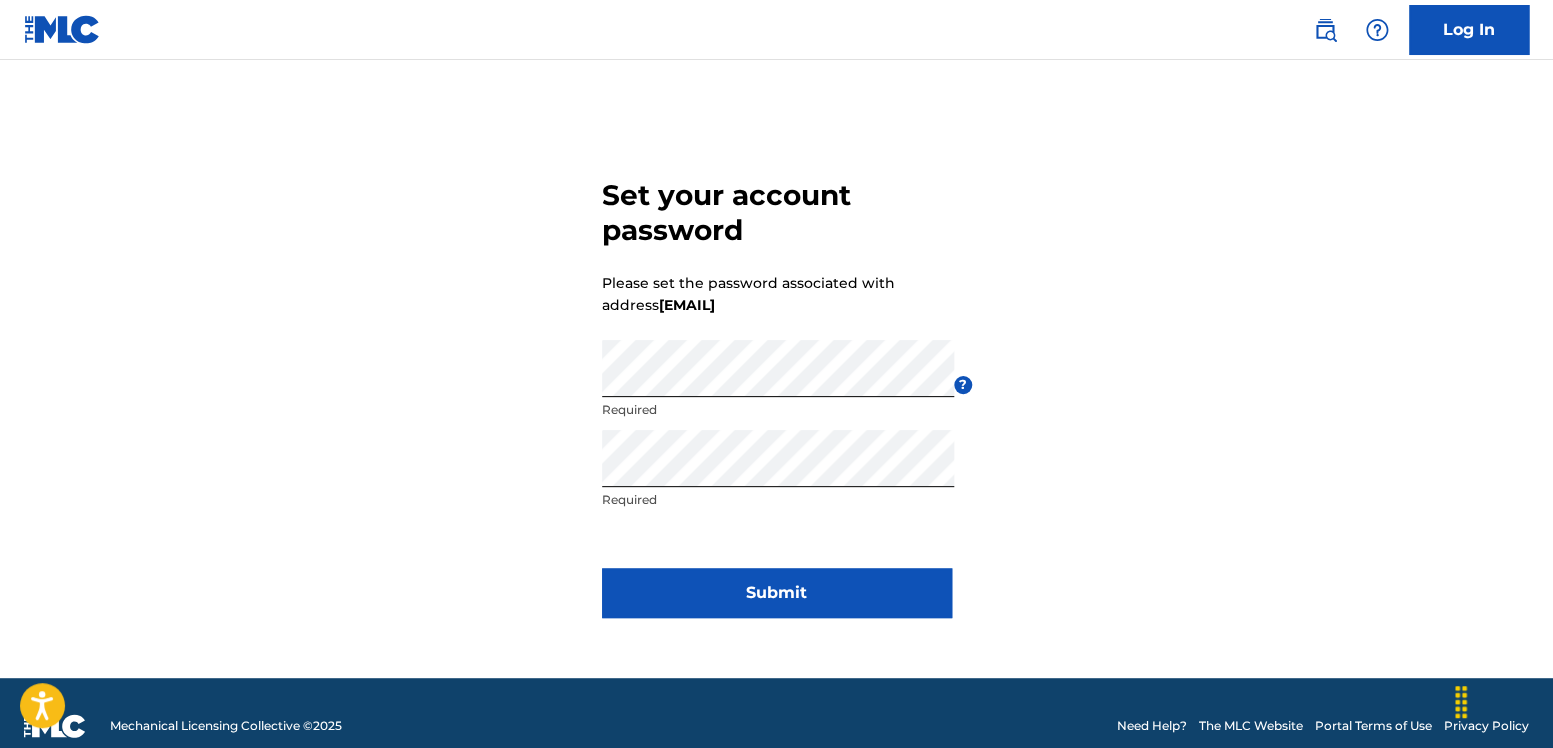 click on "Submit" at bounding box center [777, 593] 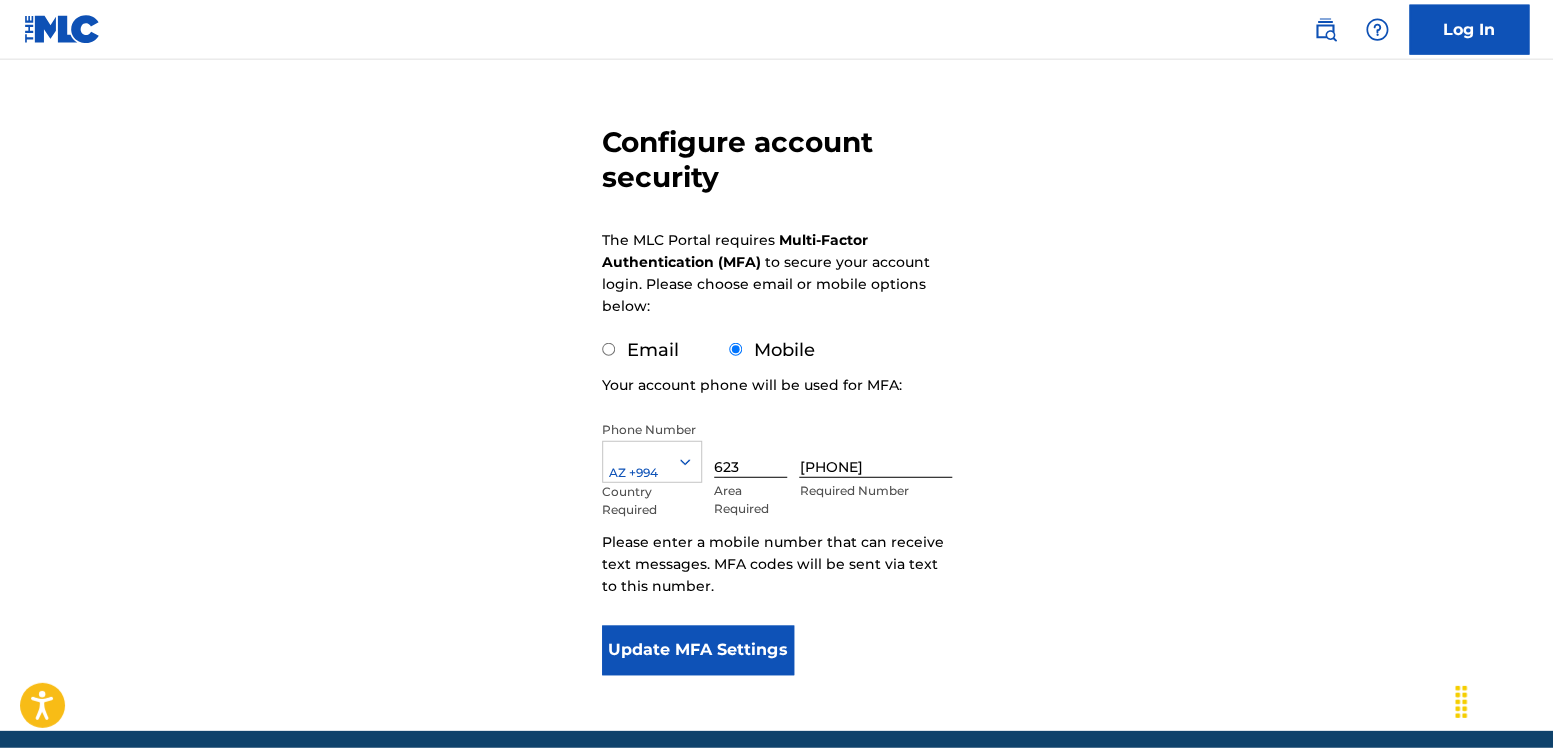 scroll, scrollTop: 173, scrollLeft: 0, axis: vertical 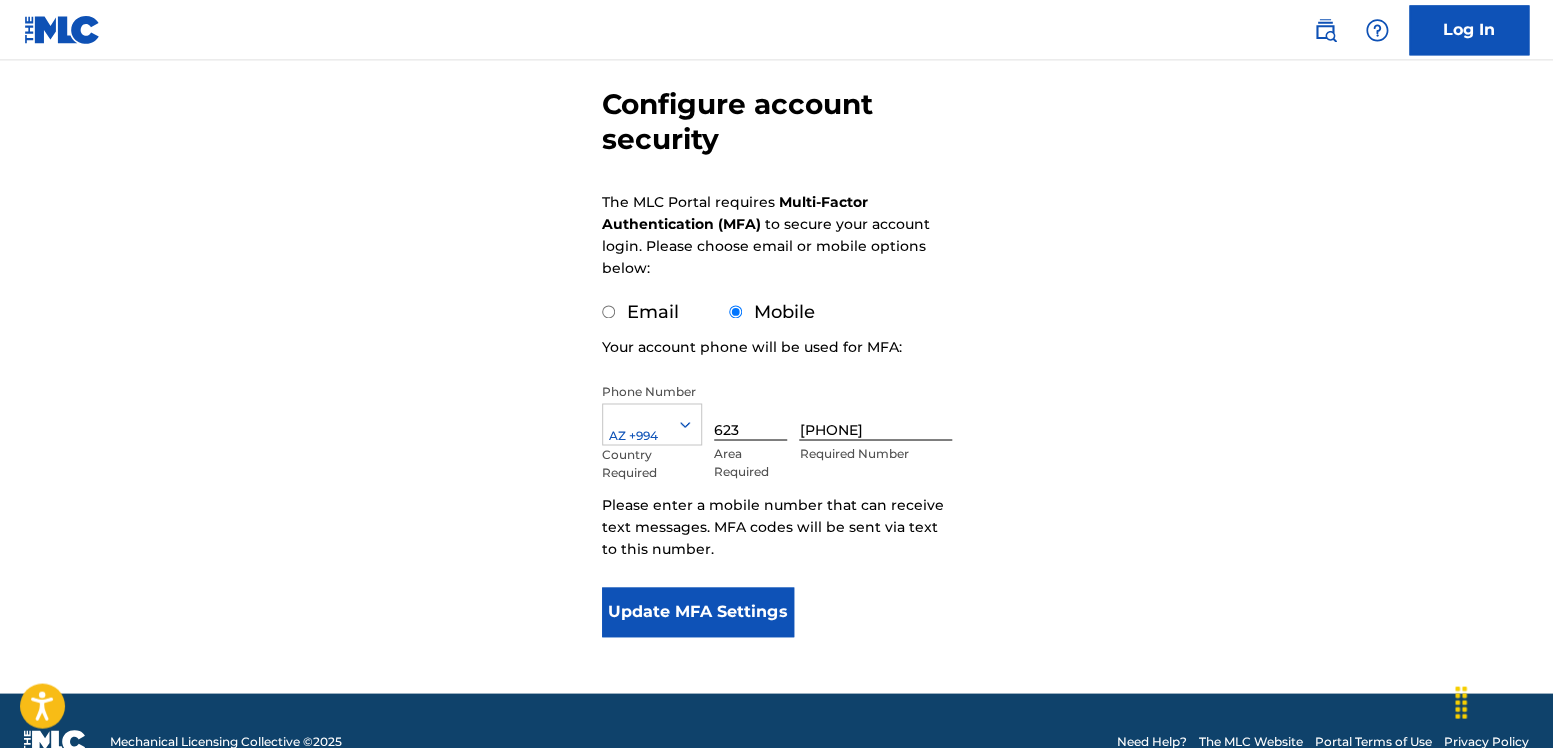 click on "Email" at bounding box center (608, 311) 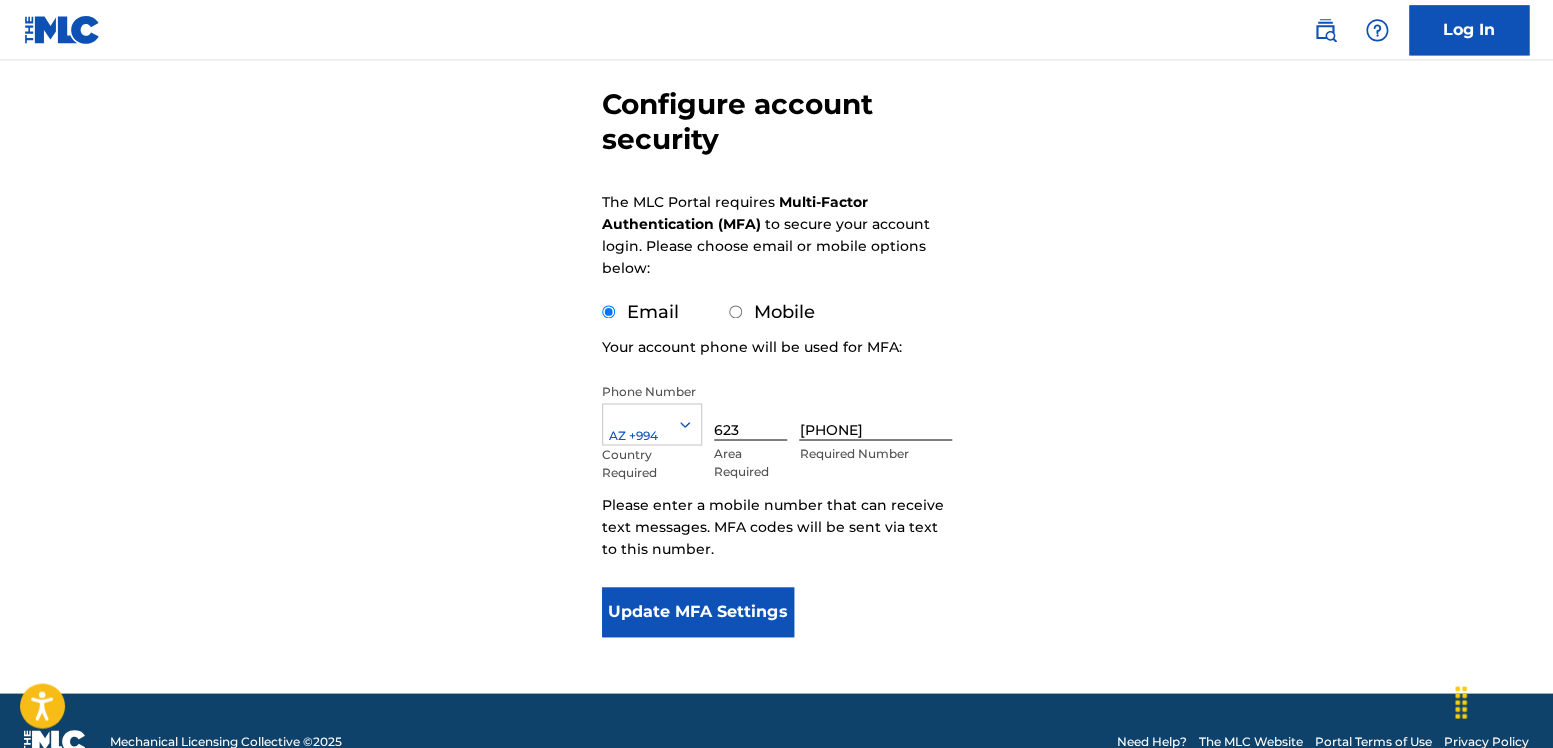 scroll, scrollTop: 41, scrollLeft: 0, axis: vertical 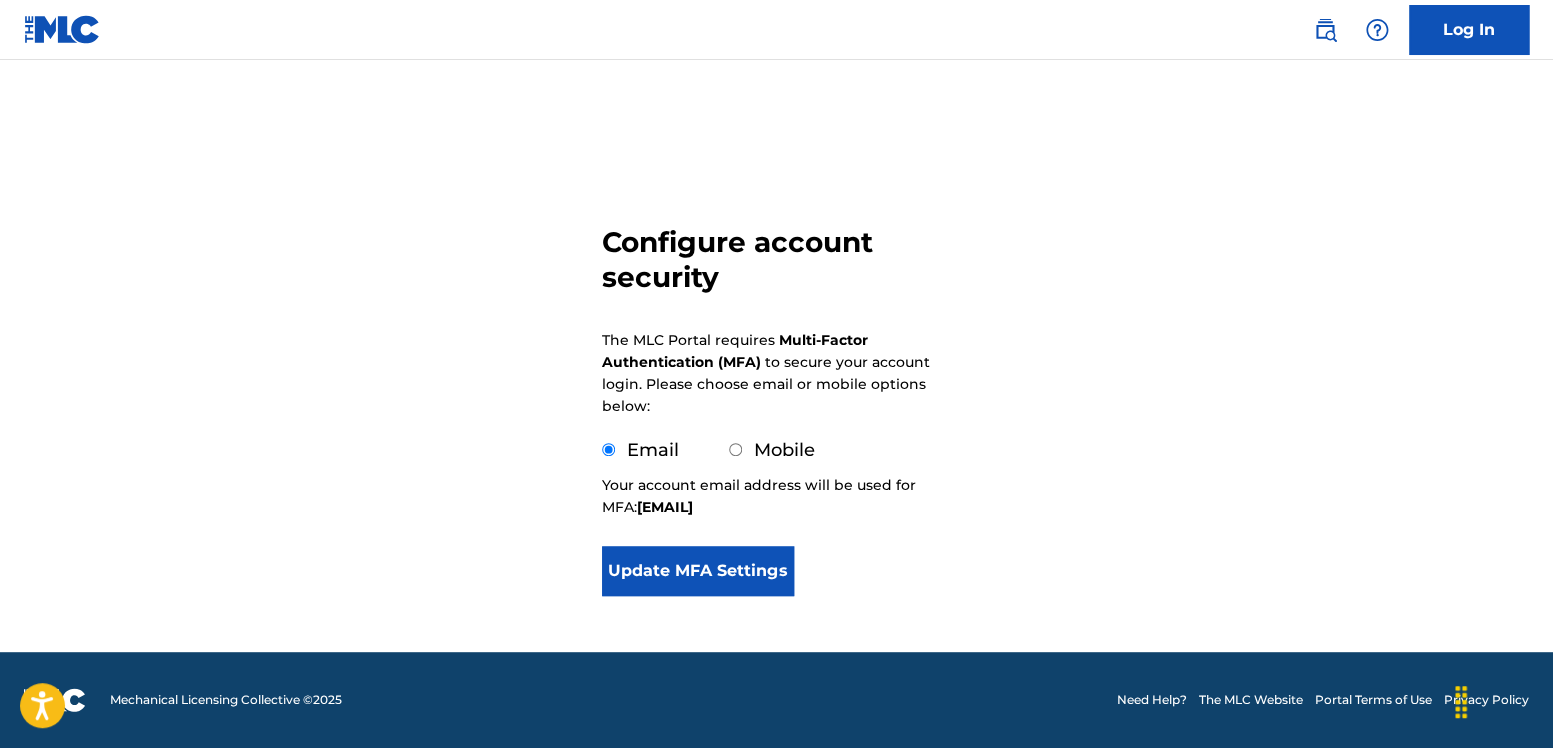 click on "Update MFA Settings" at bounding box center (698, 571) 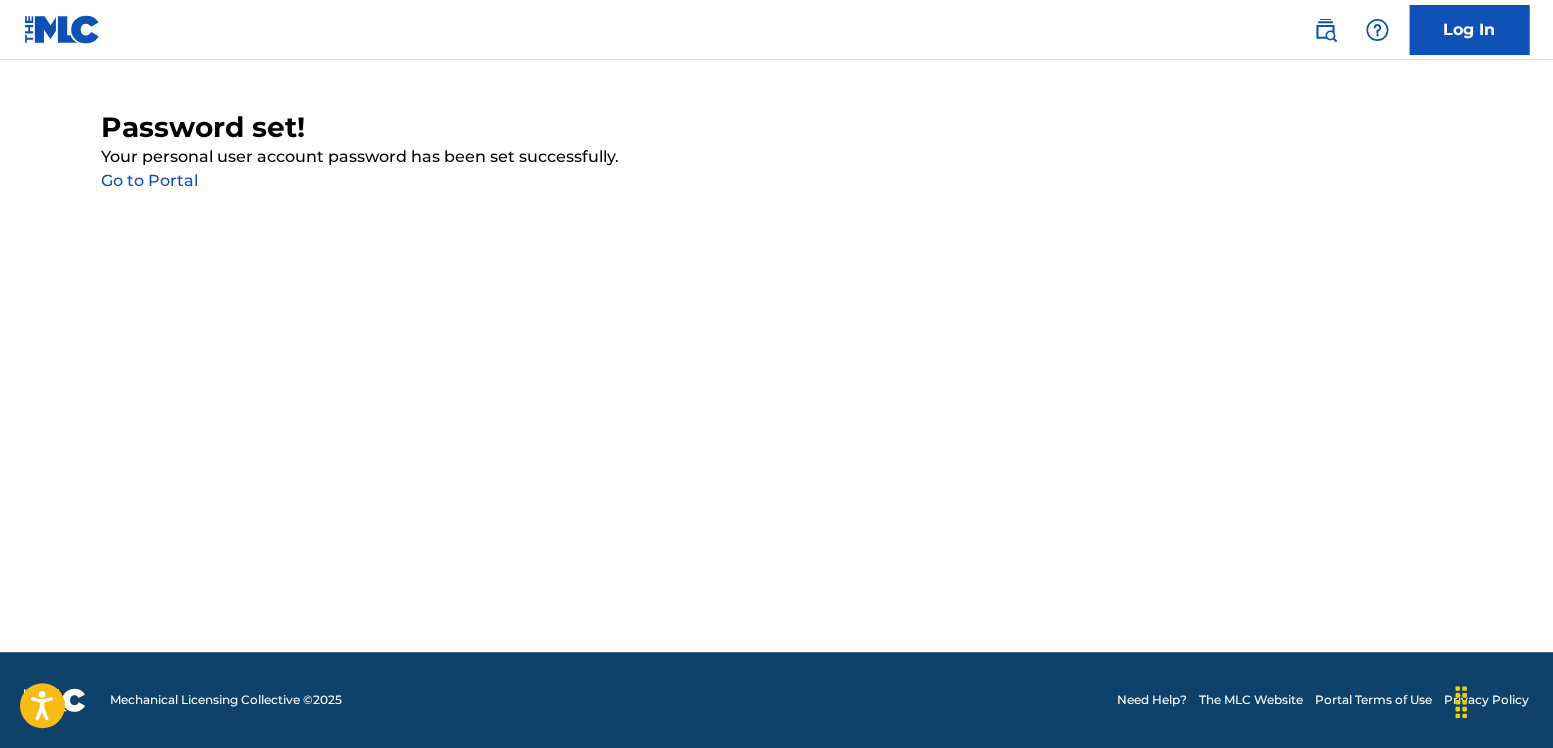click on "Go to Portal" at bounding box center (149, 180) 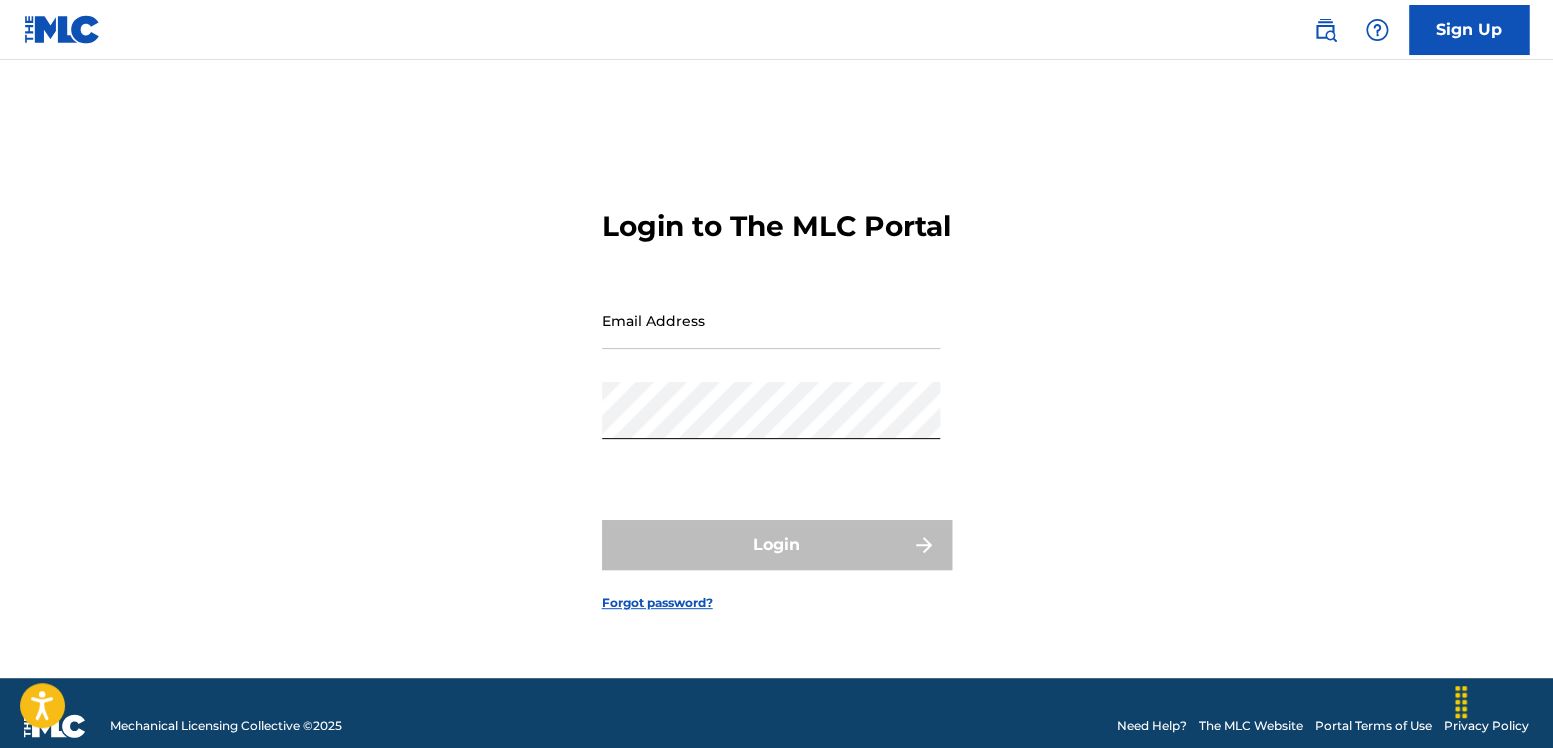 click on "Email Address" at bounding box center (771, 320) 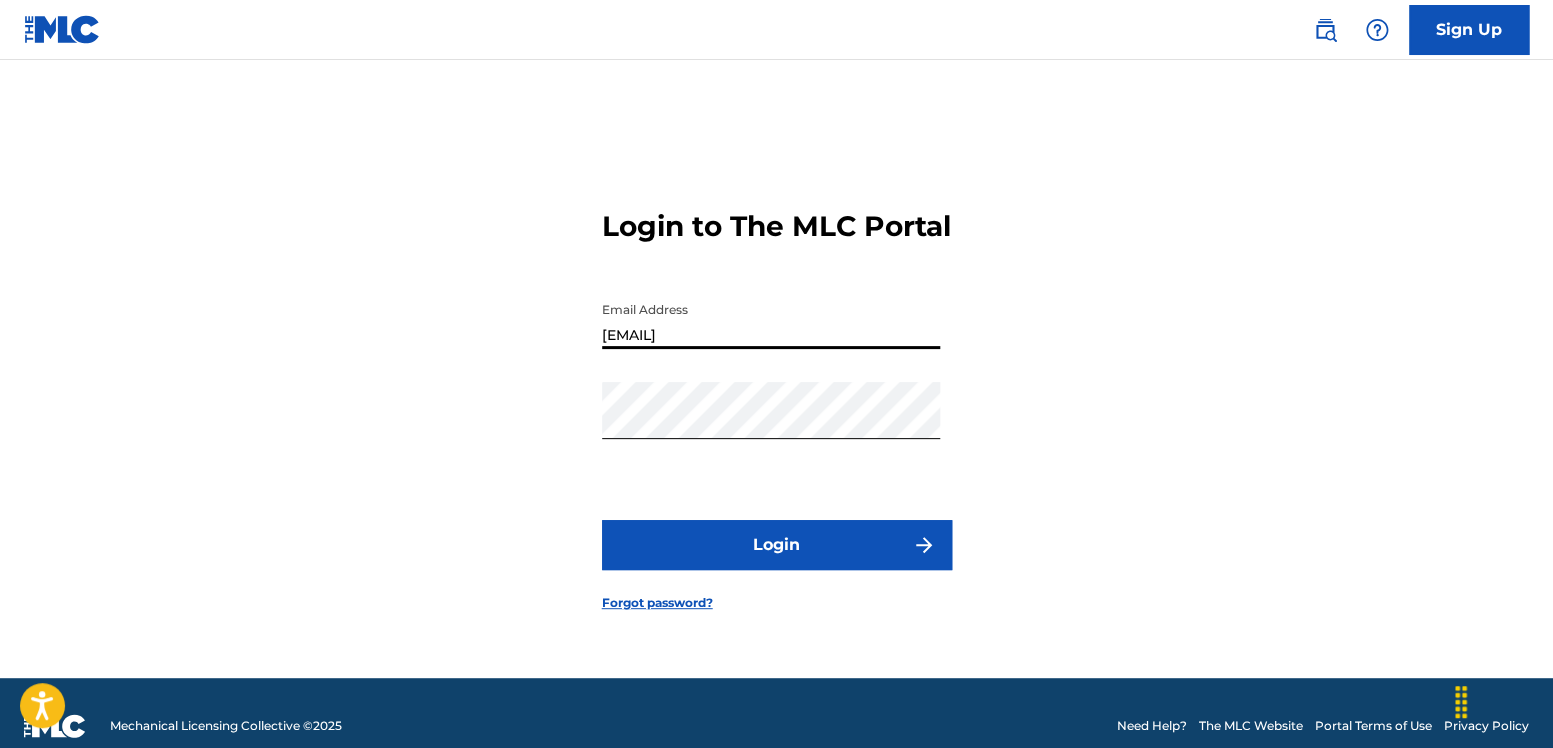 type on "[EMAIL]" 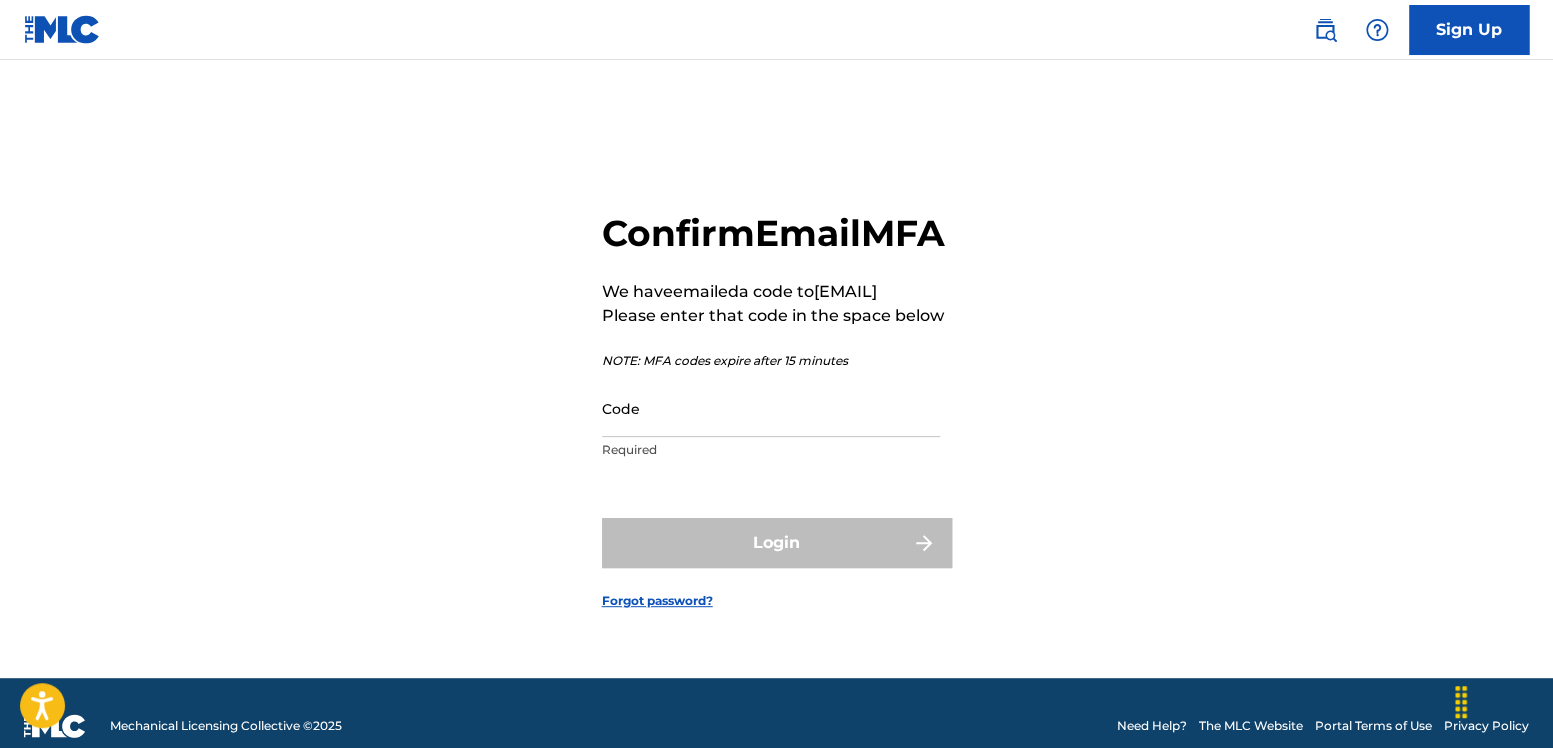 scroll, scrollTop: 25, scrollLeft: 0, axis: vertical 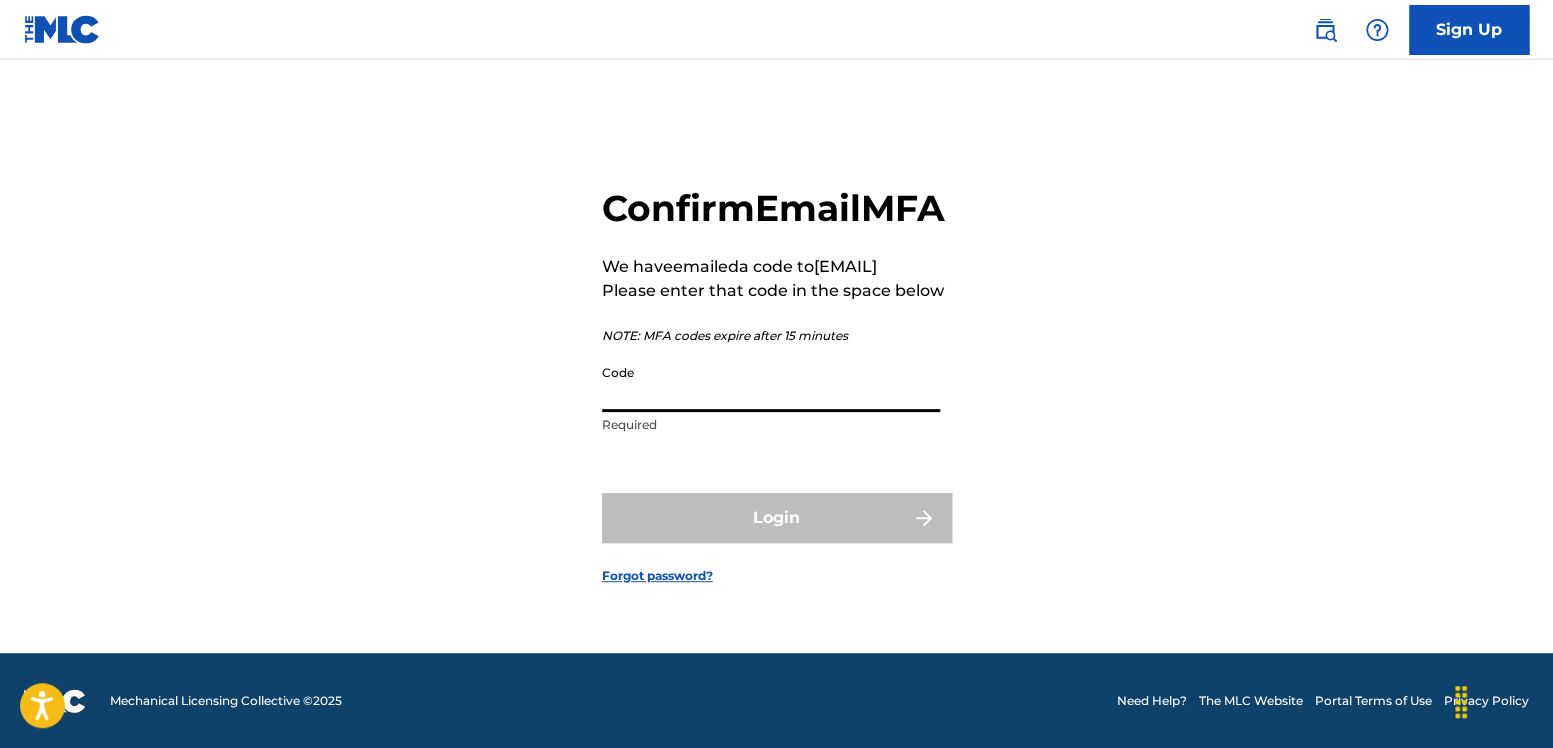 click on "Code" at bounding box center [771, 383] 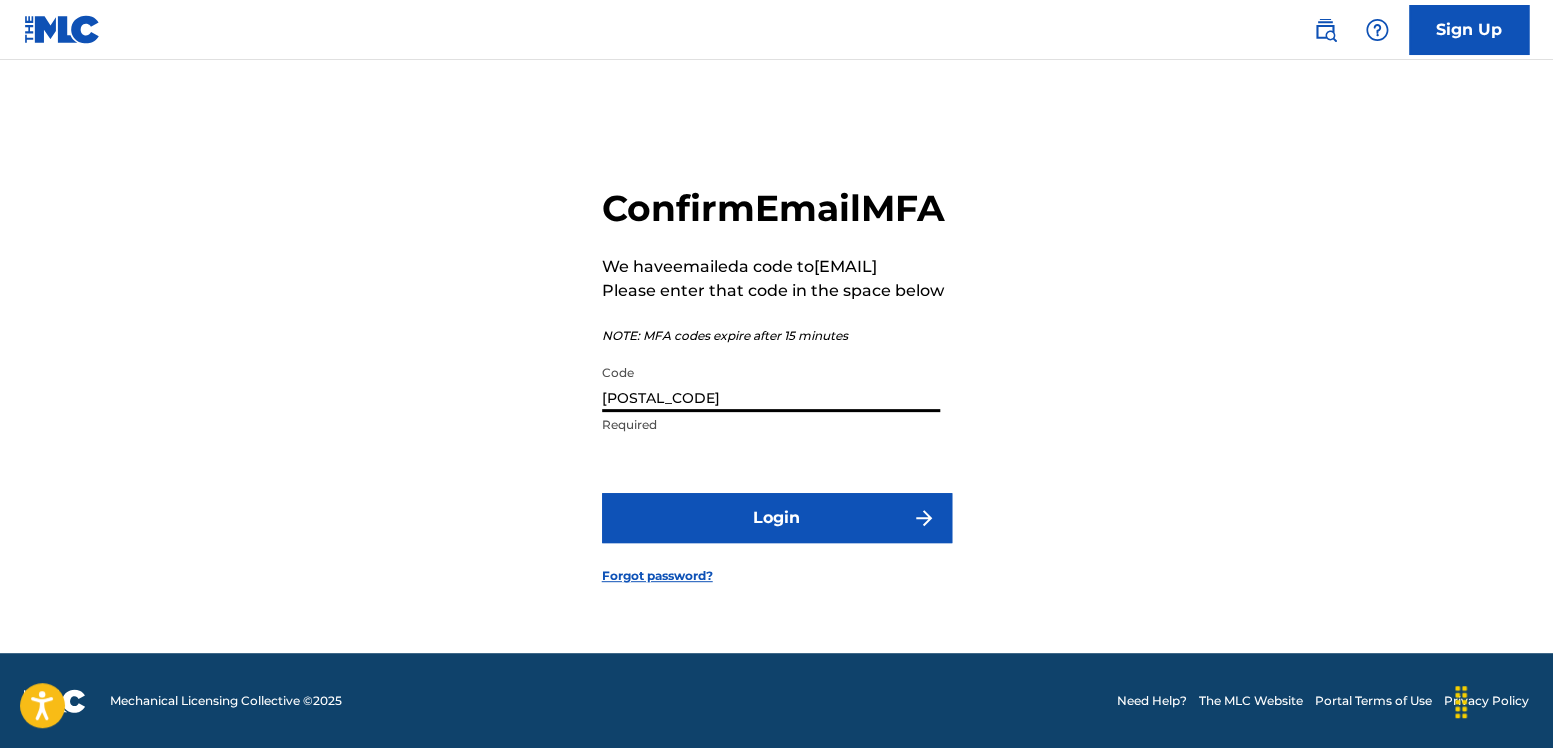 type on "[POSTAL_CODE]" 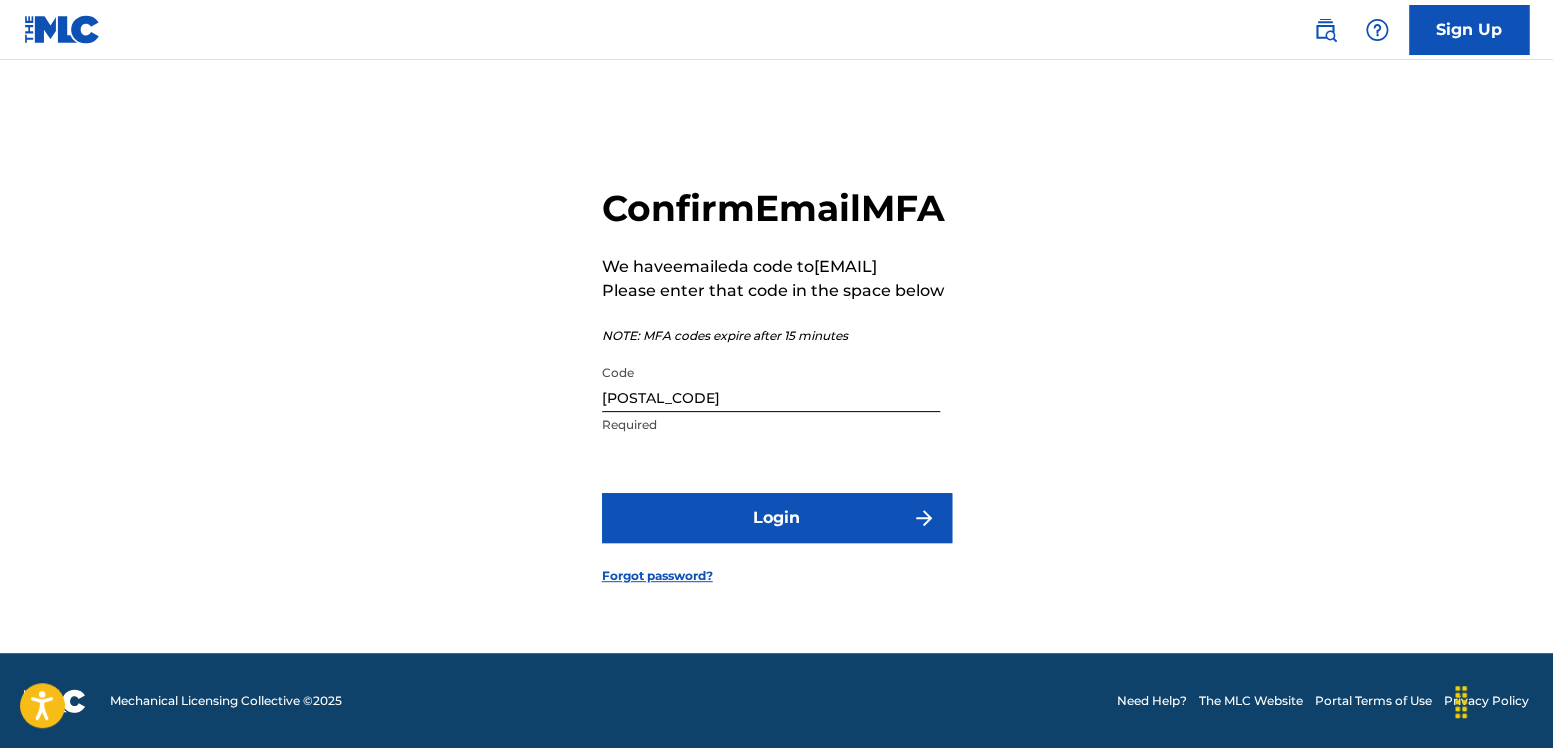 click on "Login" at bounding box center [777, 518] 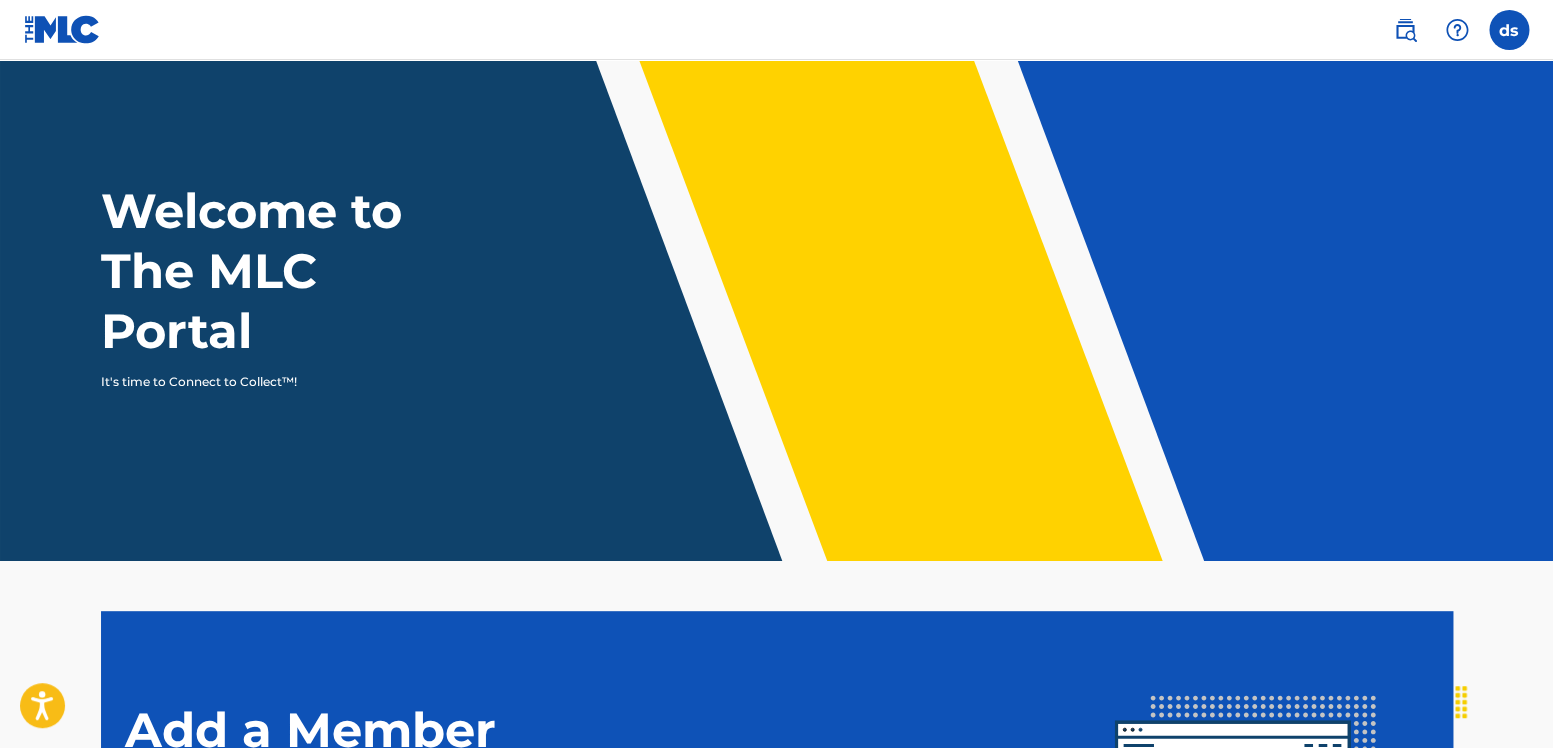 scroll, scrollTop: 0, scrollLeft: 0, axis: both 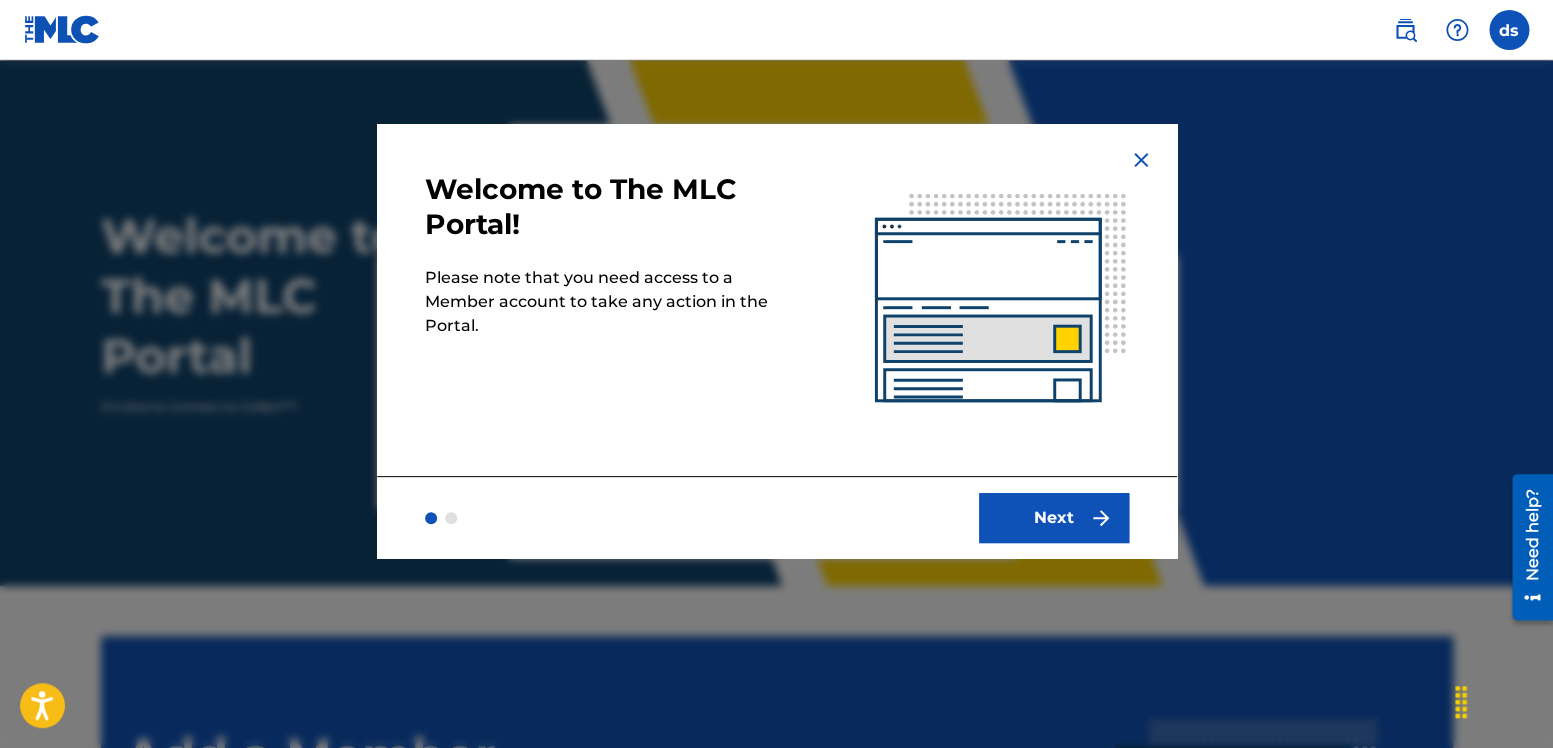 click on "Next" at bounding box center (1054, 518) 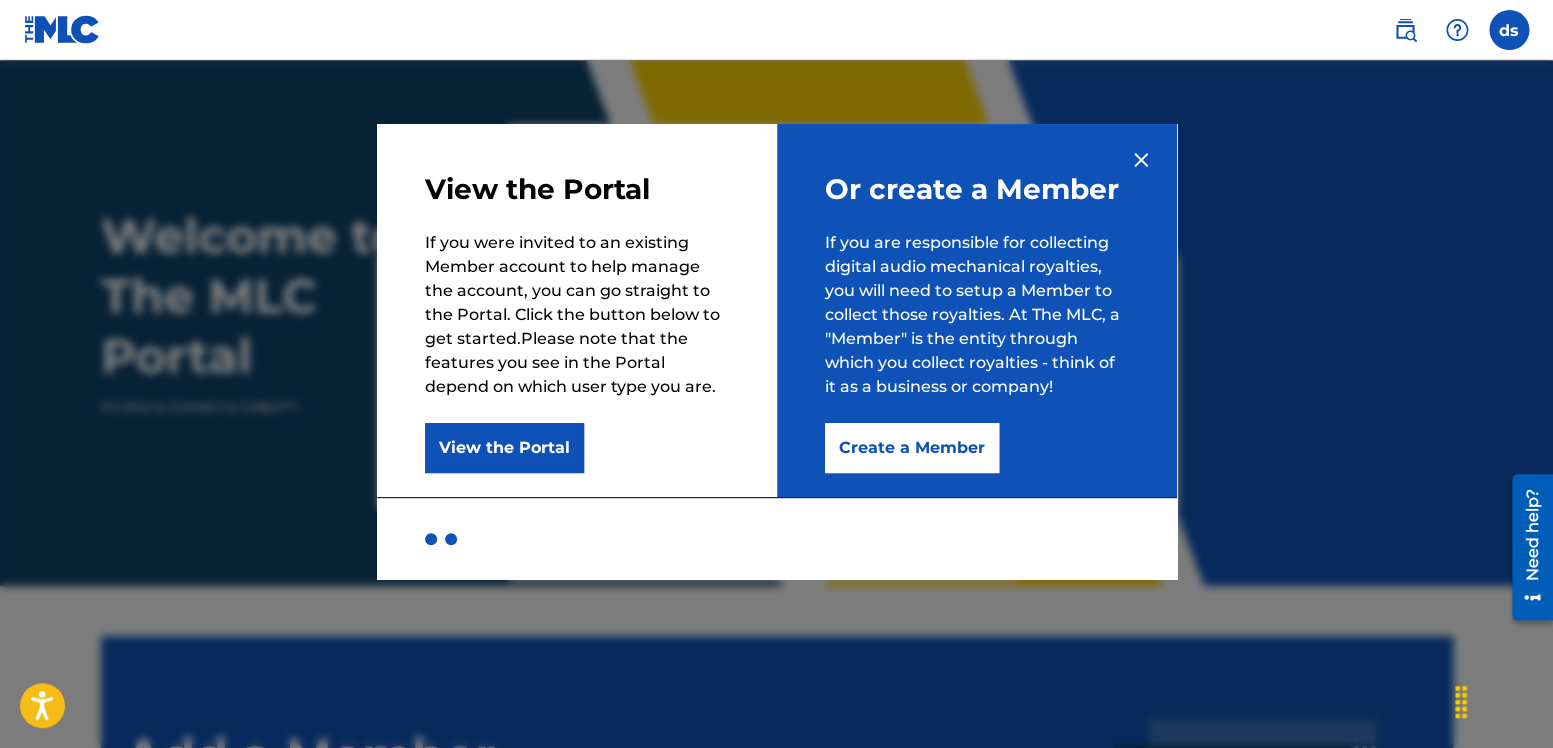 click on "Create a Member" at bounding box center (912, 448) 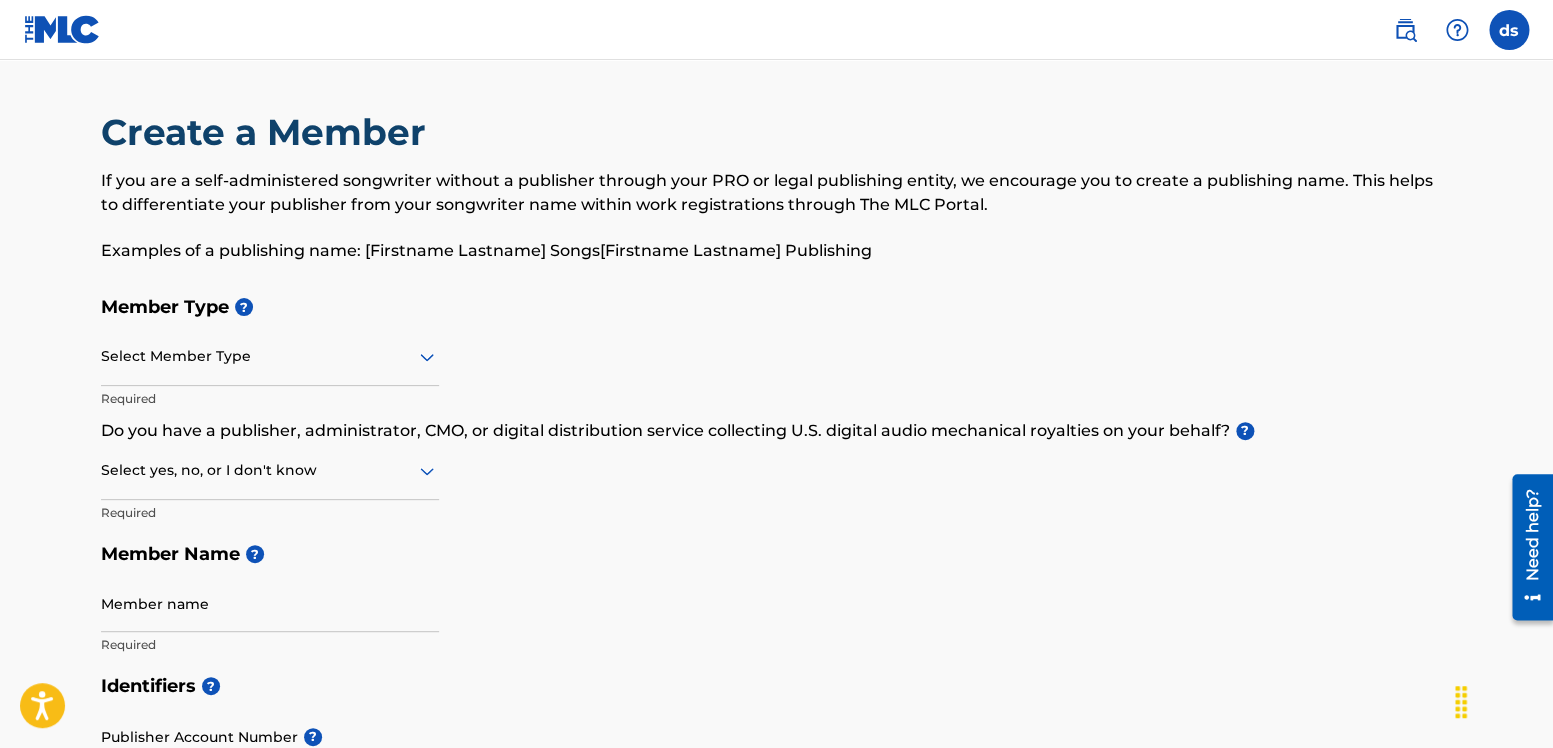 click at bounding box center [270, 356] 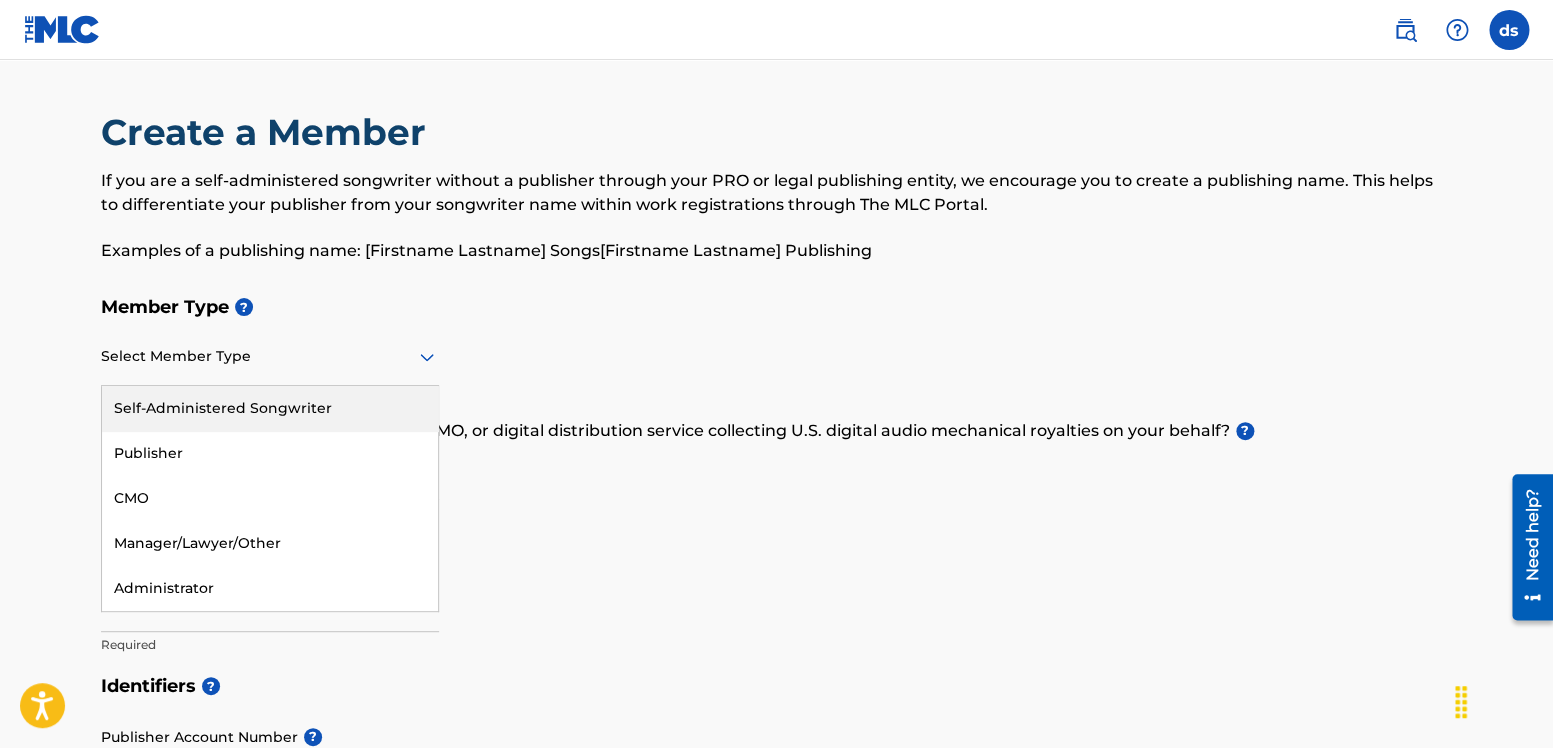 click on "Self-Administered Songwriter" at bounding box center [270, 408] 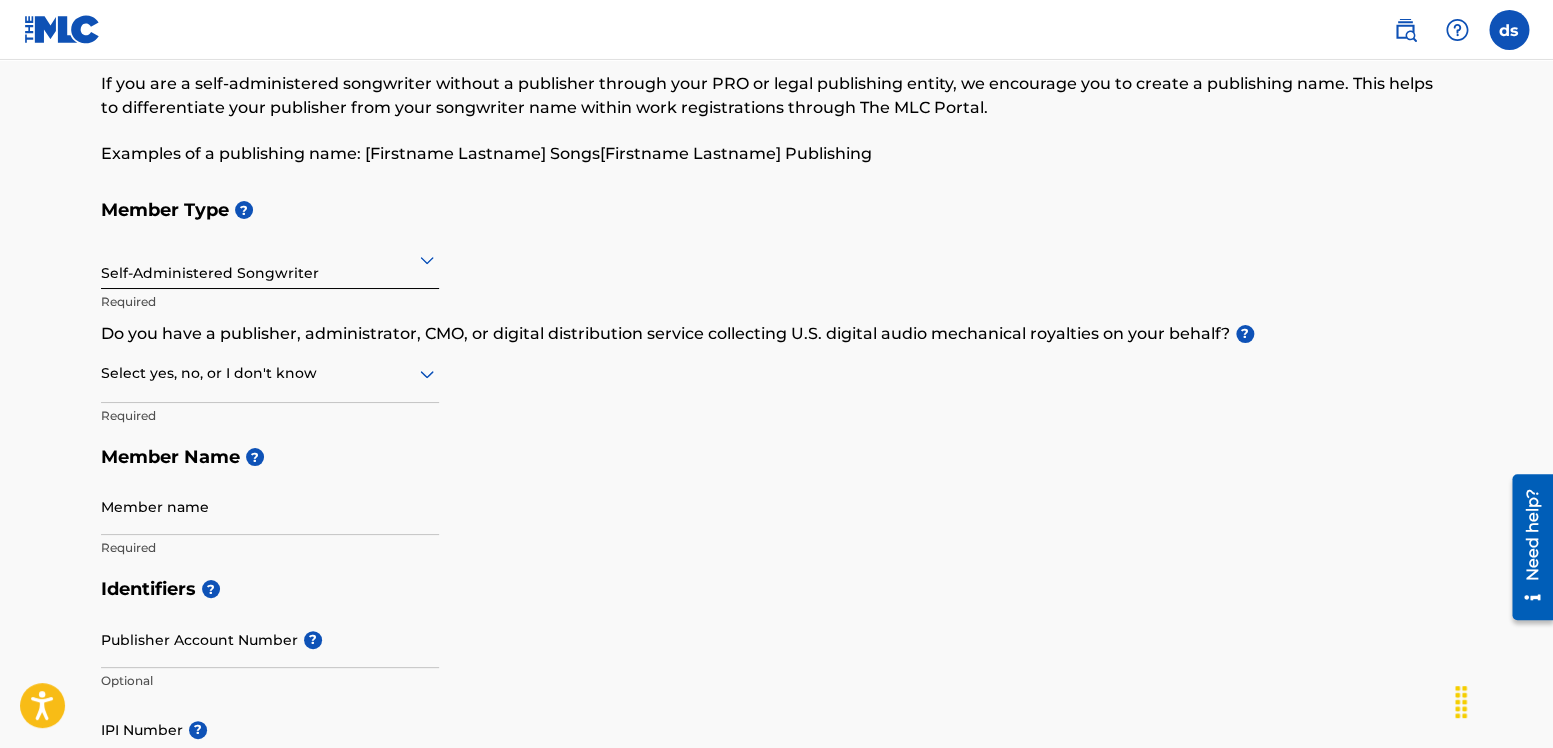 scroll, scrollTop: 108, scrollLeft: 0, axis: vertical 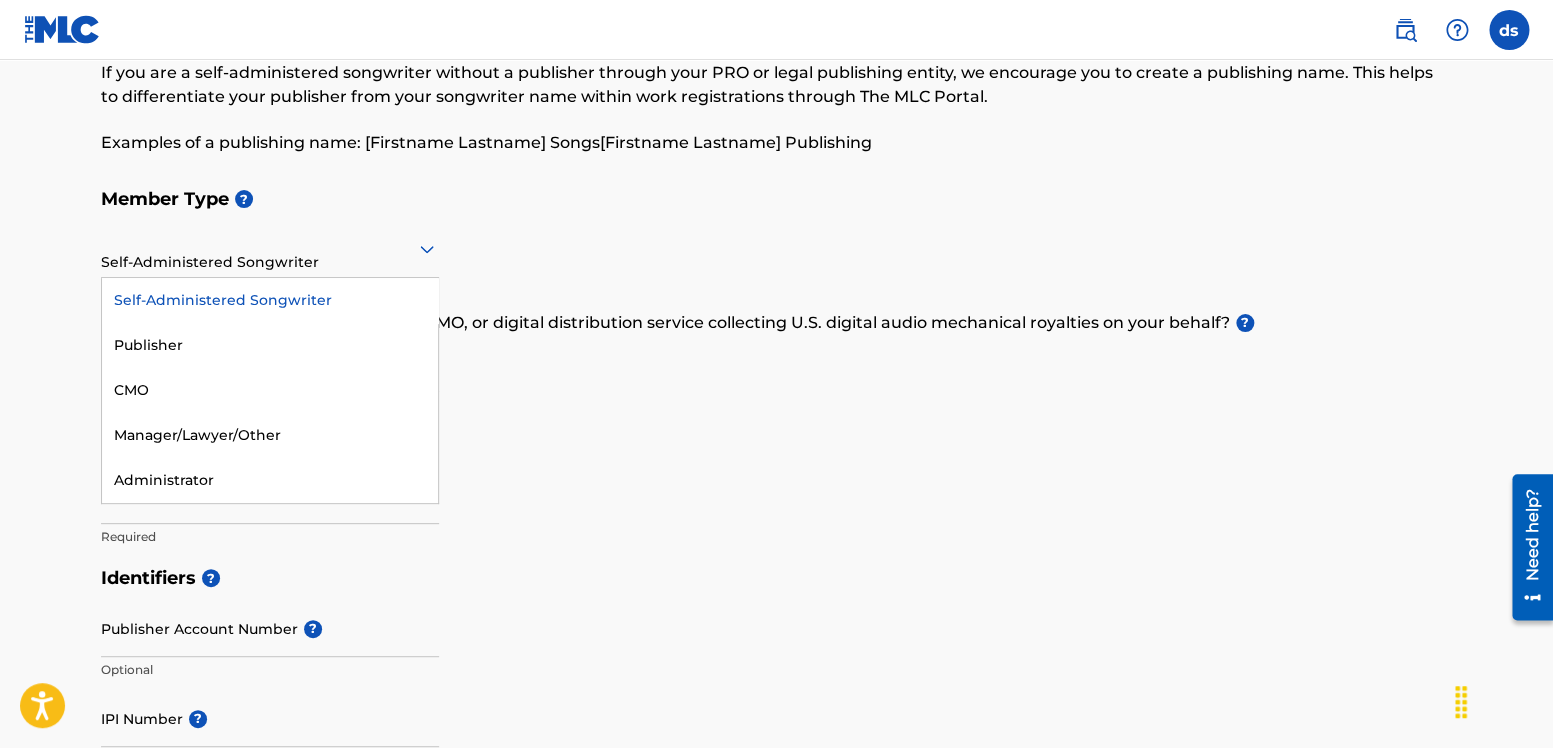 click on "Self-Administered Songwriter" at bounding box center [270, 249] 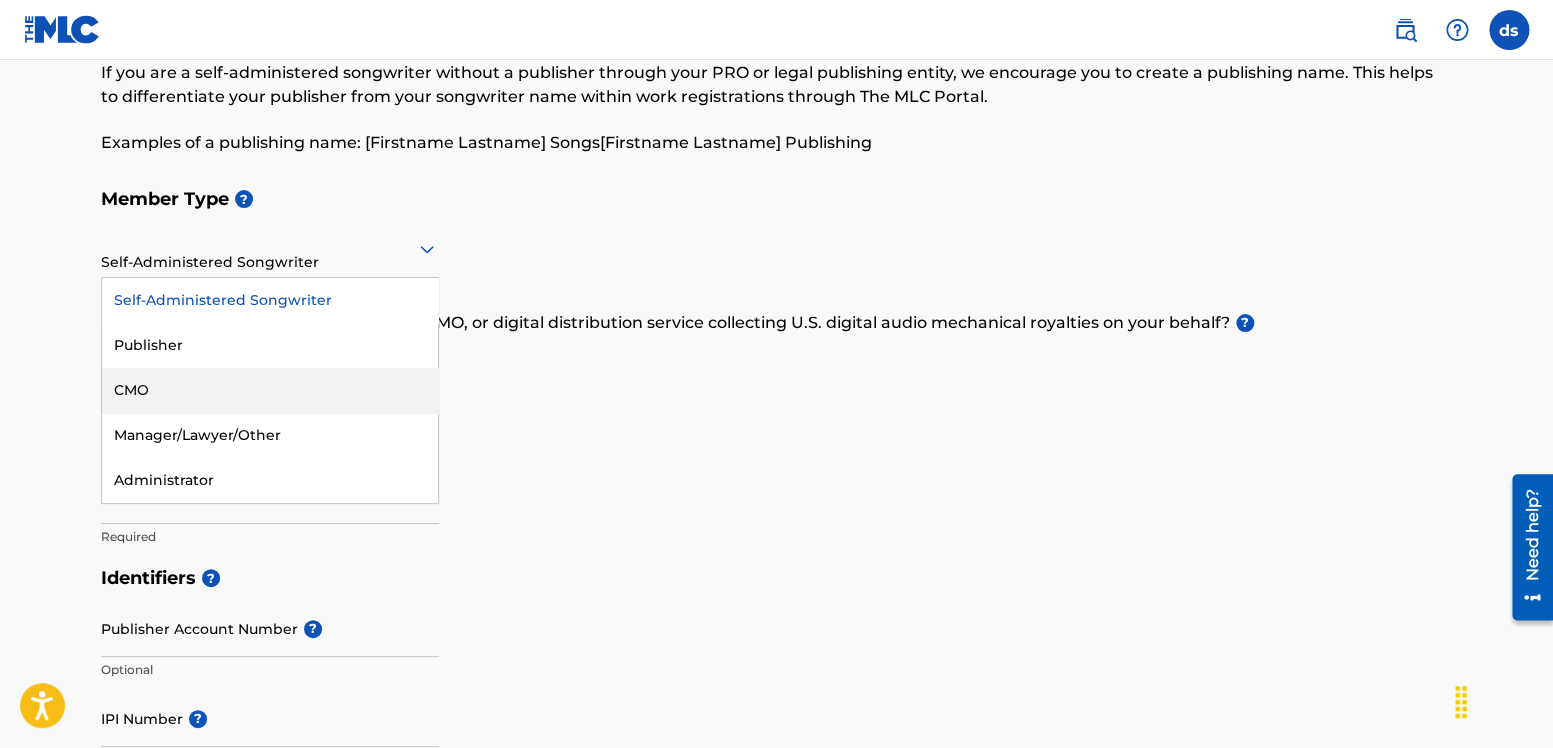 scroll, scrollTop: 109, scrollLeft: 0, axis: vertical 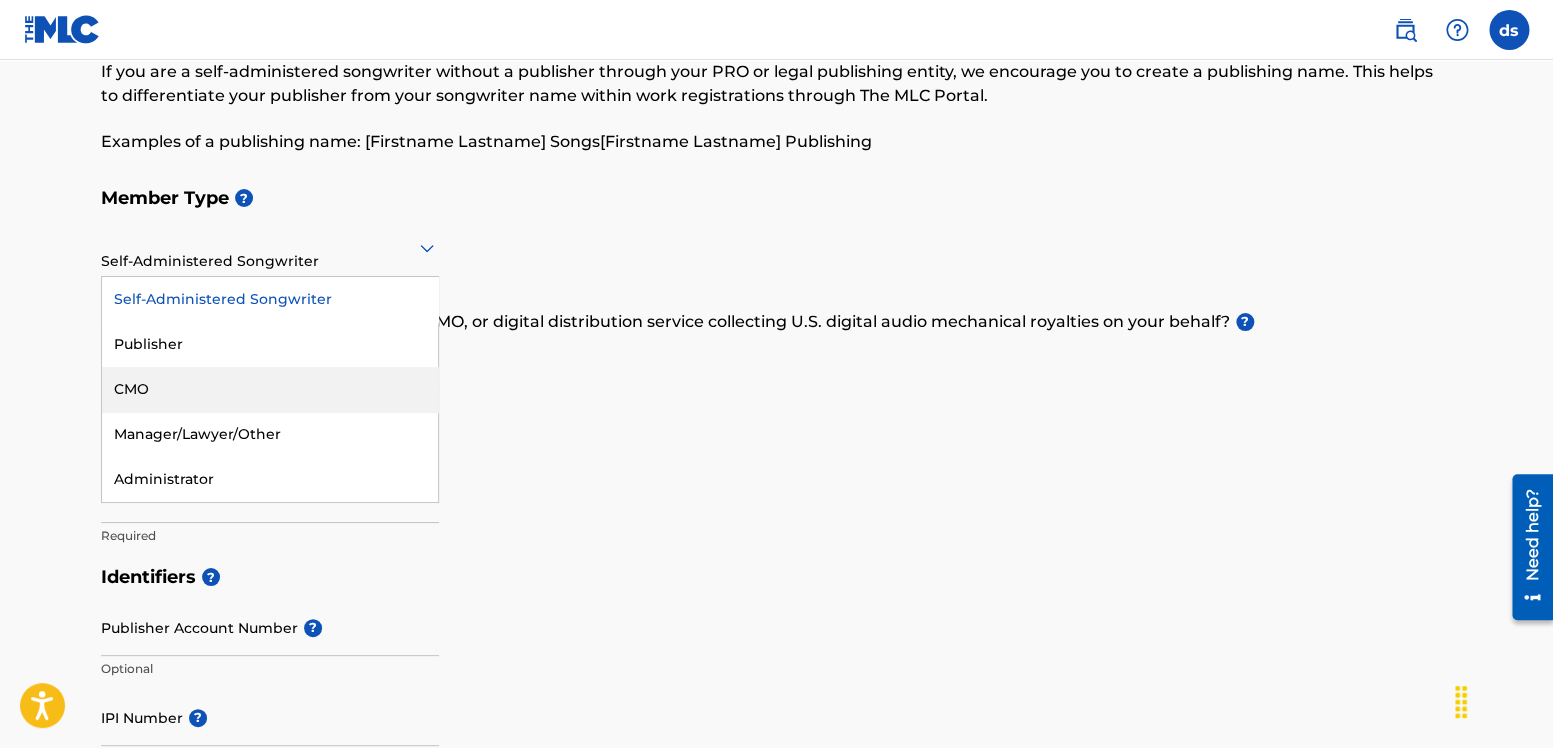 click on "Member Name ?" at bounding box center (777, 445) 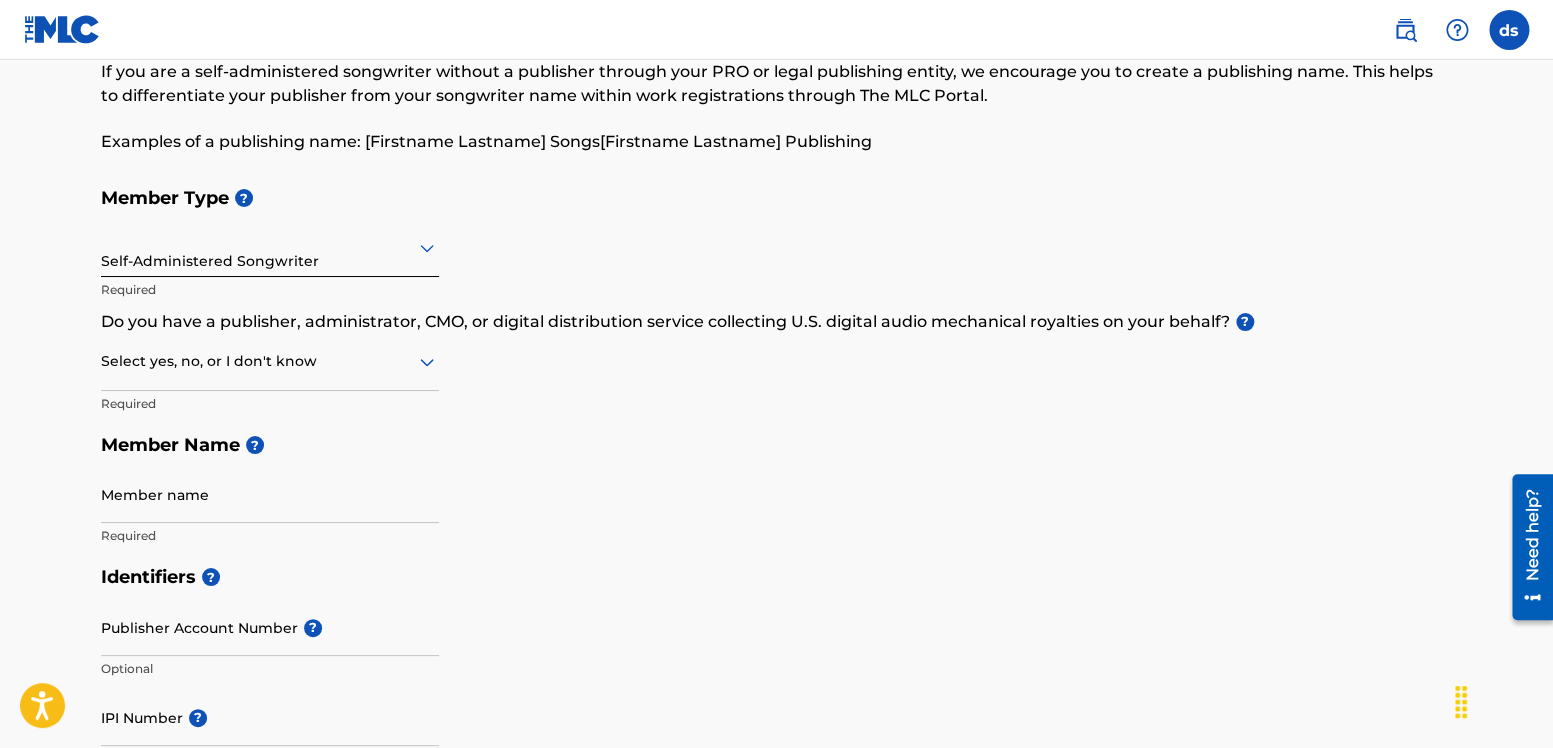 click 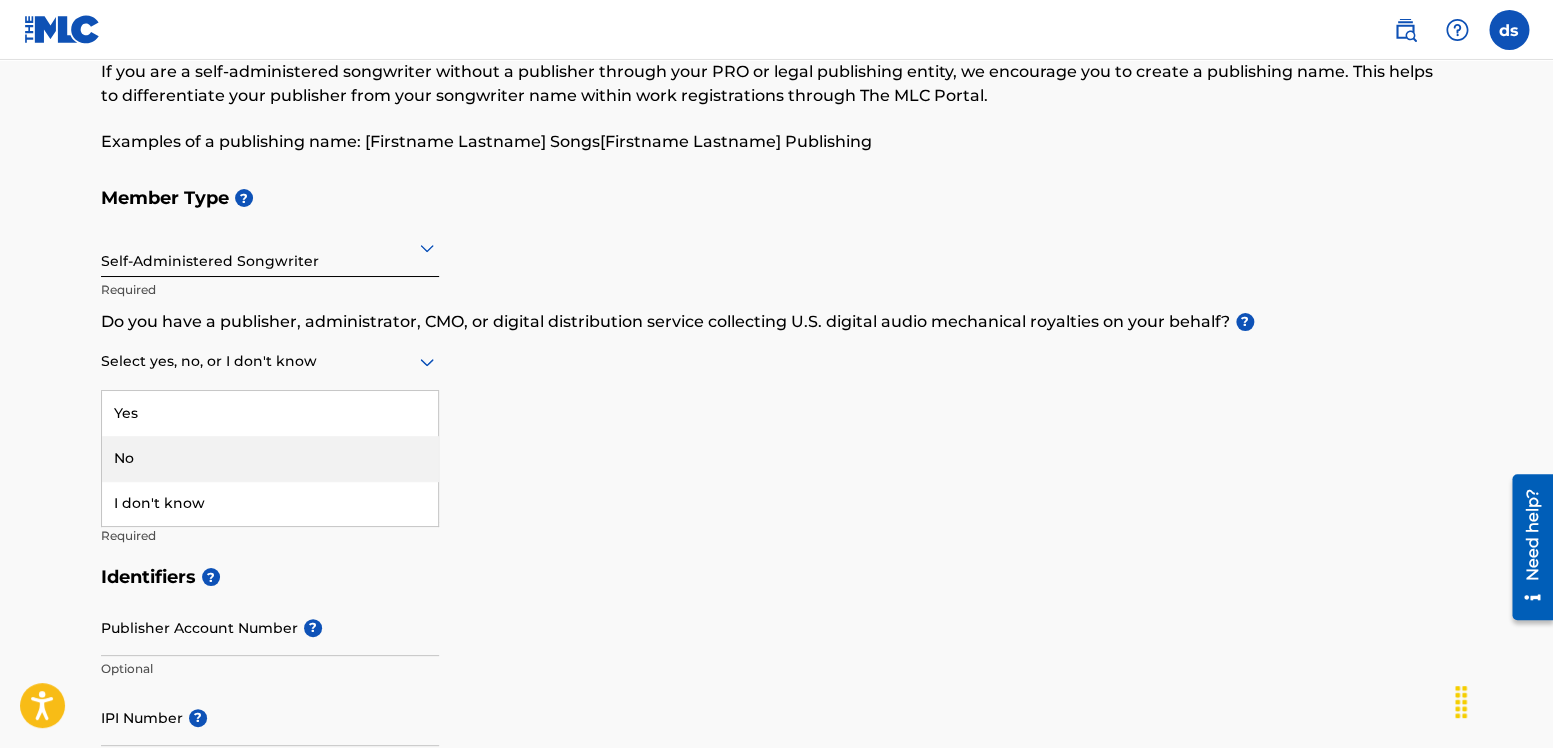 click on "No" at bounding box center (270, 458) 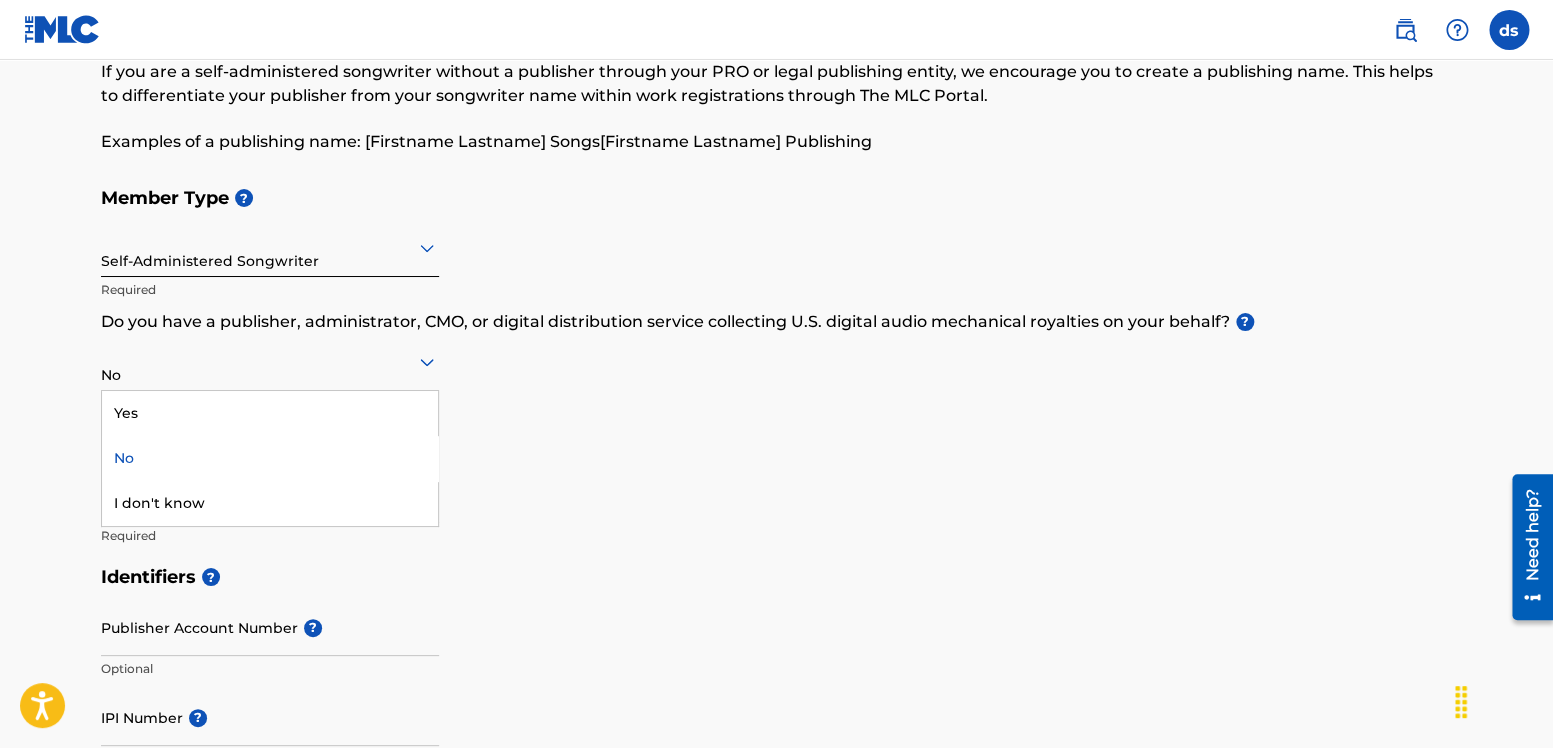 click at bounding box center (270, 361) 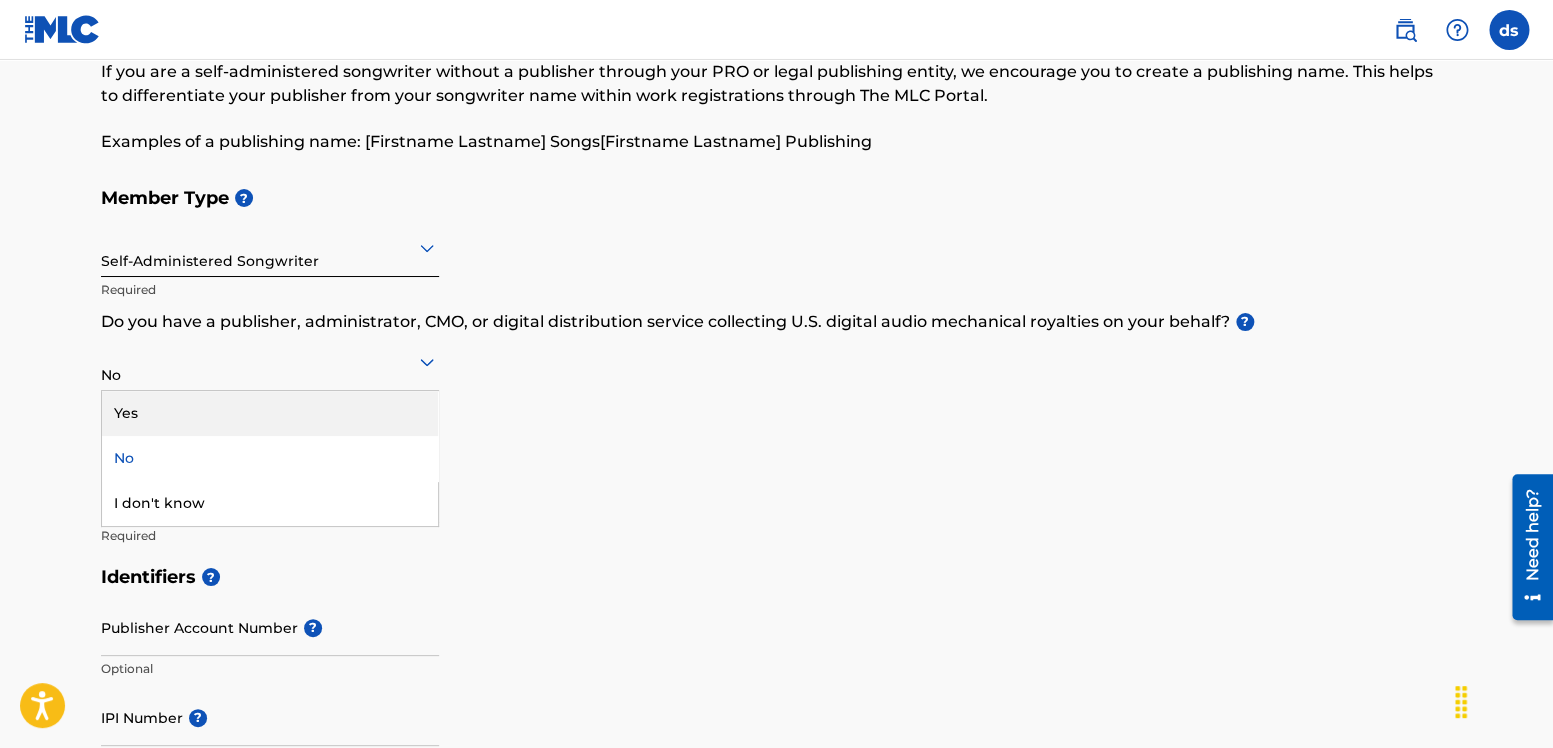 click on "Yes" at bounding box center [270, 413] 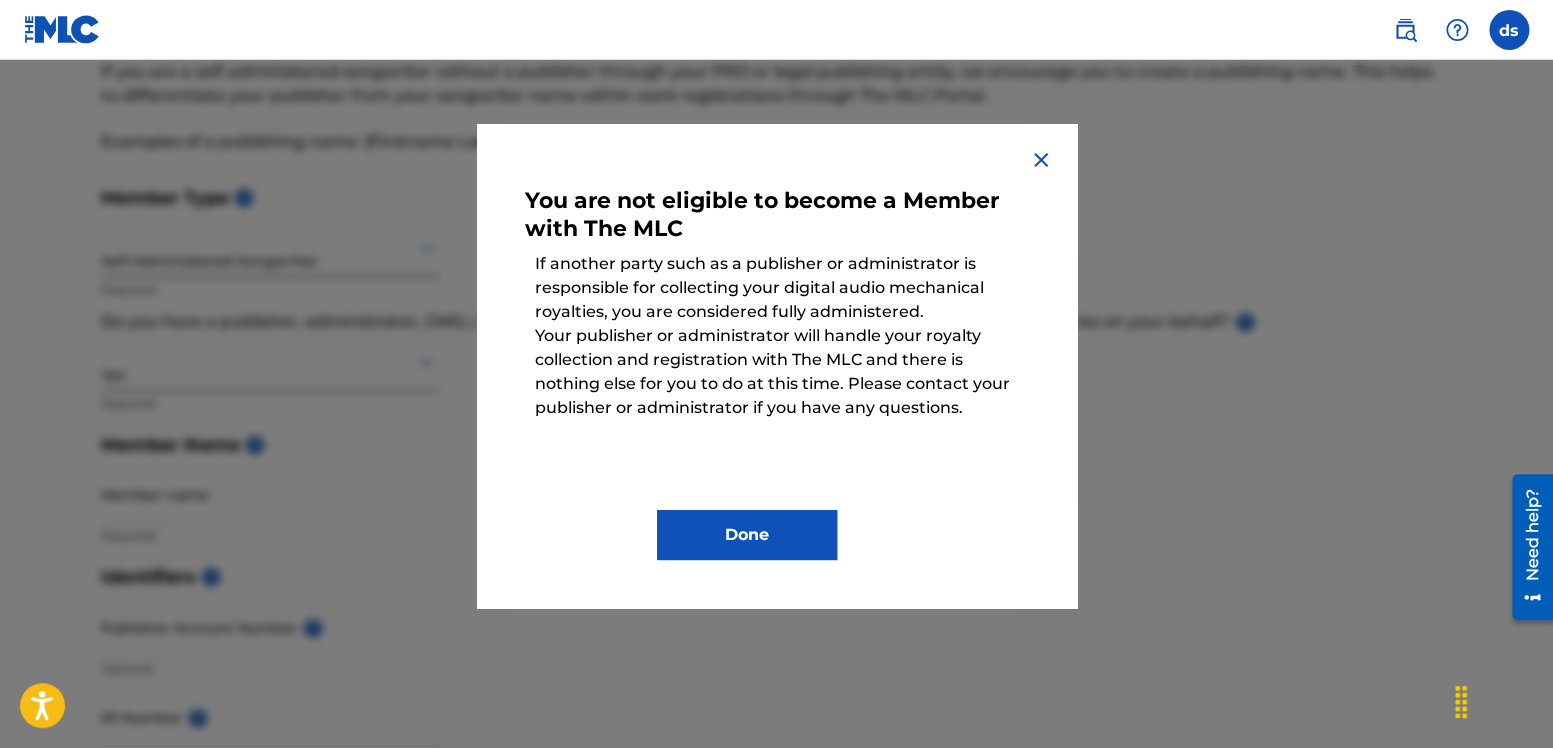 click at bounding box center (1041, 160) 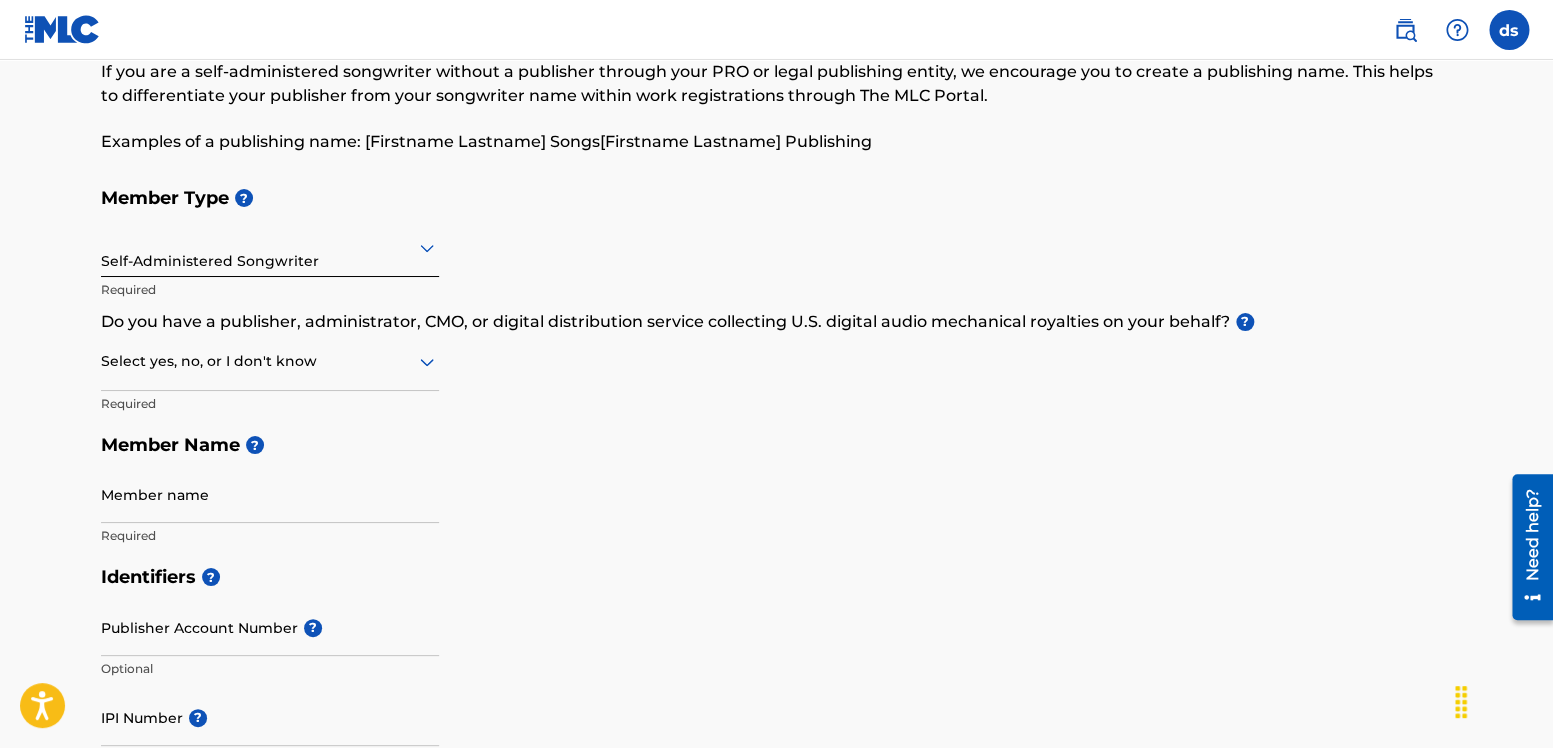 click on "Select yes, no, or I don't know" at bounding box center (270, 362) 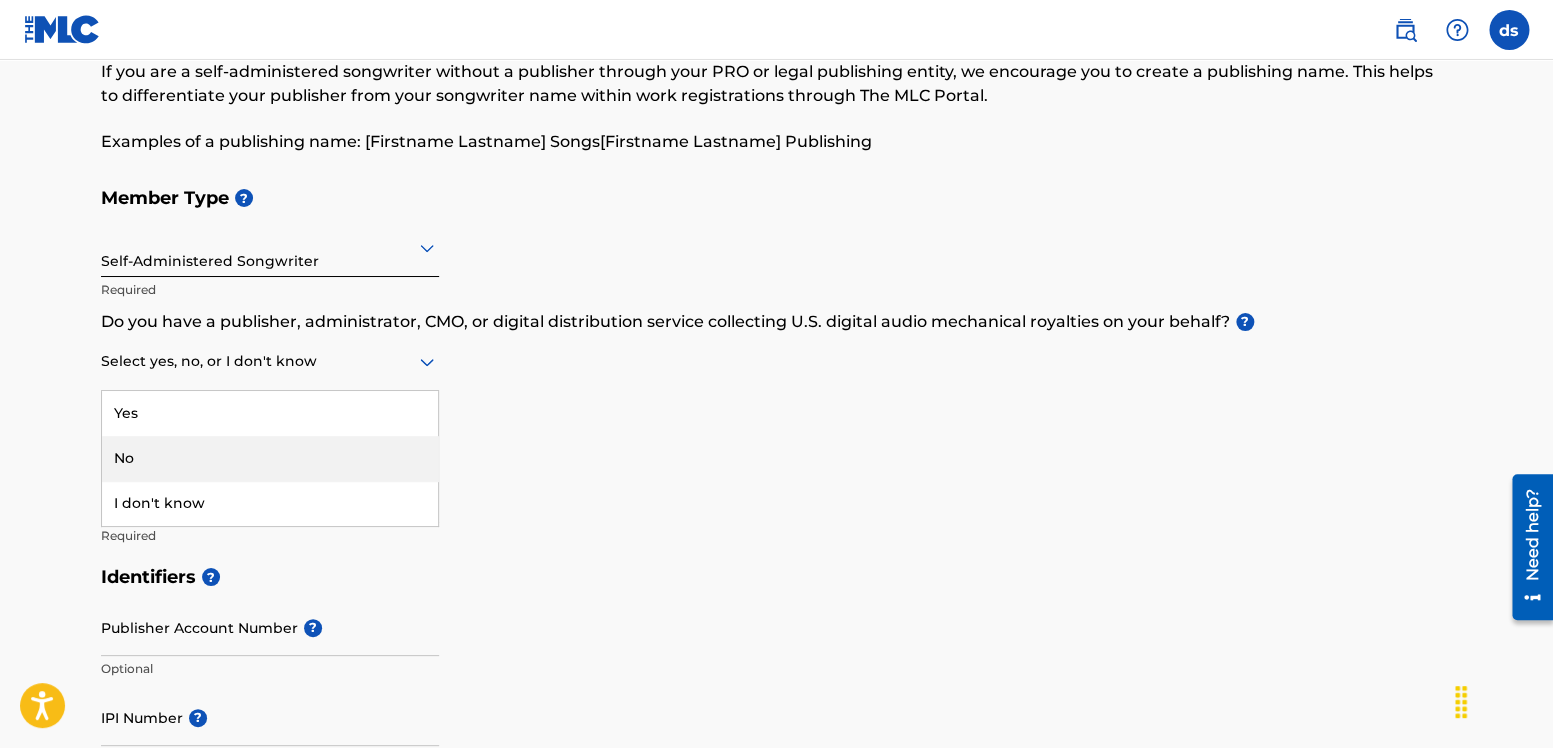 click on "No" at bounding box center [270, 458] 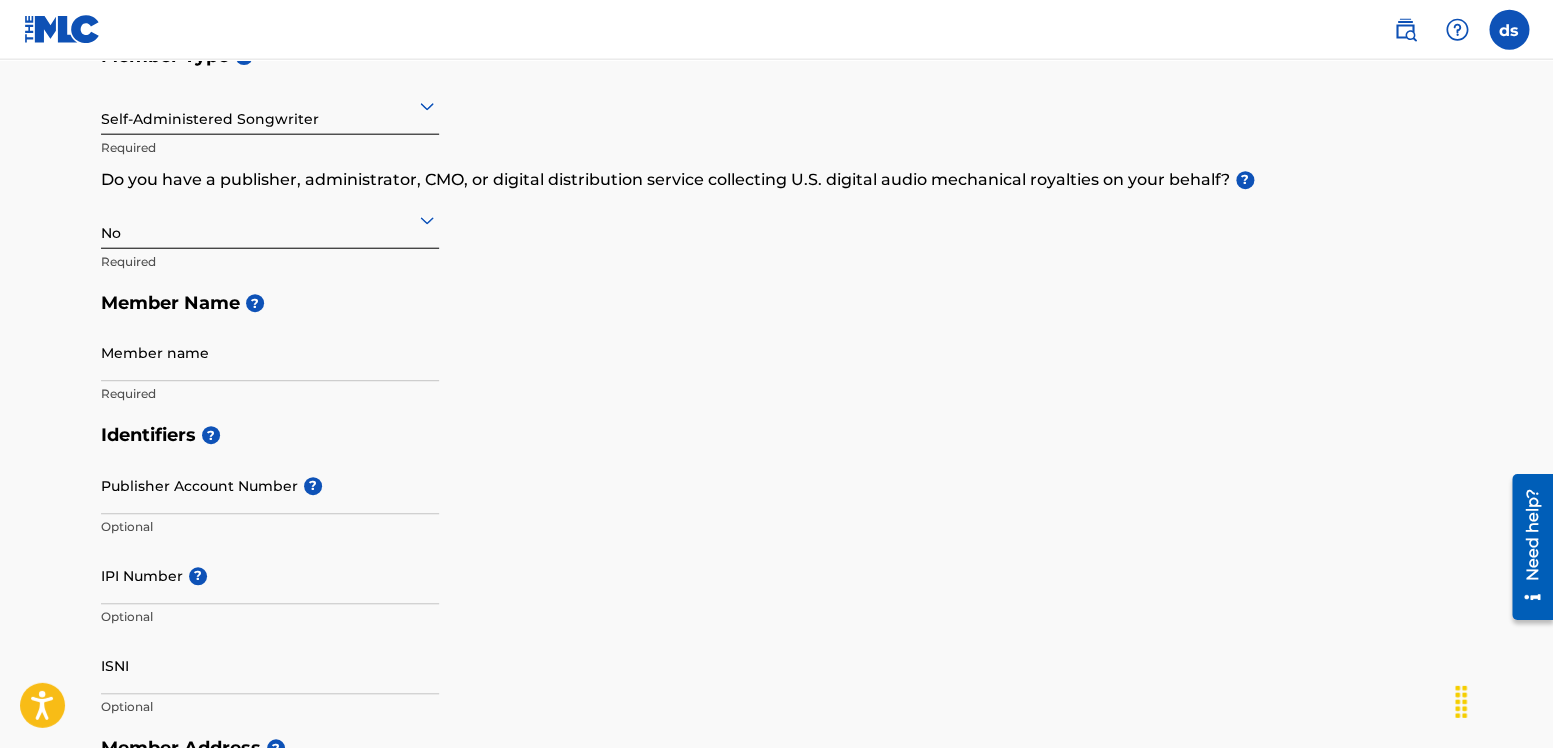 scroll, scrollTop: 255, scrollLeft: 0, axis: vertical 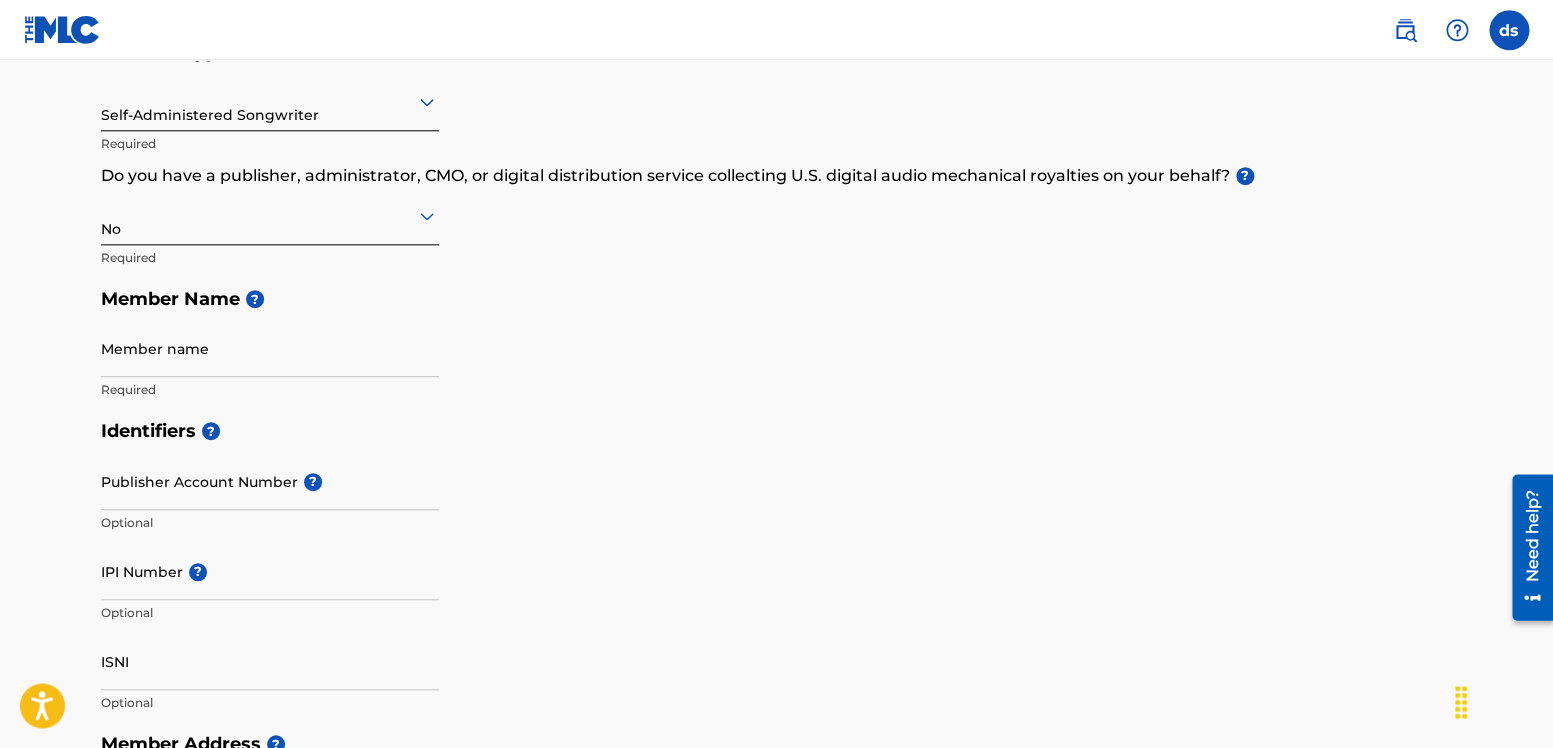 click on "Member name" at bounding box center (270, 348) 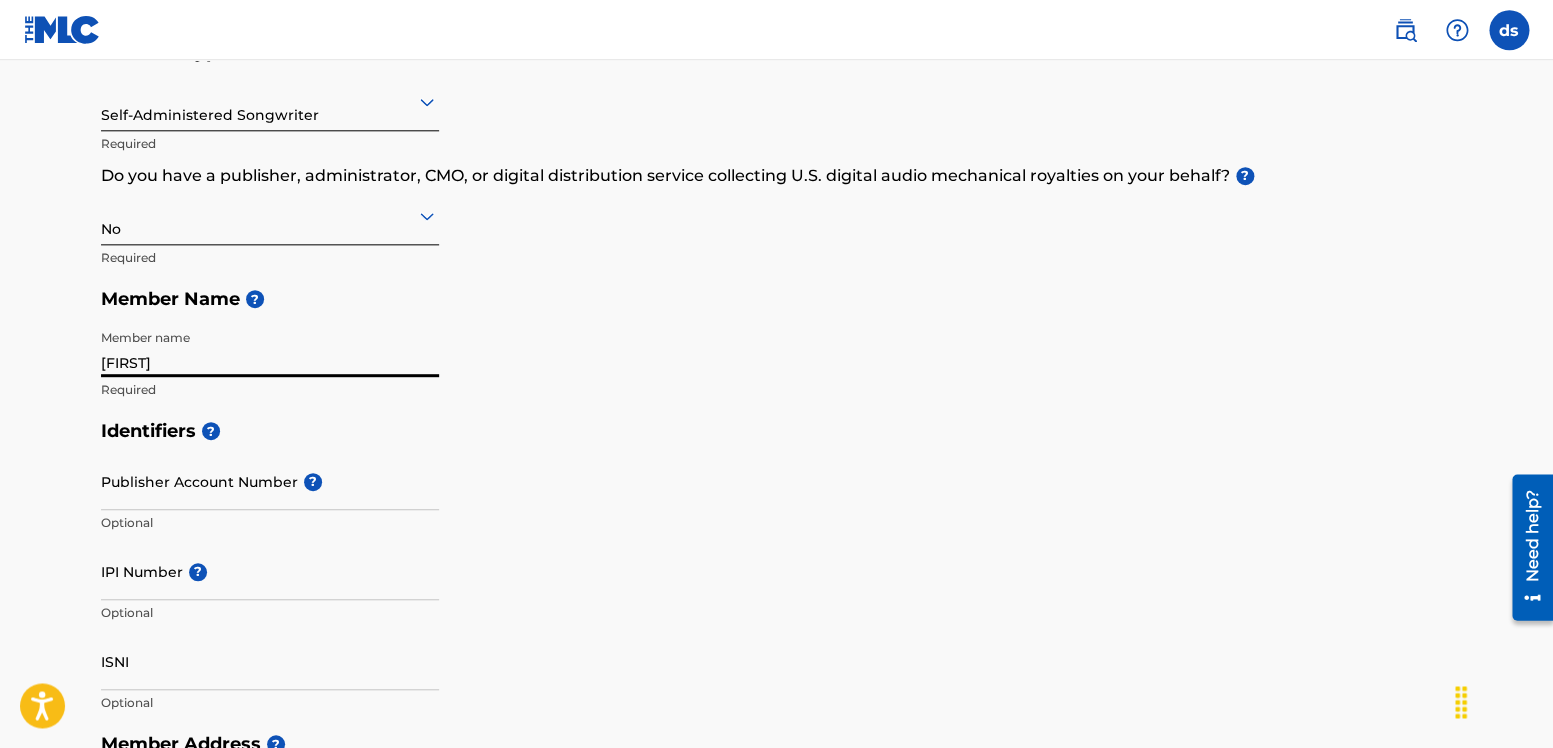 type on "[FIRST]" 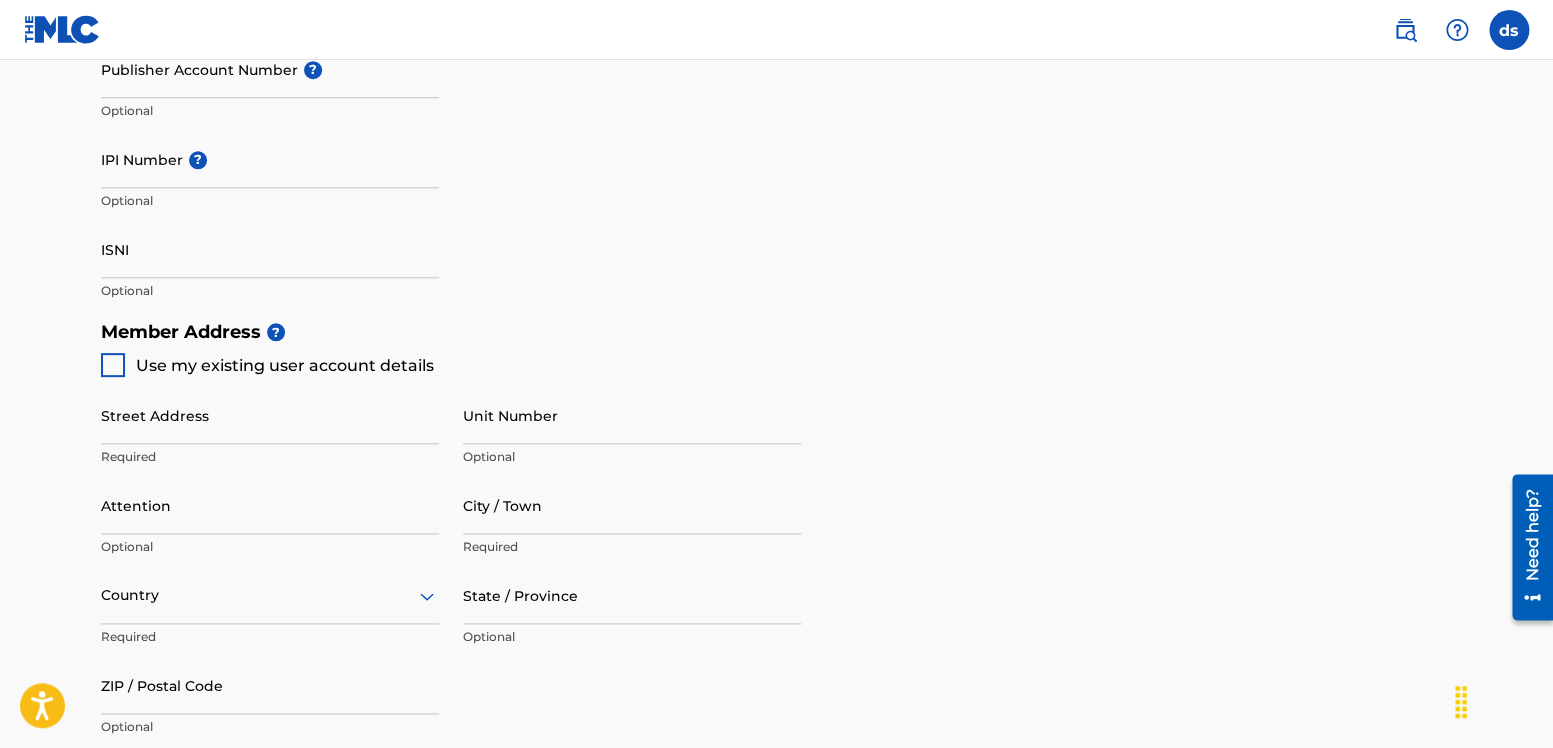 scroll, scrollTop: 638, scrollLeft: 0, axis: vertical 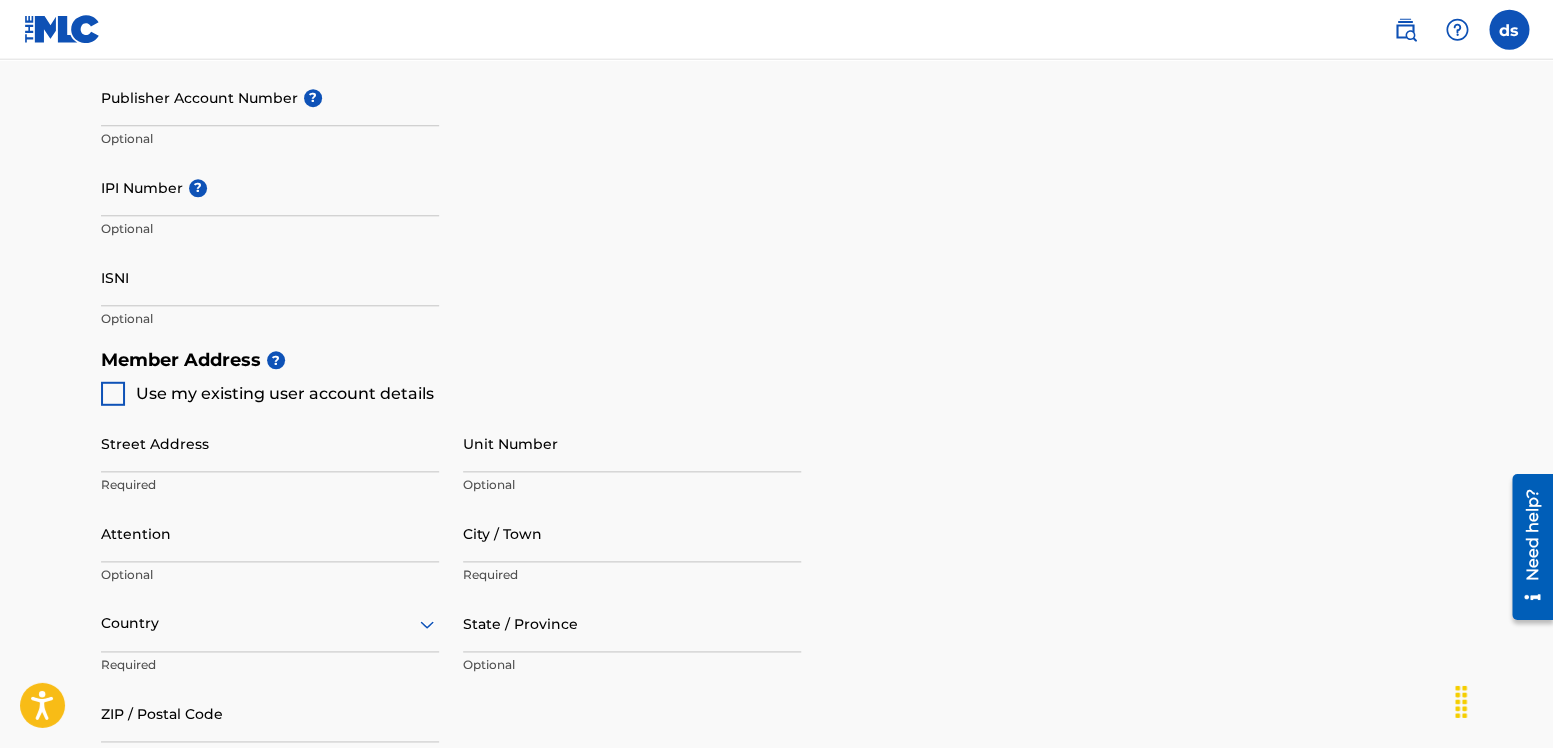 click on "Street Address" at bounding box center [270, 444] 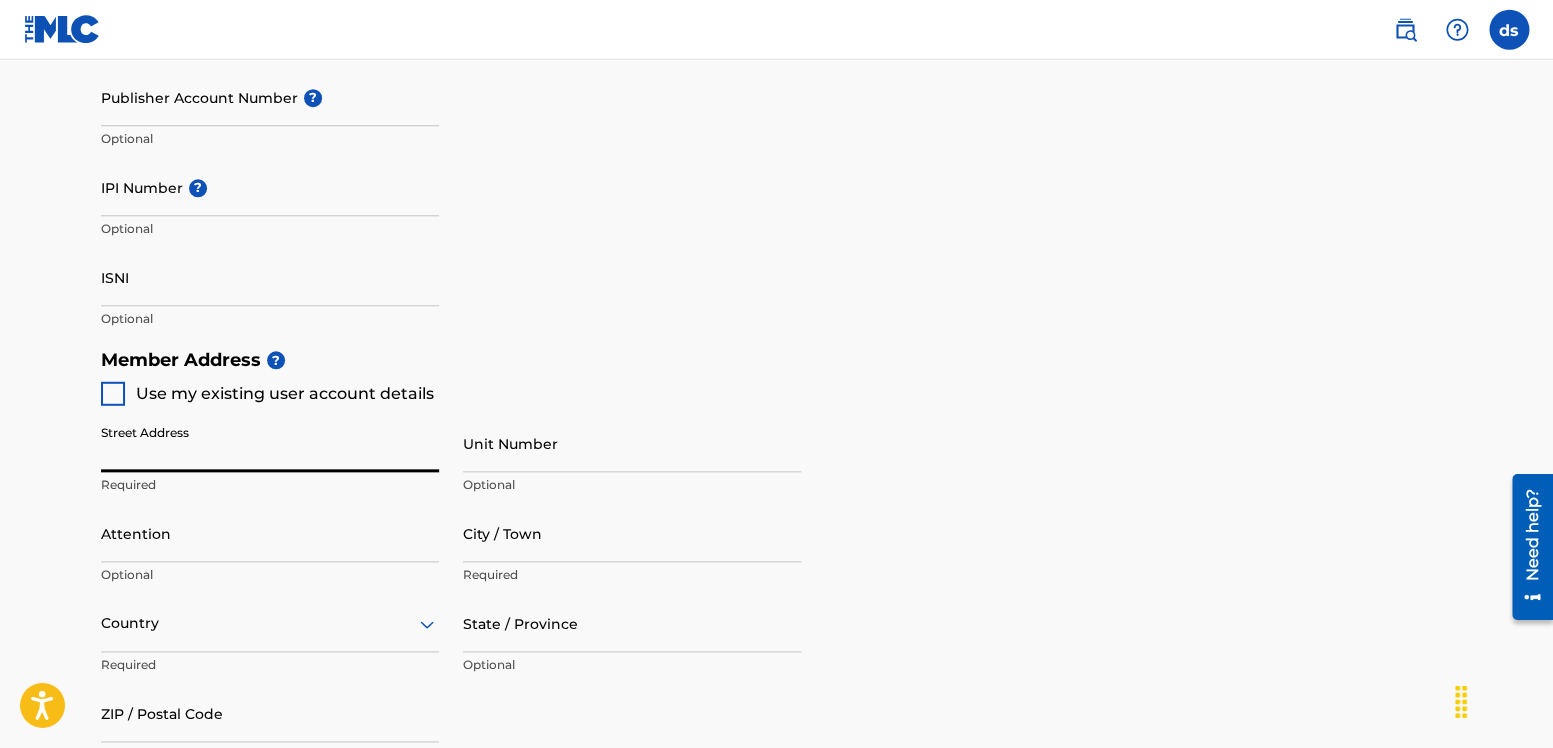 click on "Street Address" at bounding box center [270, 444] 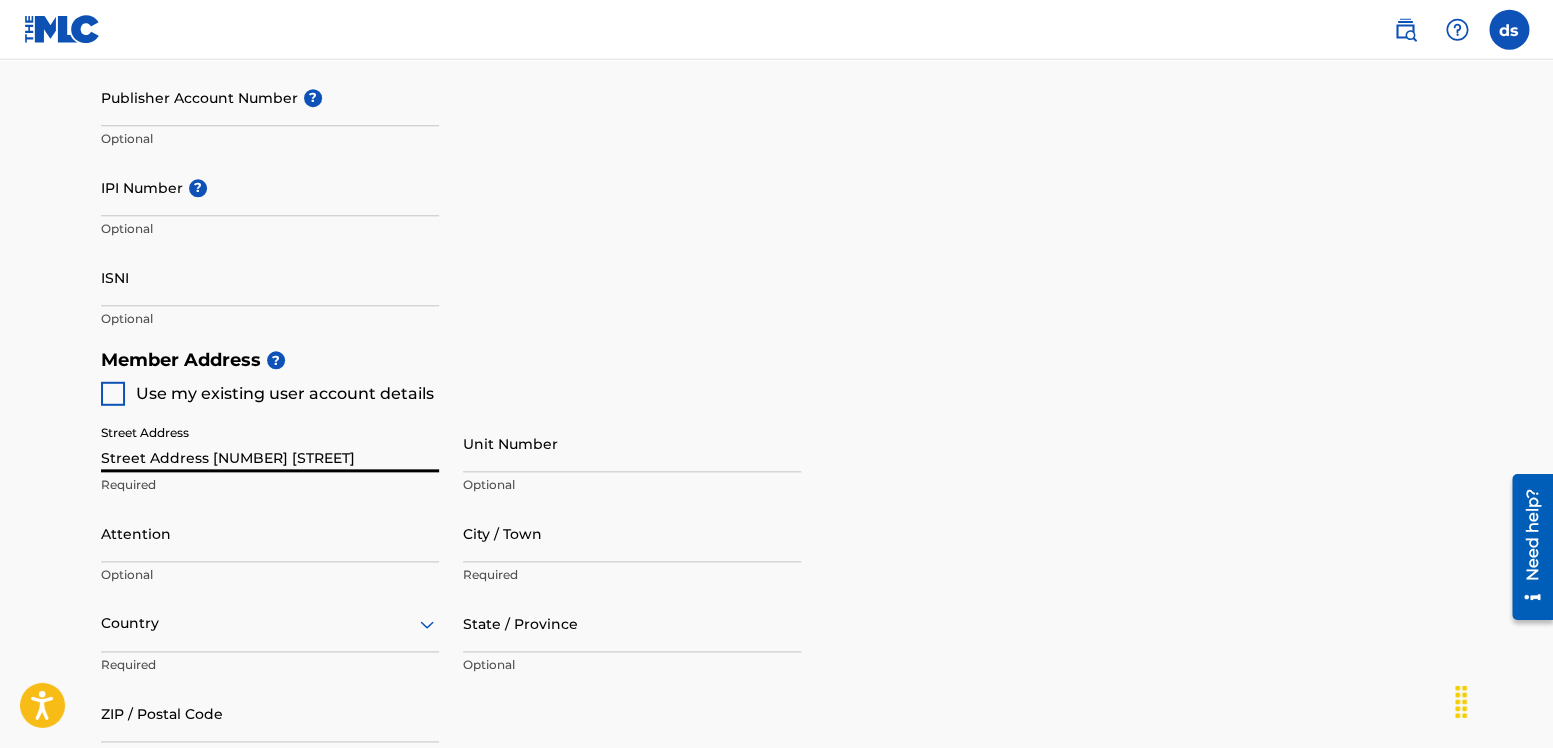 type on "[CITY]" 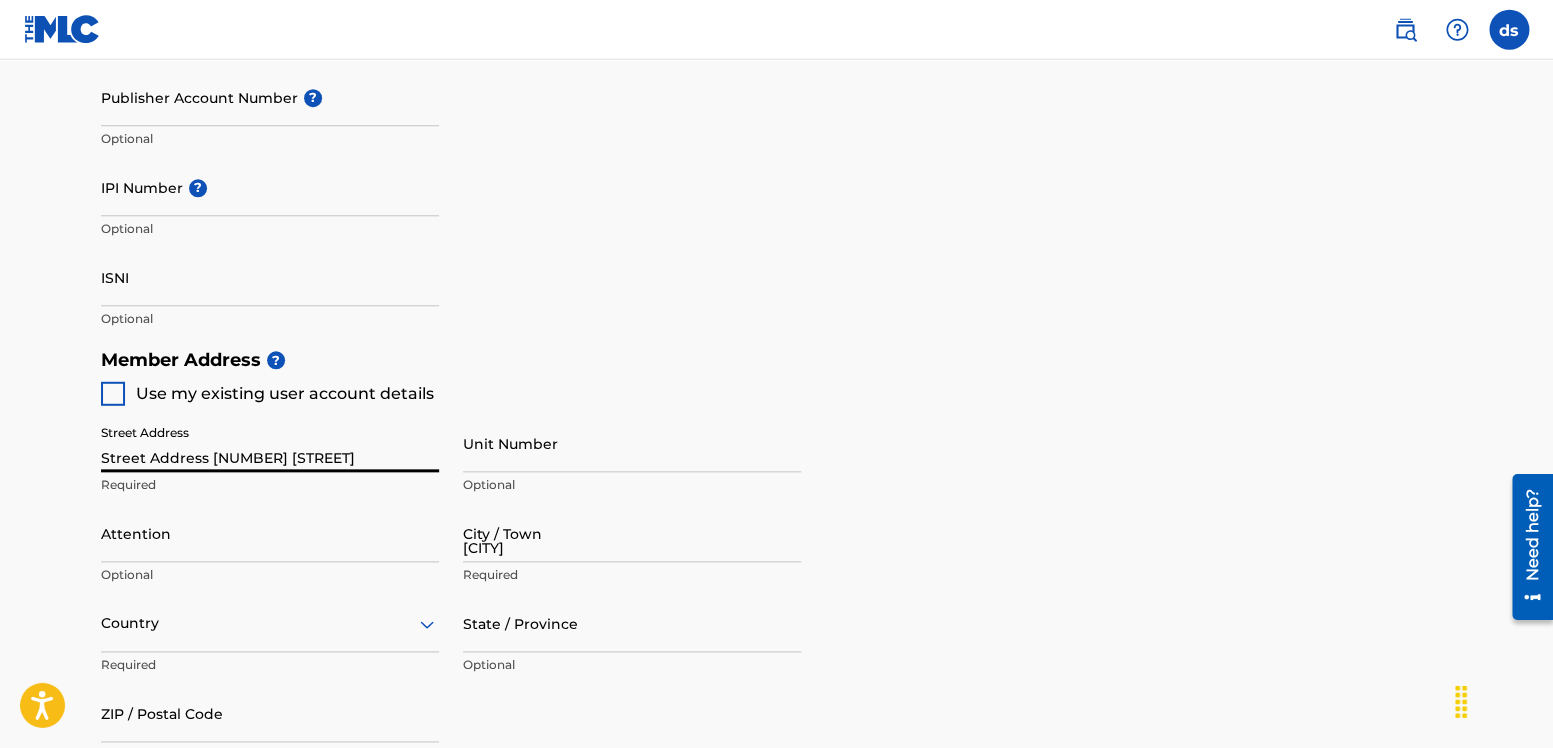 type on "US" 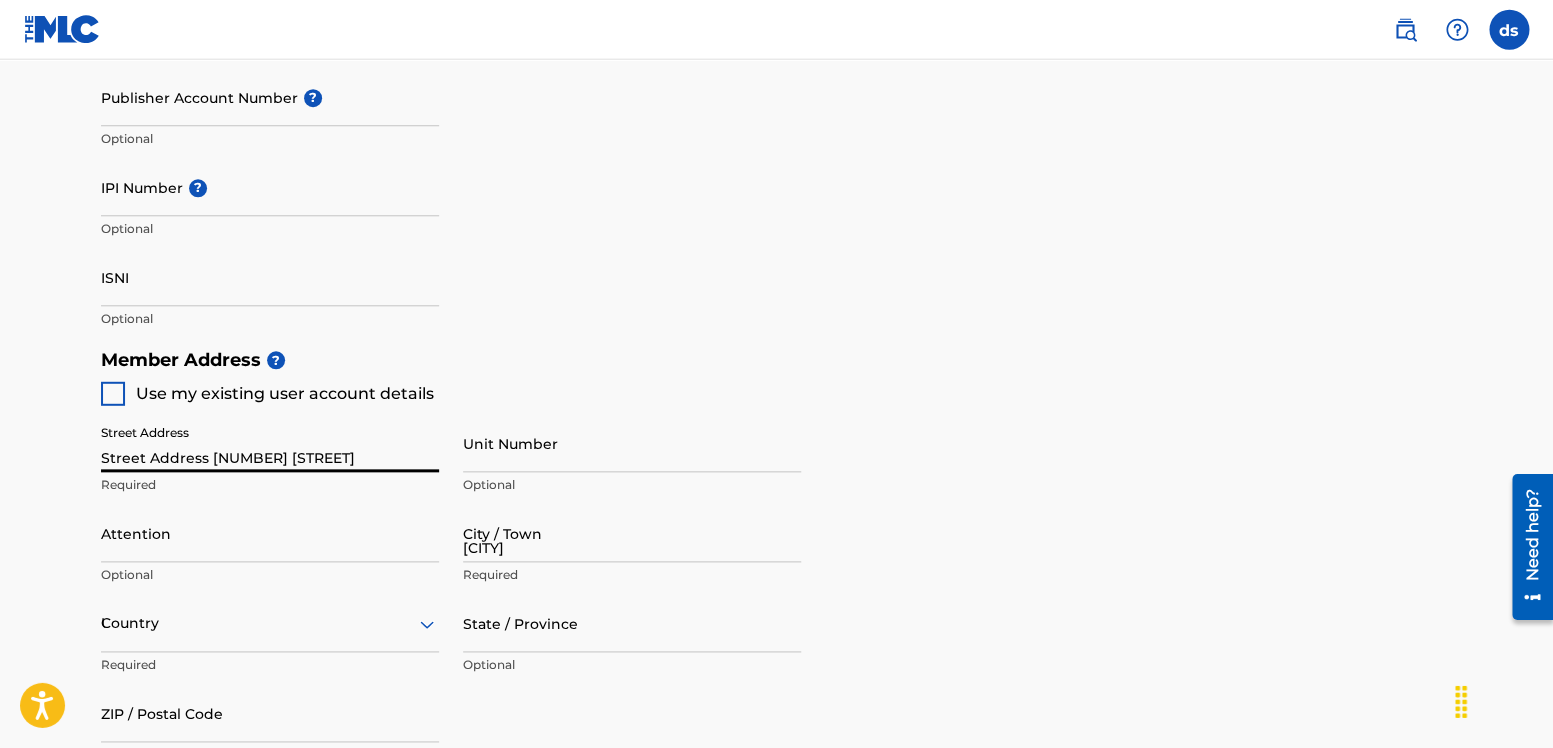 type on "AZ" 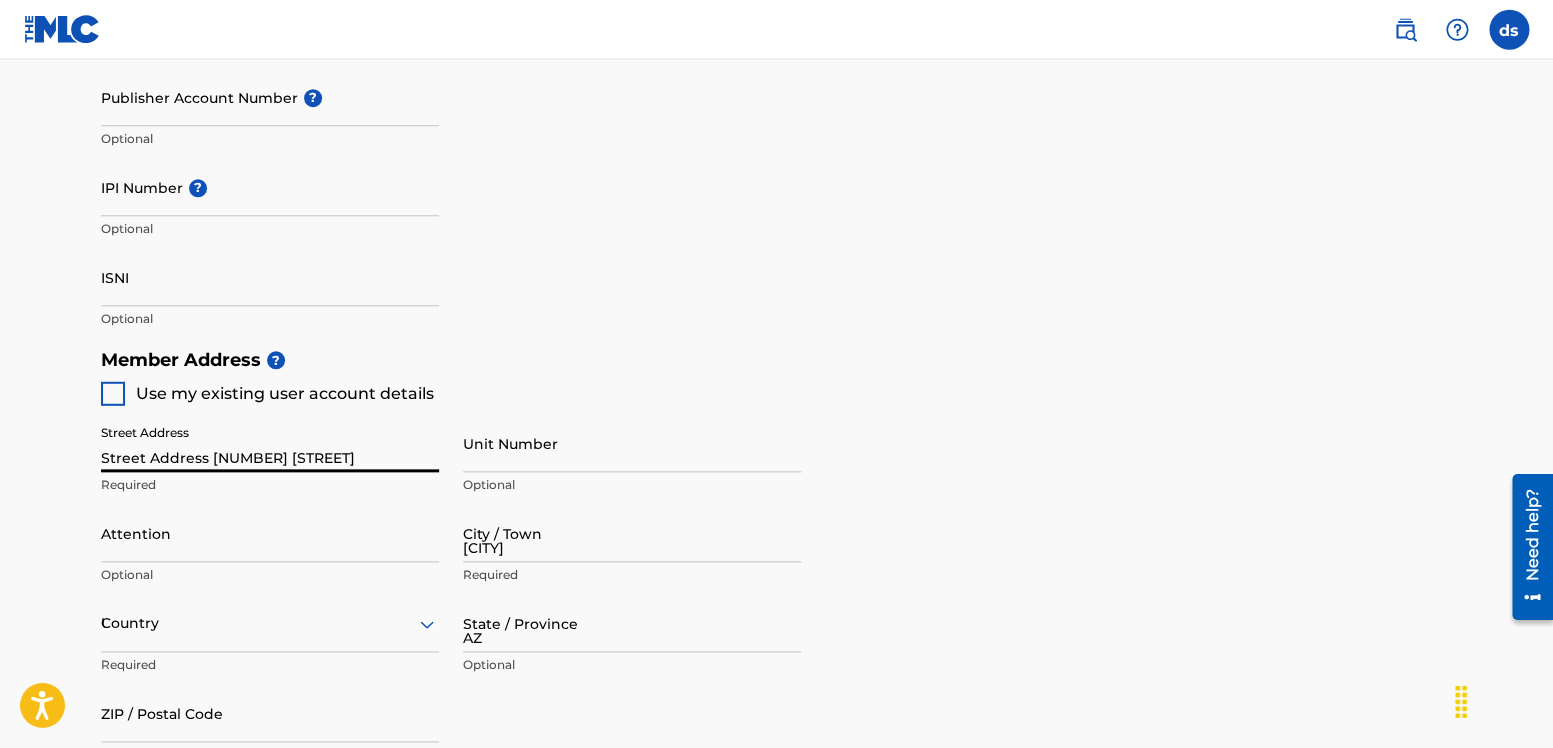 type on "[POSTAL_CODE]" 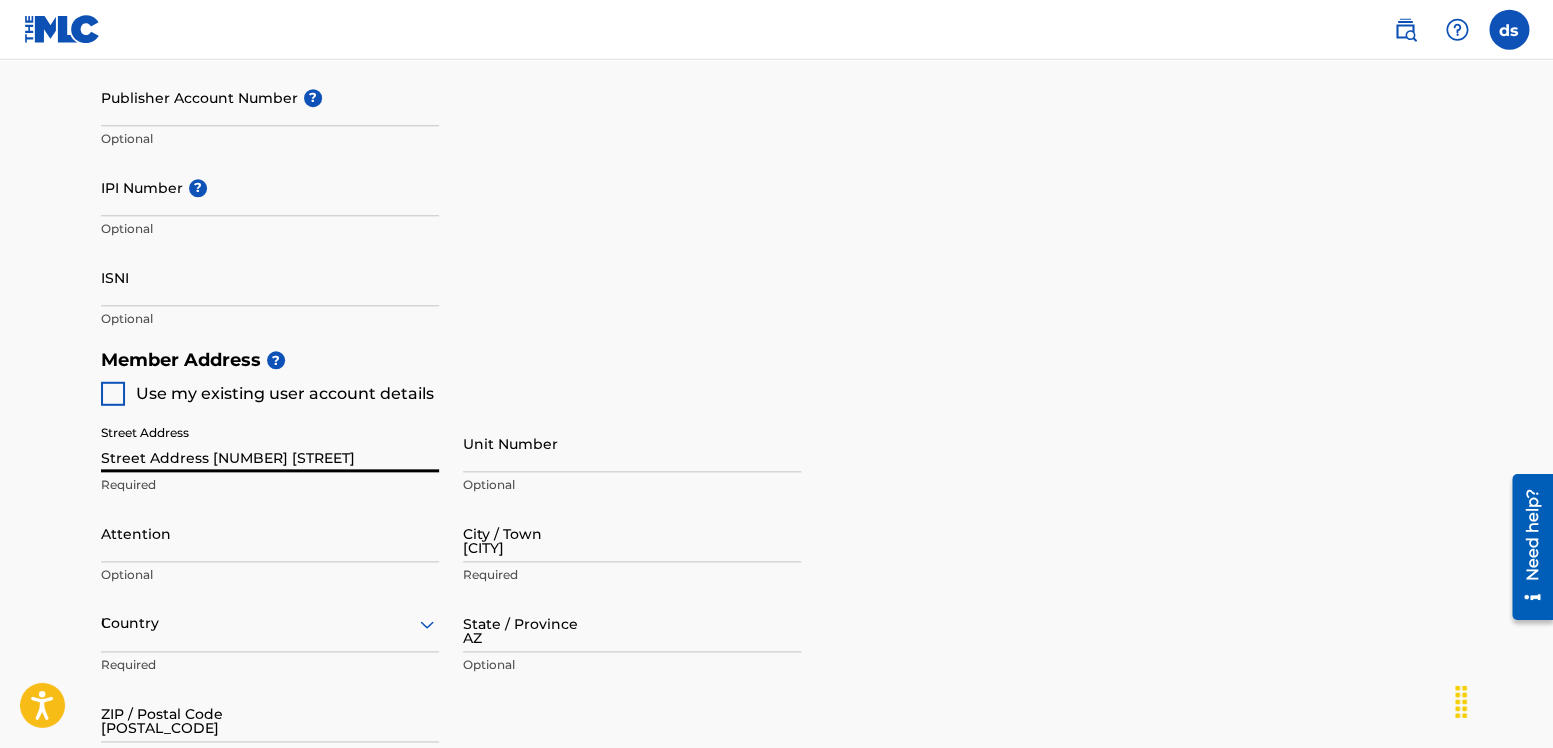 type on "623" 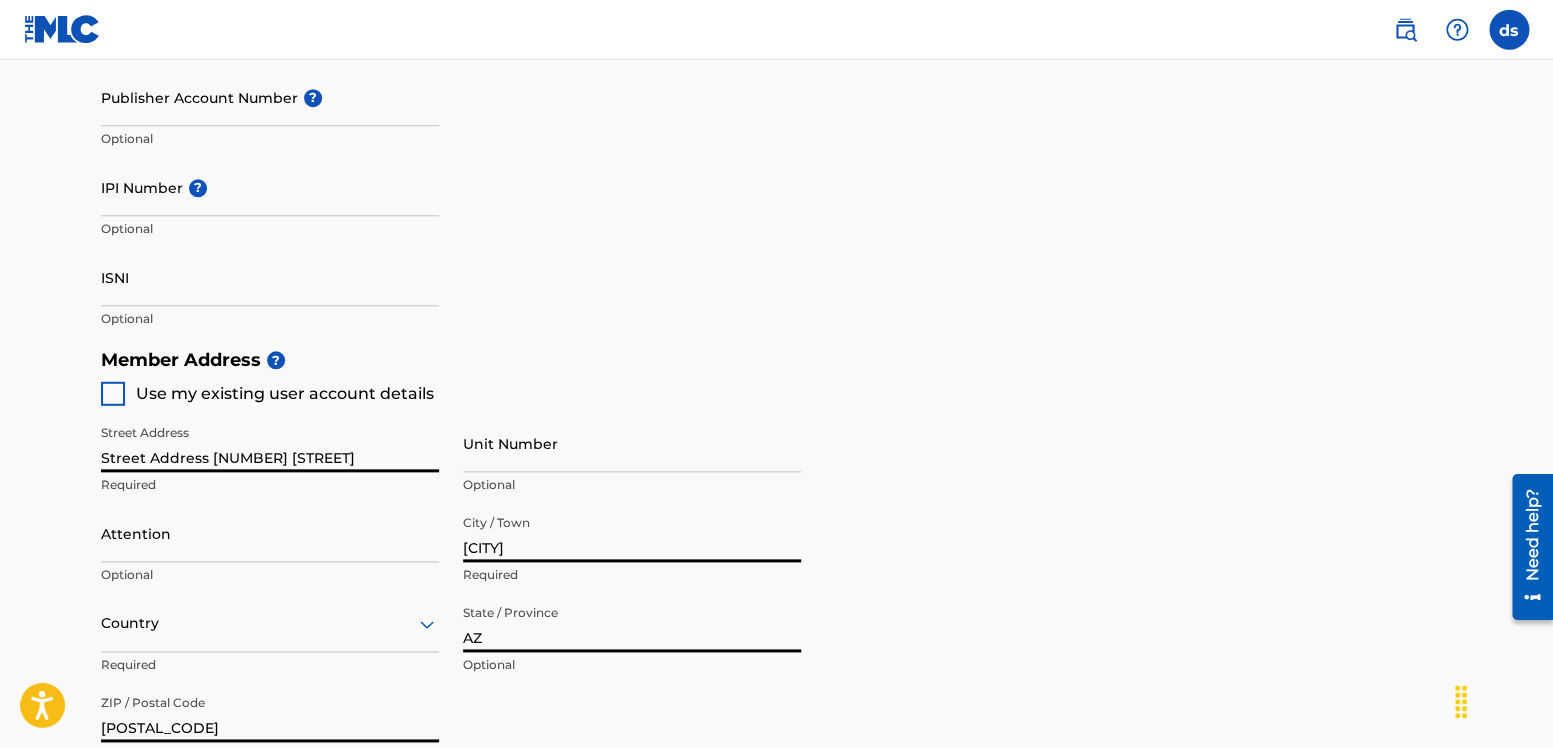 scroll, scrollTop: 844, scrollLeft: 0, axis: vertical 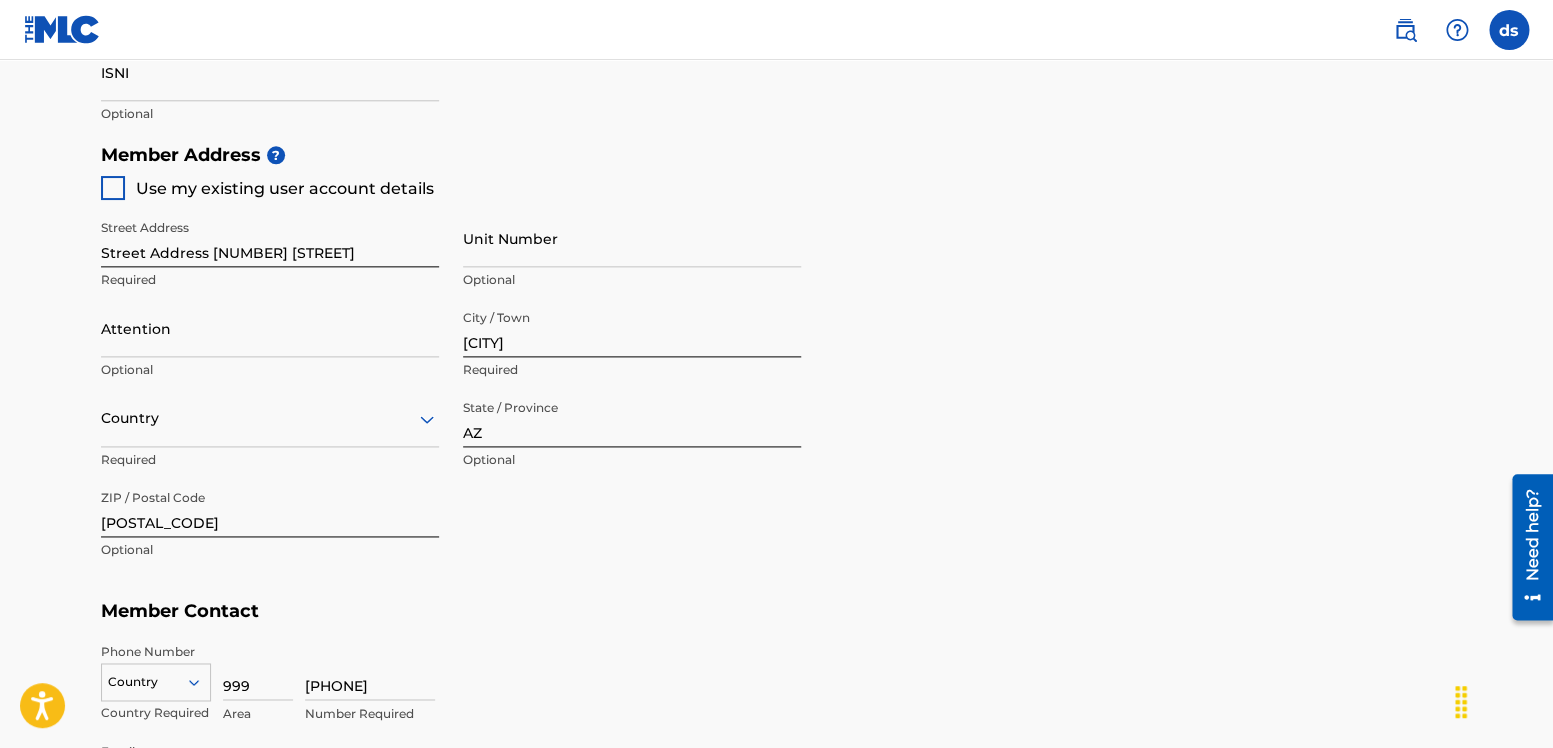 type on "US" 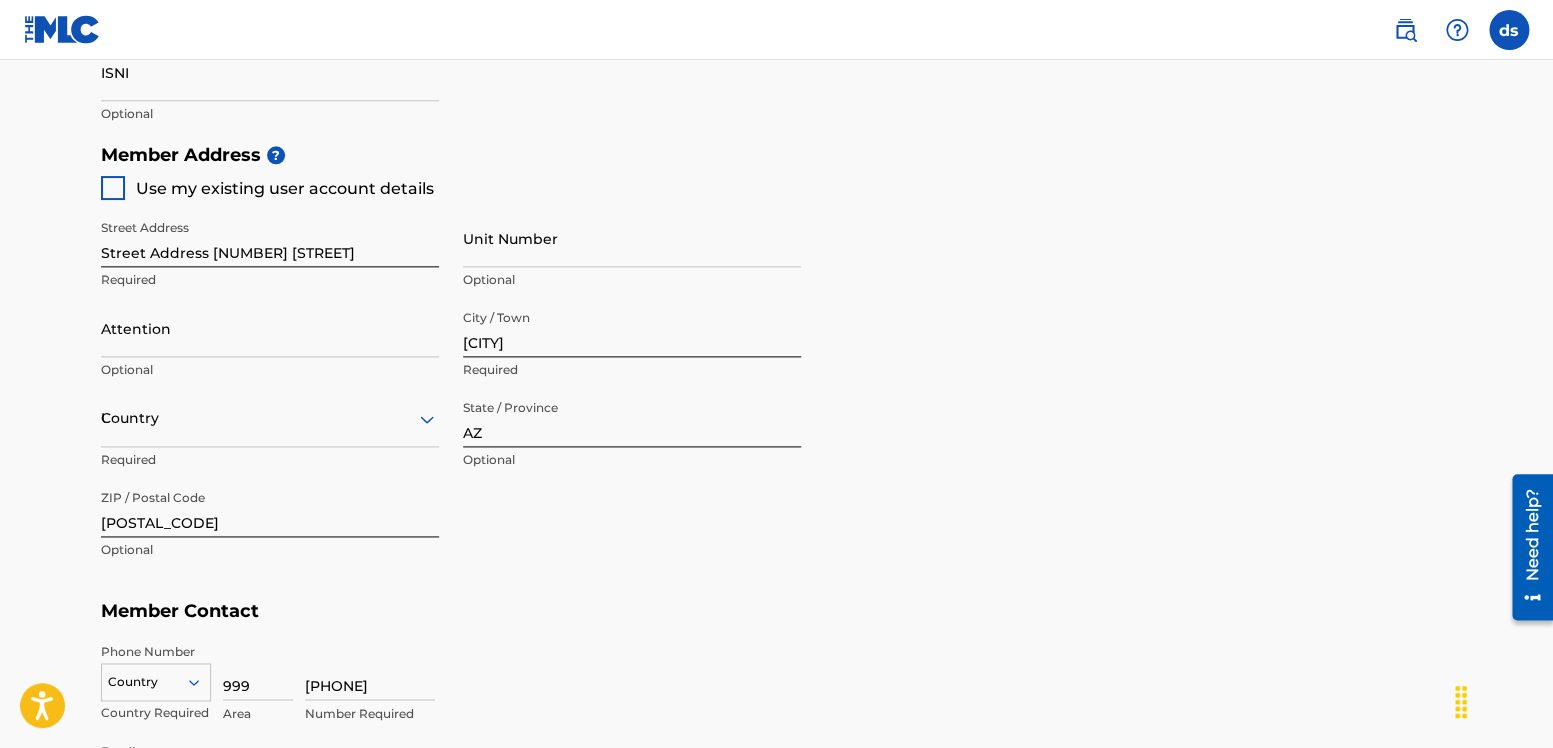 type on "623" 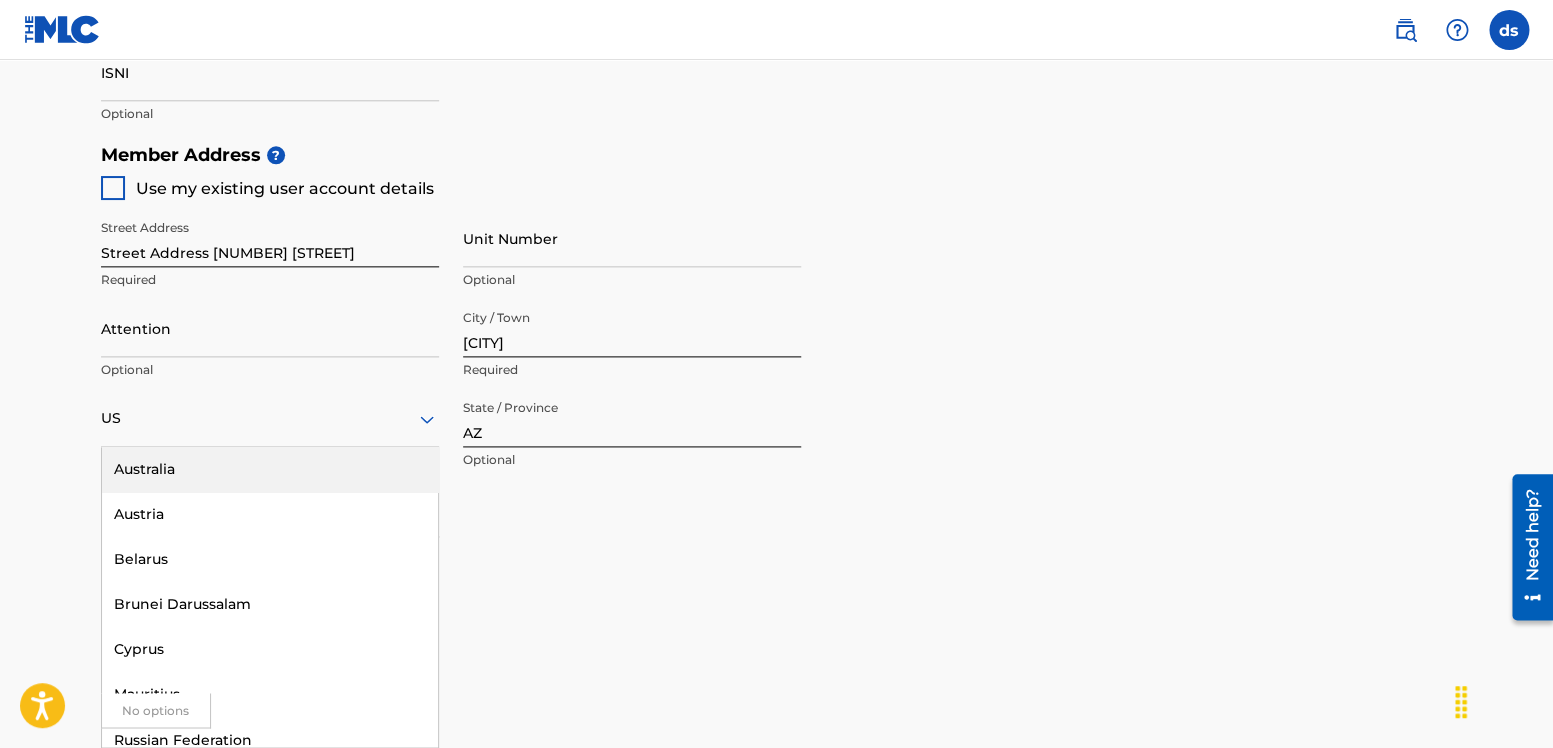 click on "Street Address [NUMBER] [STREET] Required Unit Number Optional Attention Optional City / Town [CITY] Required US Australia Austria Belarus Brunei Darussalam Cyprus Mauritius Russian Federation Required State / Province [STATE] Optional ZIP / Postal Code [POSTAL_CODE] Optional" at bounding box center [451, 390] 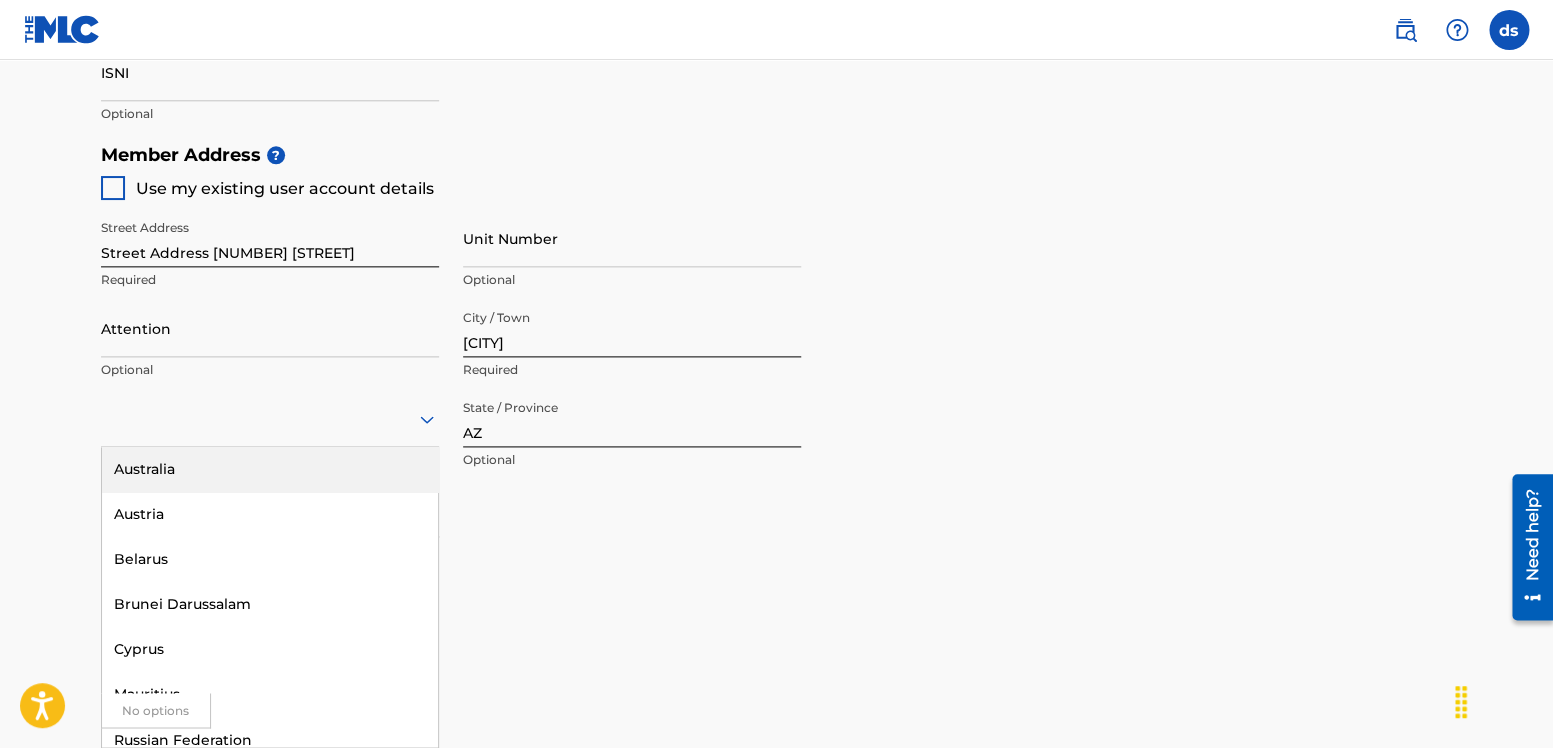 click at bounding box center (270, 418) 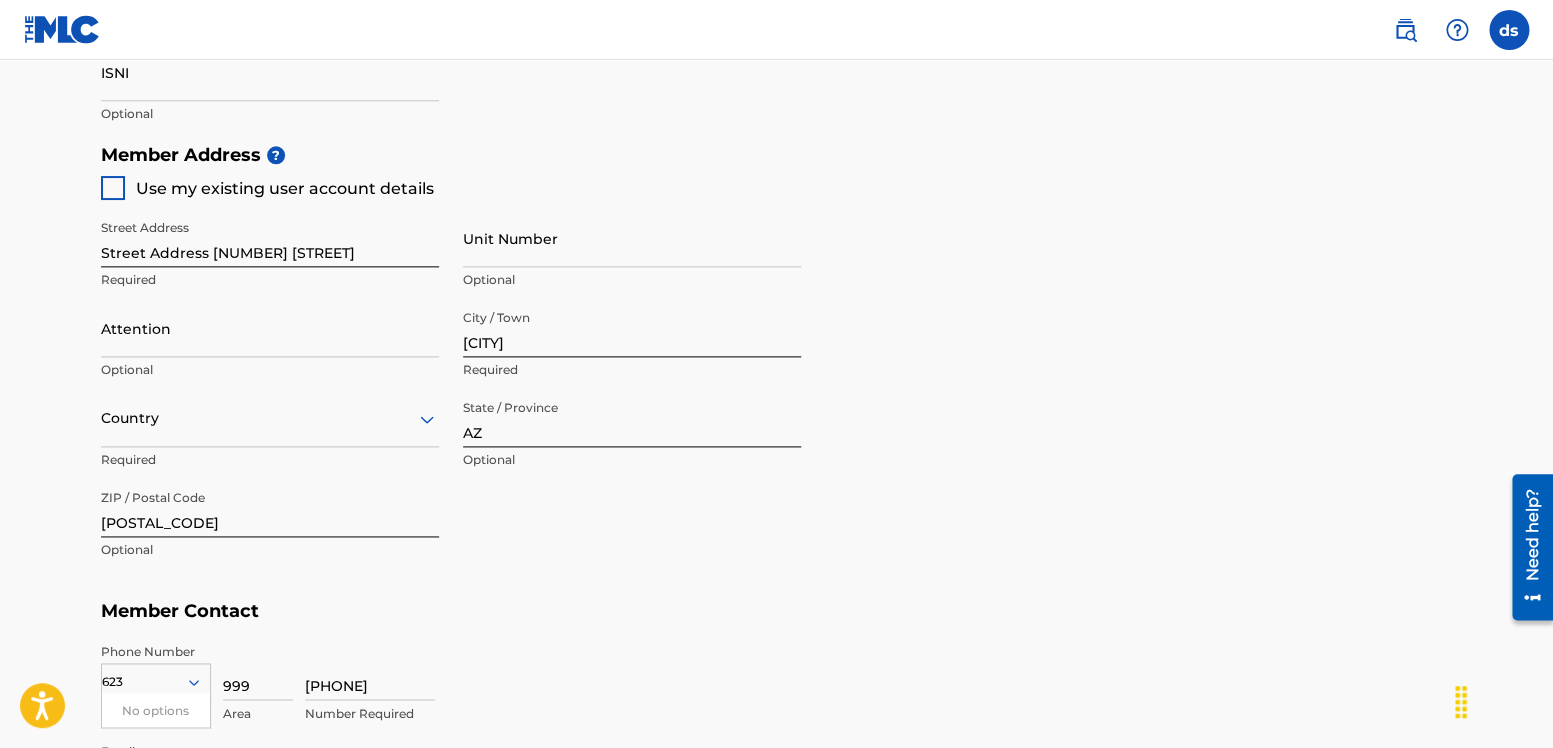 click at bounding box center (270, 418) 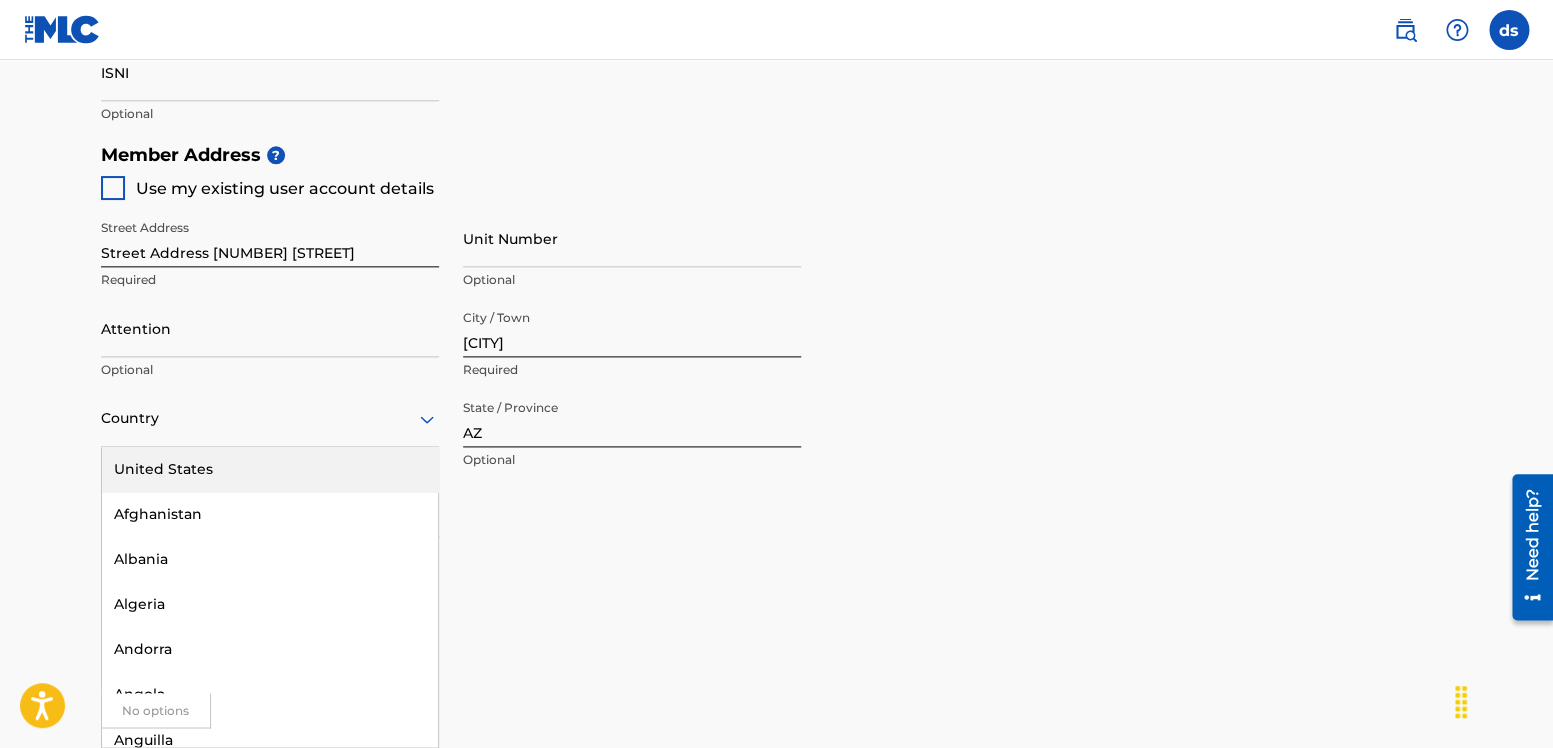 click on "United States" at bounding box center [270, 469] 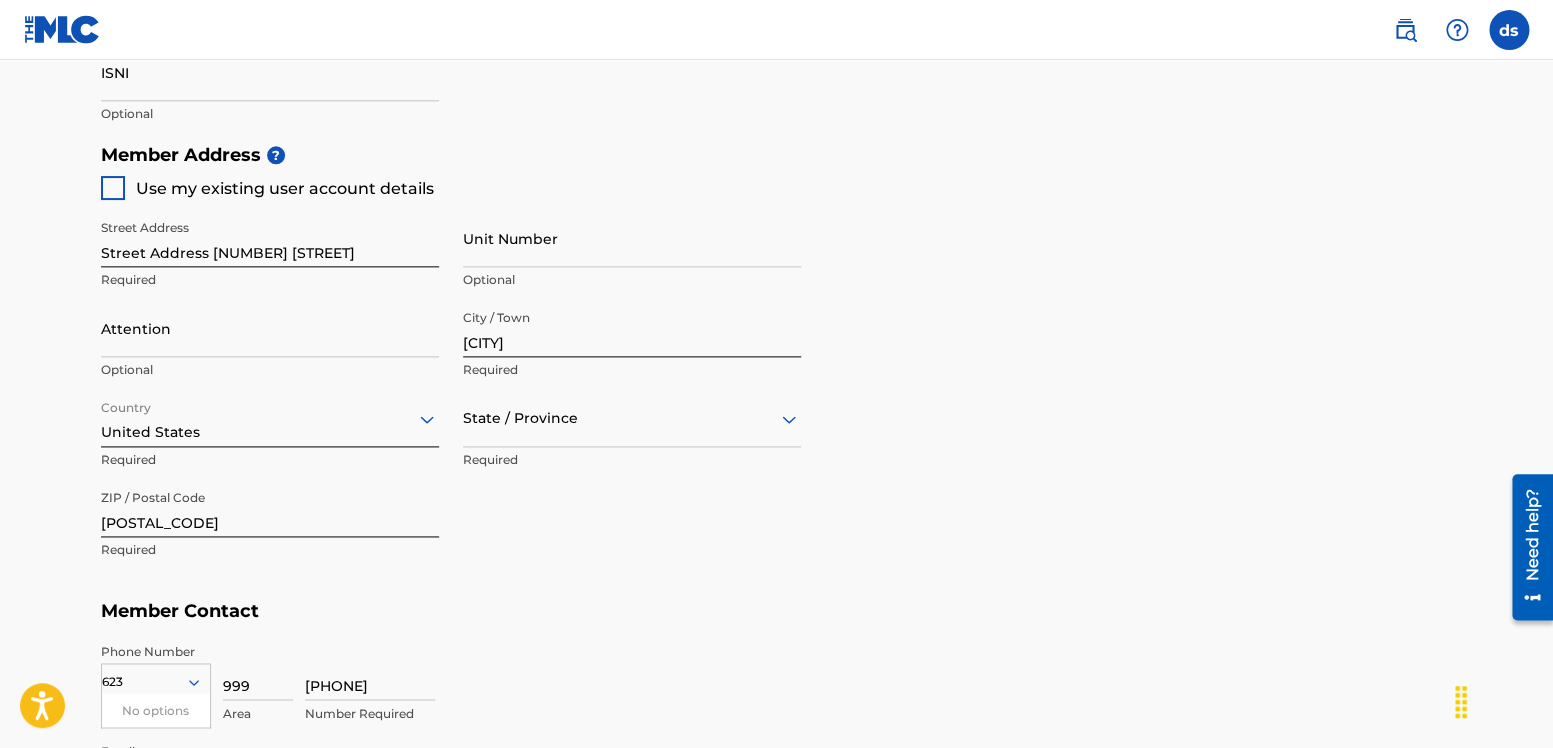 click at bounding box center [632, 418] 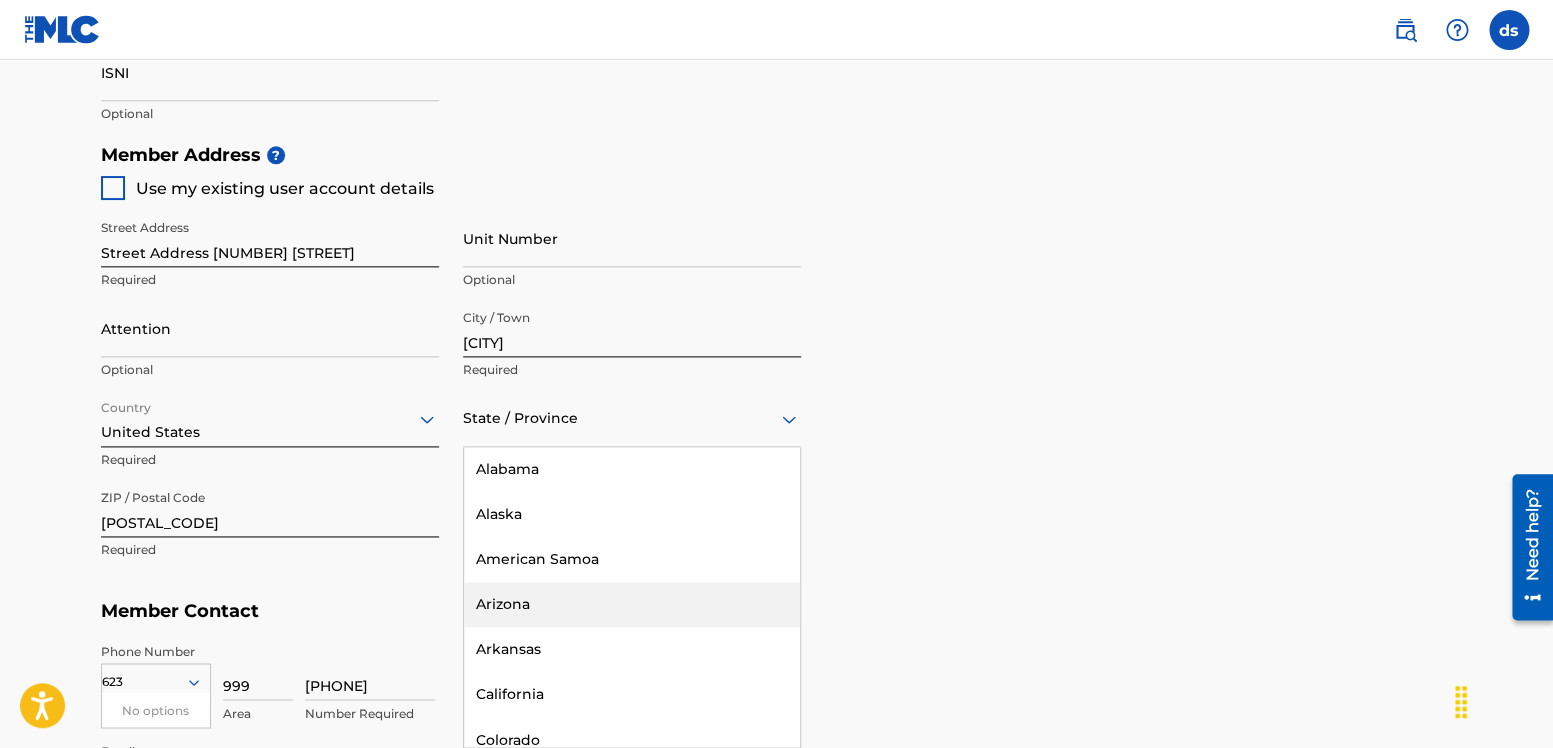 click on "Arizona" at bounding box center (632, 604) 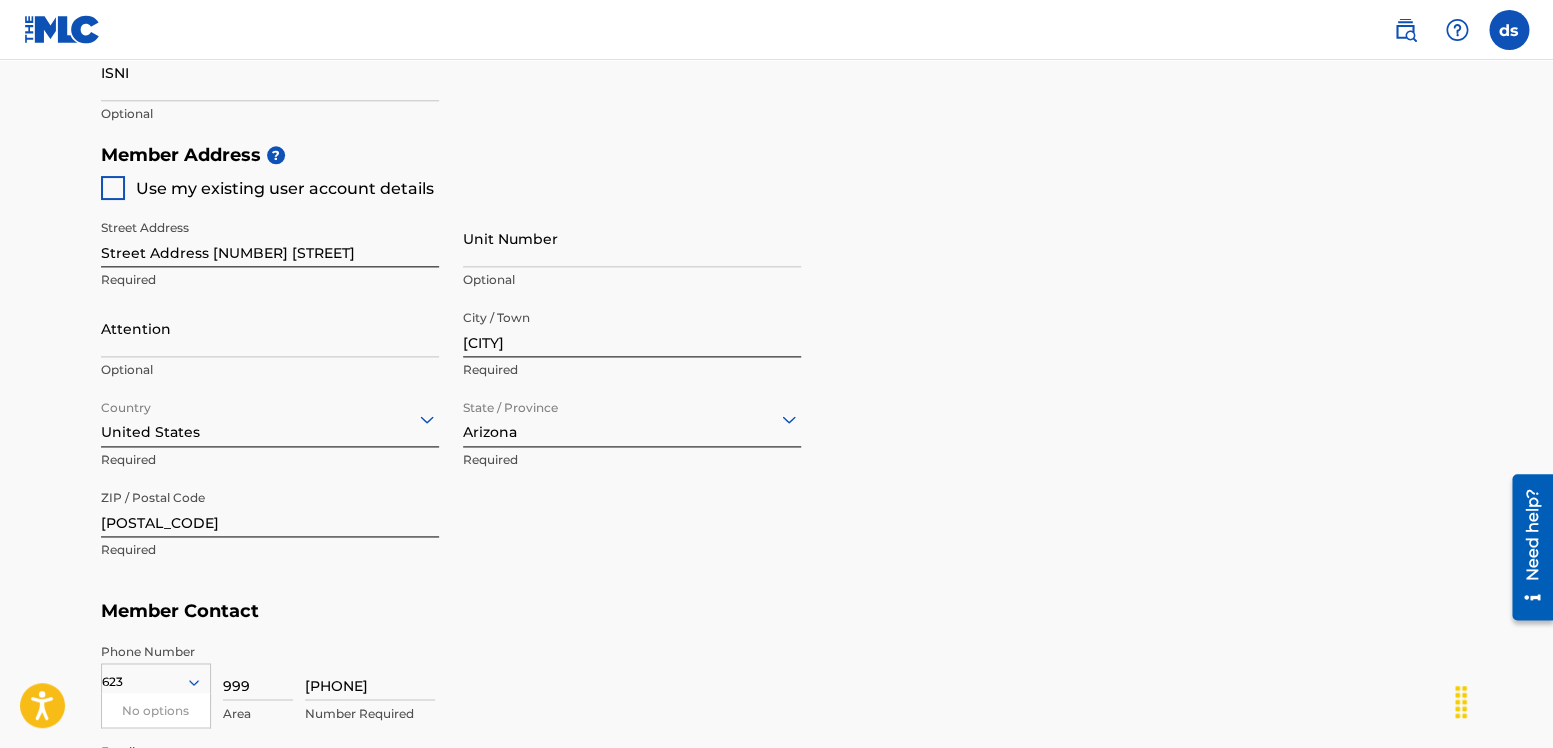 click on "Member Contact" at bounding box center [777, 611] 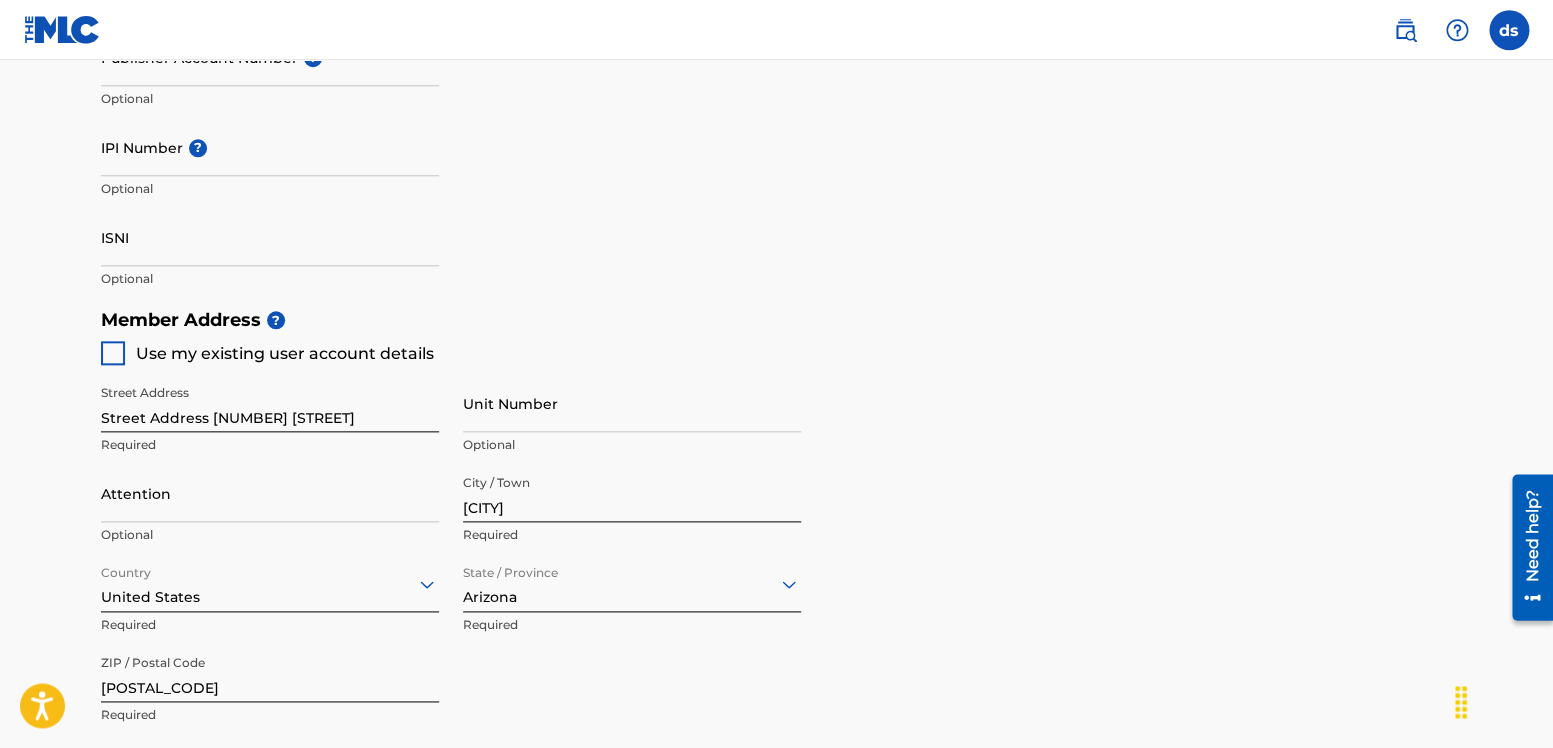 scroll, scrollTop: 680, scrollLeft: 0, axis: vertical 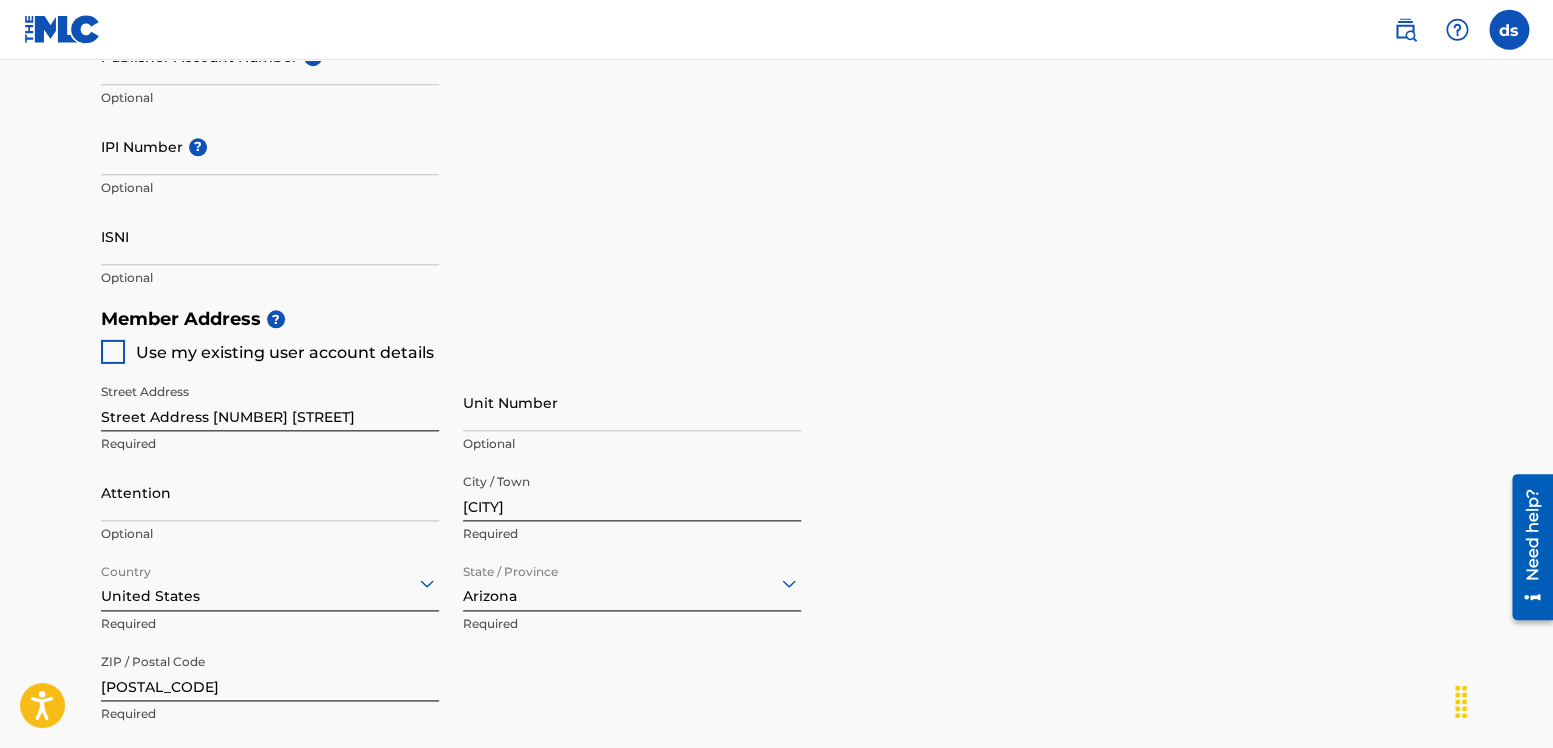 click at bounding box center (113, 352) 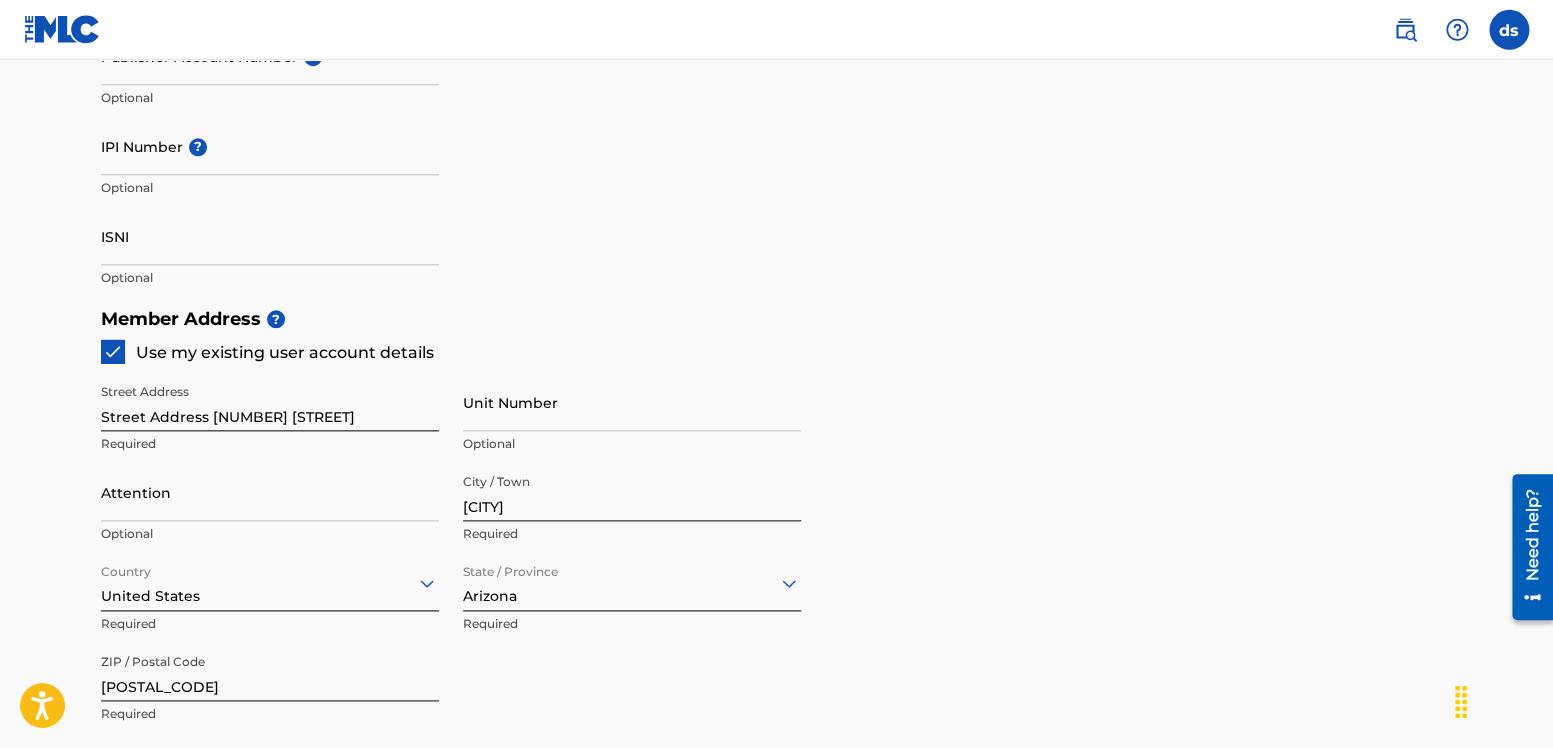 type on "623" 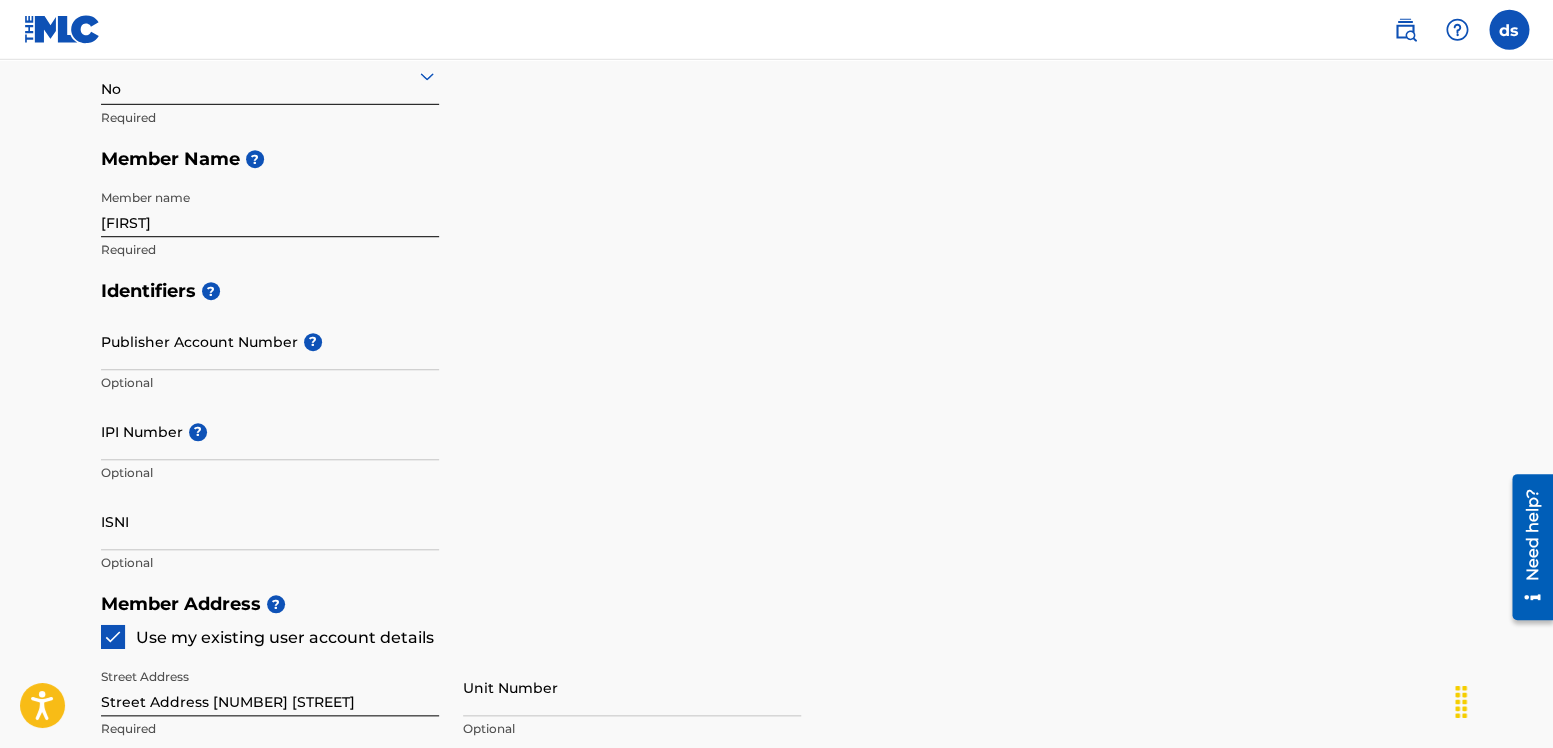 scroll, scrollTop: 393, scrollLeft: 0, axis: vertical 